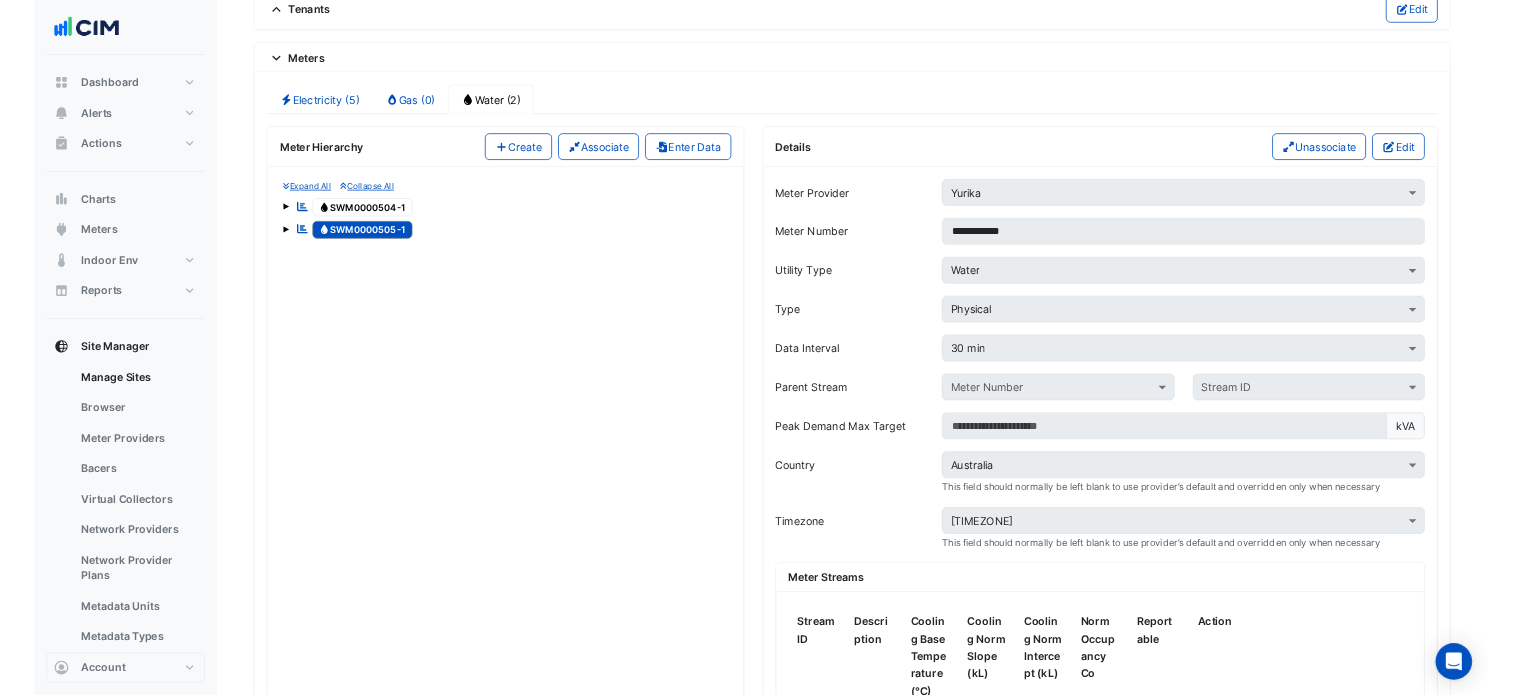 scroll, scrollTop: 1726, scrollLeft: 0, axis: vertical 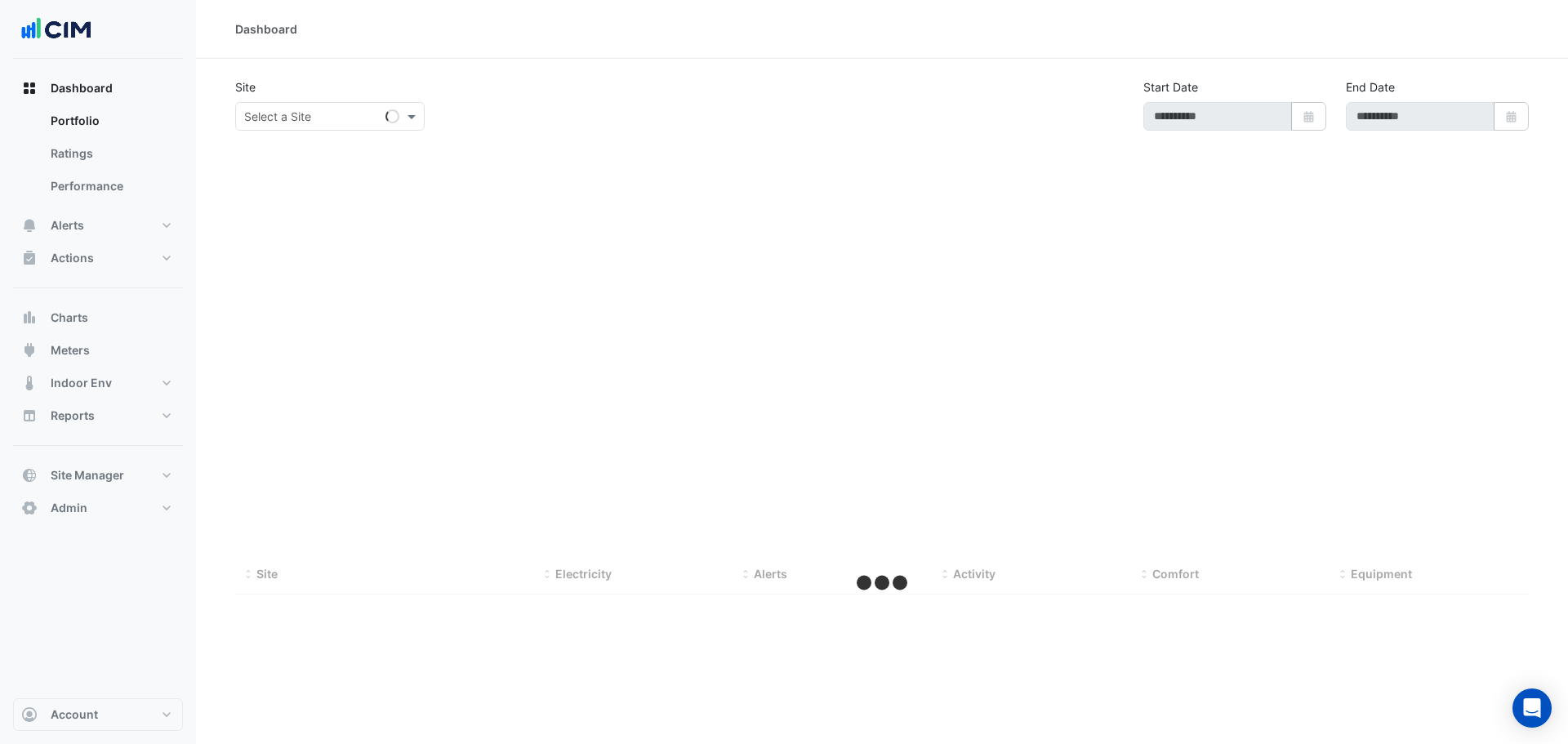 type on "**********" 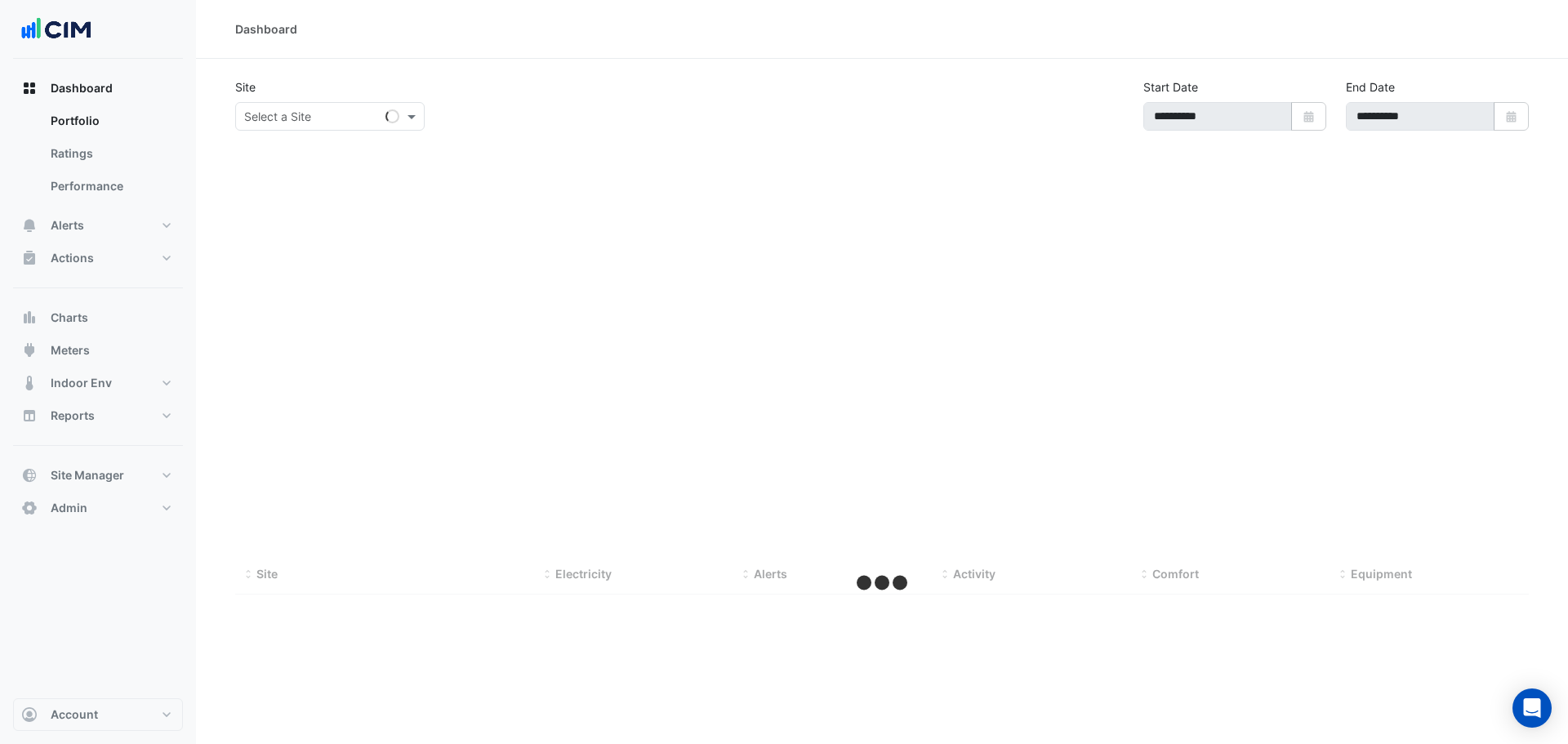 select on "***" 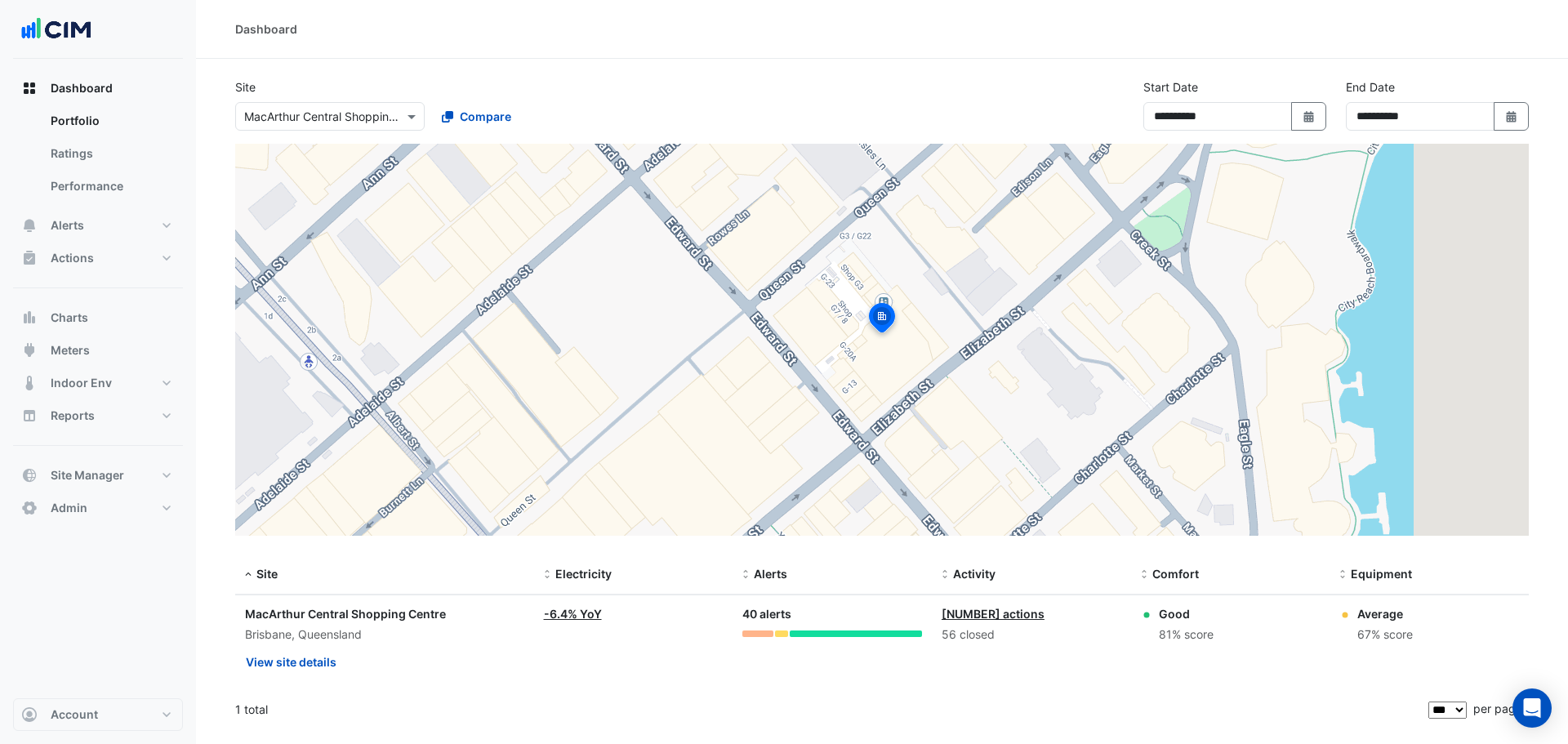 click at bounding box center (314, 117) 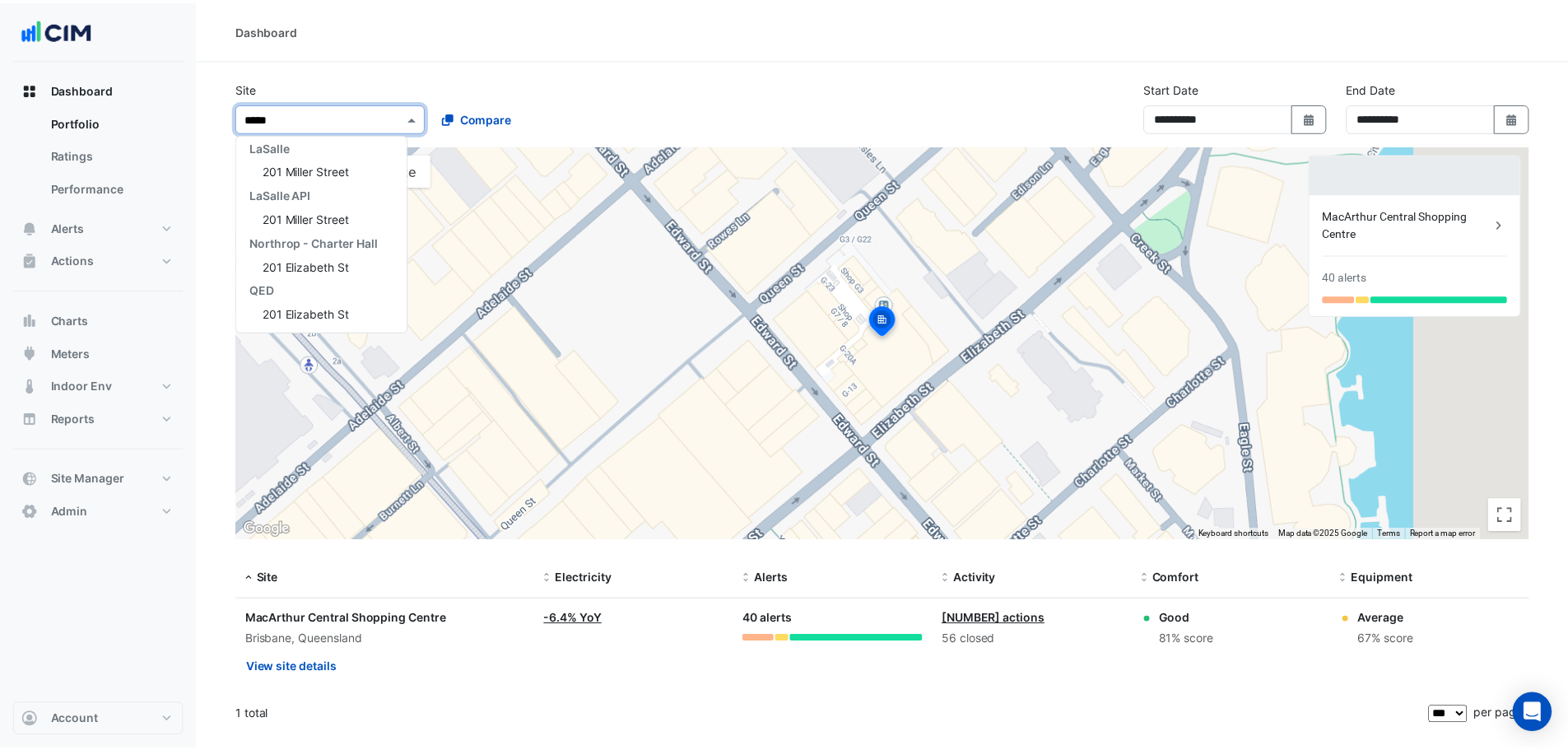 scroll, scrollTop: 0, scrollLeft: 0, axis: both 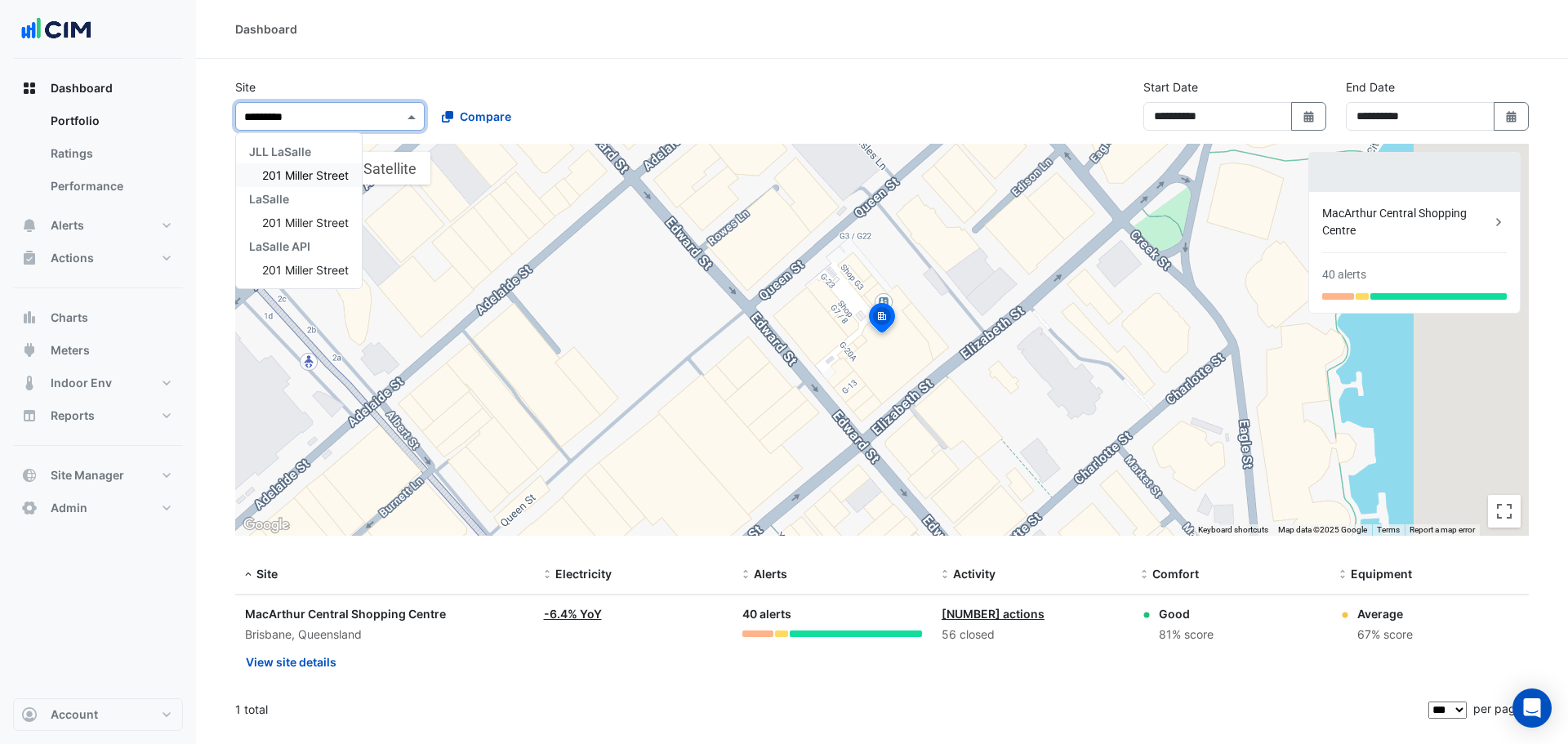 type on "**********" 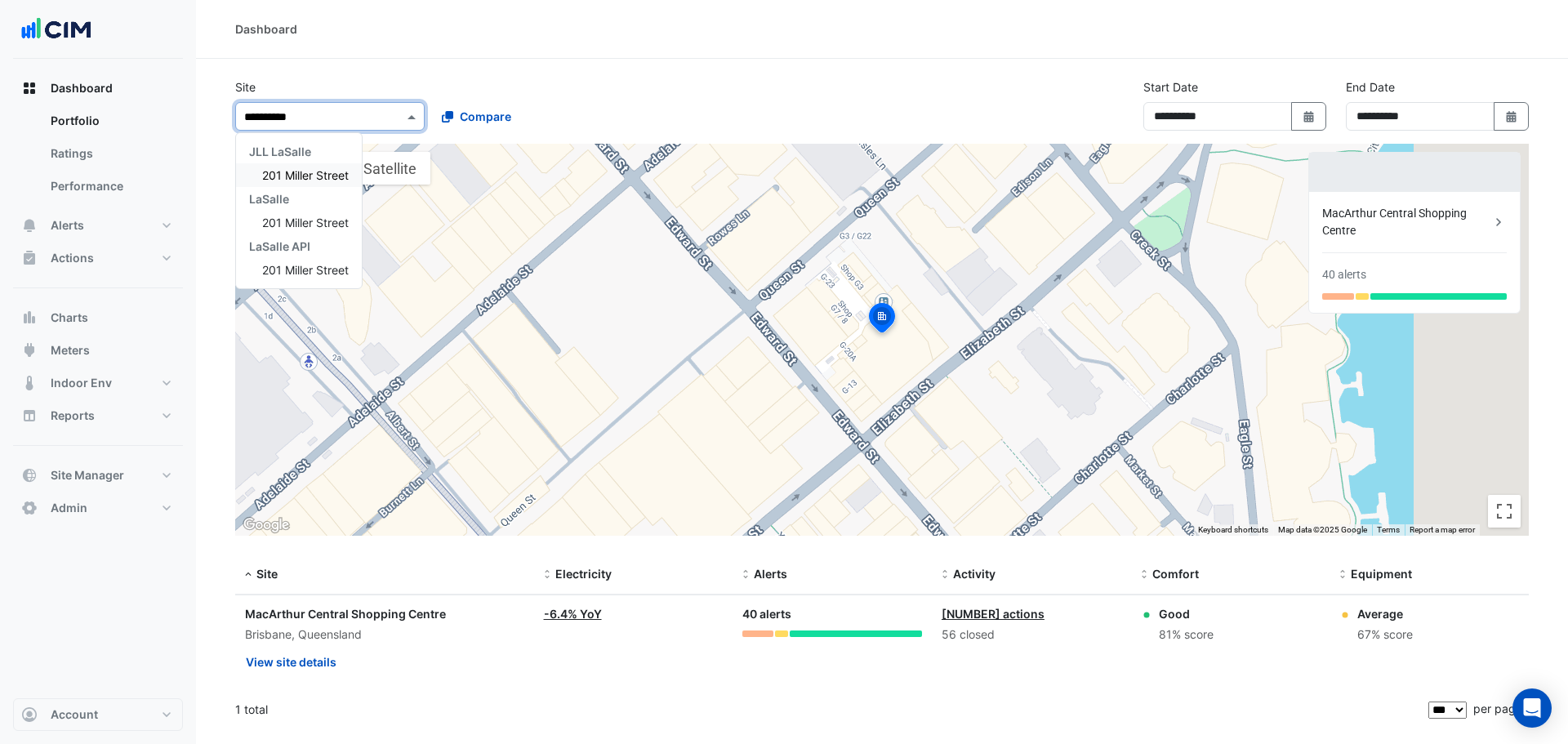 click on "201 Miller Street" at bounding box center [299, 175] 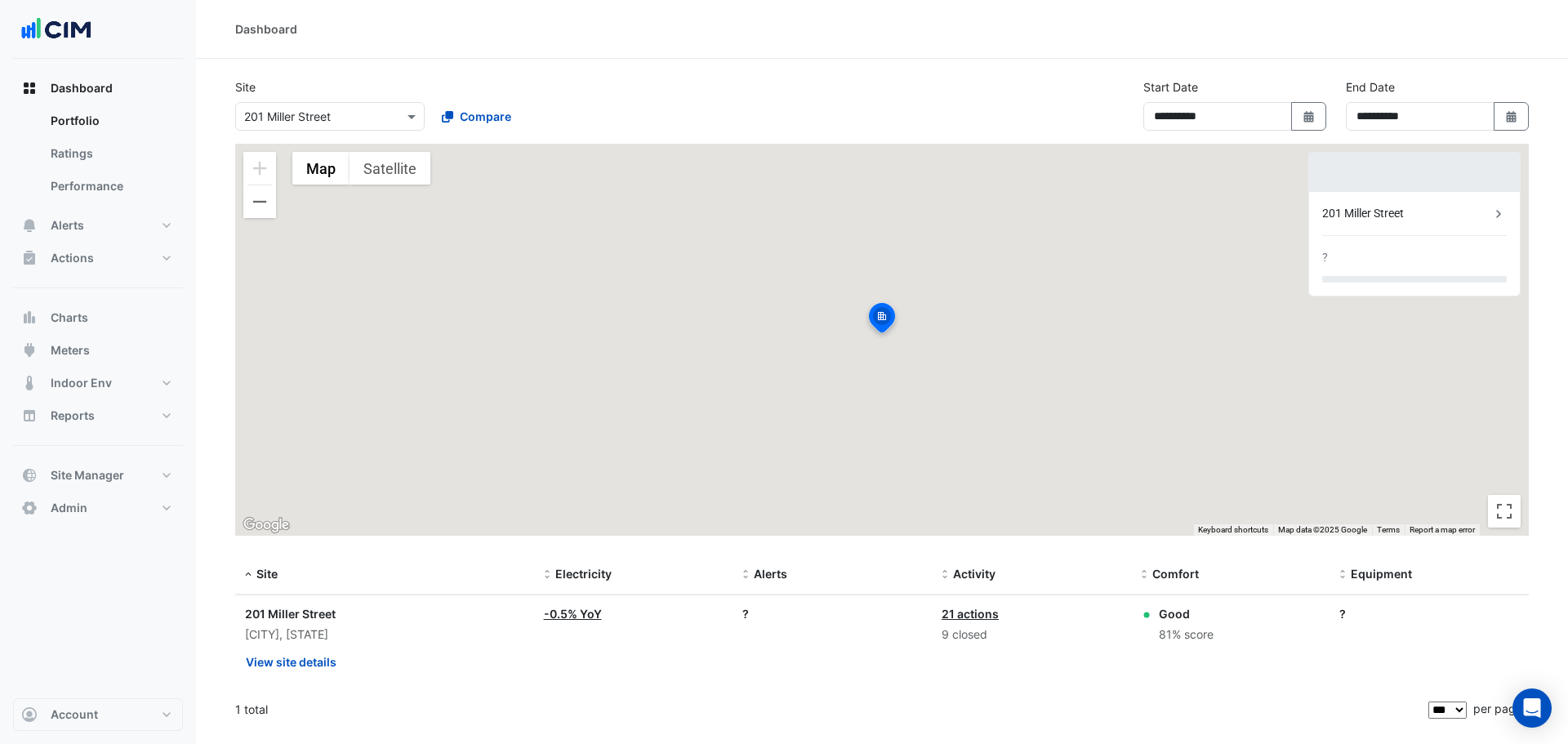 click on "**********" 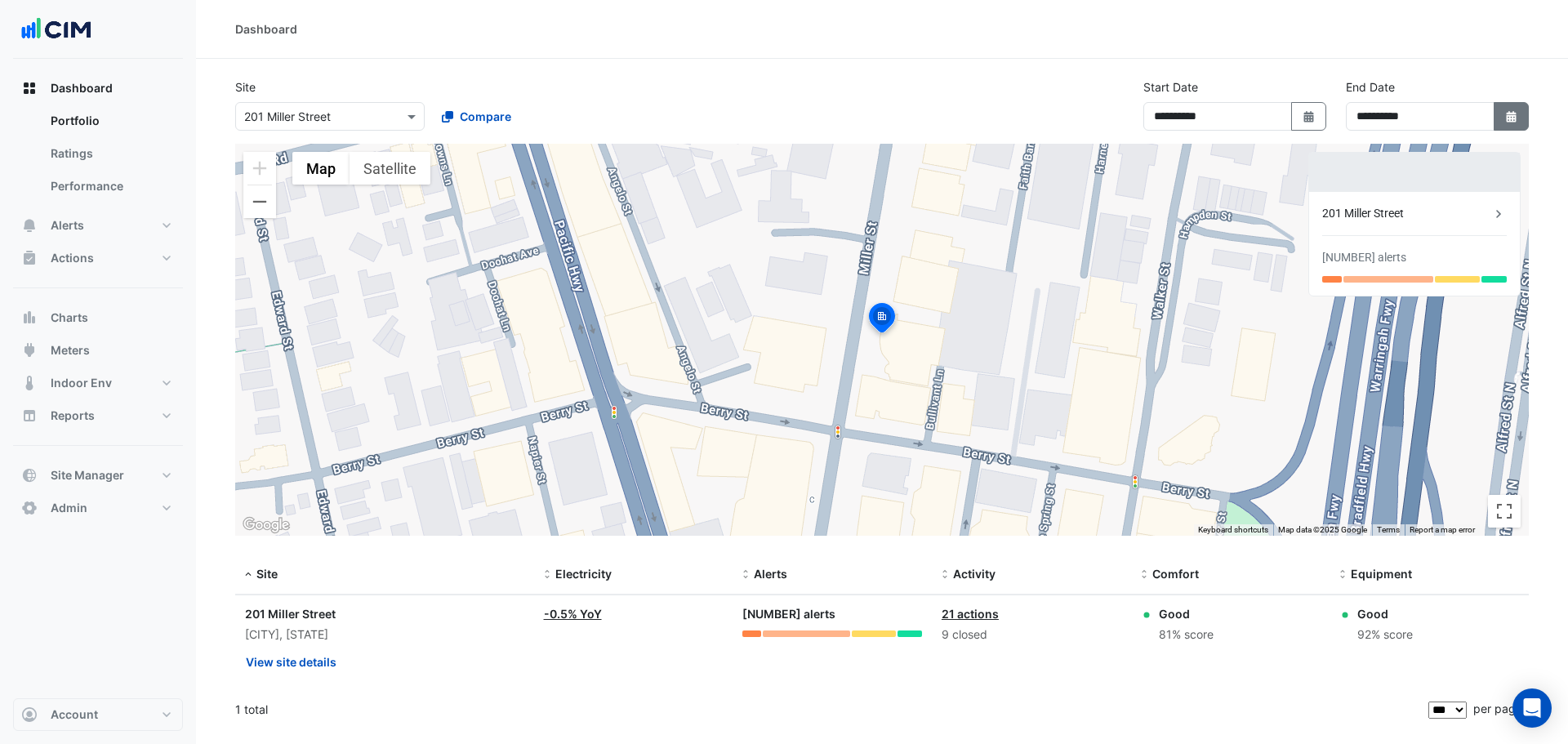 drag, startPoint x: 1513, startPoint y: 98, endPoint x: 1512, endPoint y: 114, distance: 16.03122 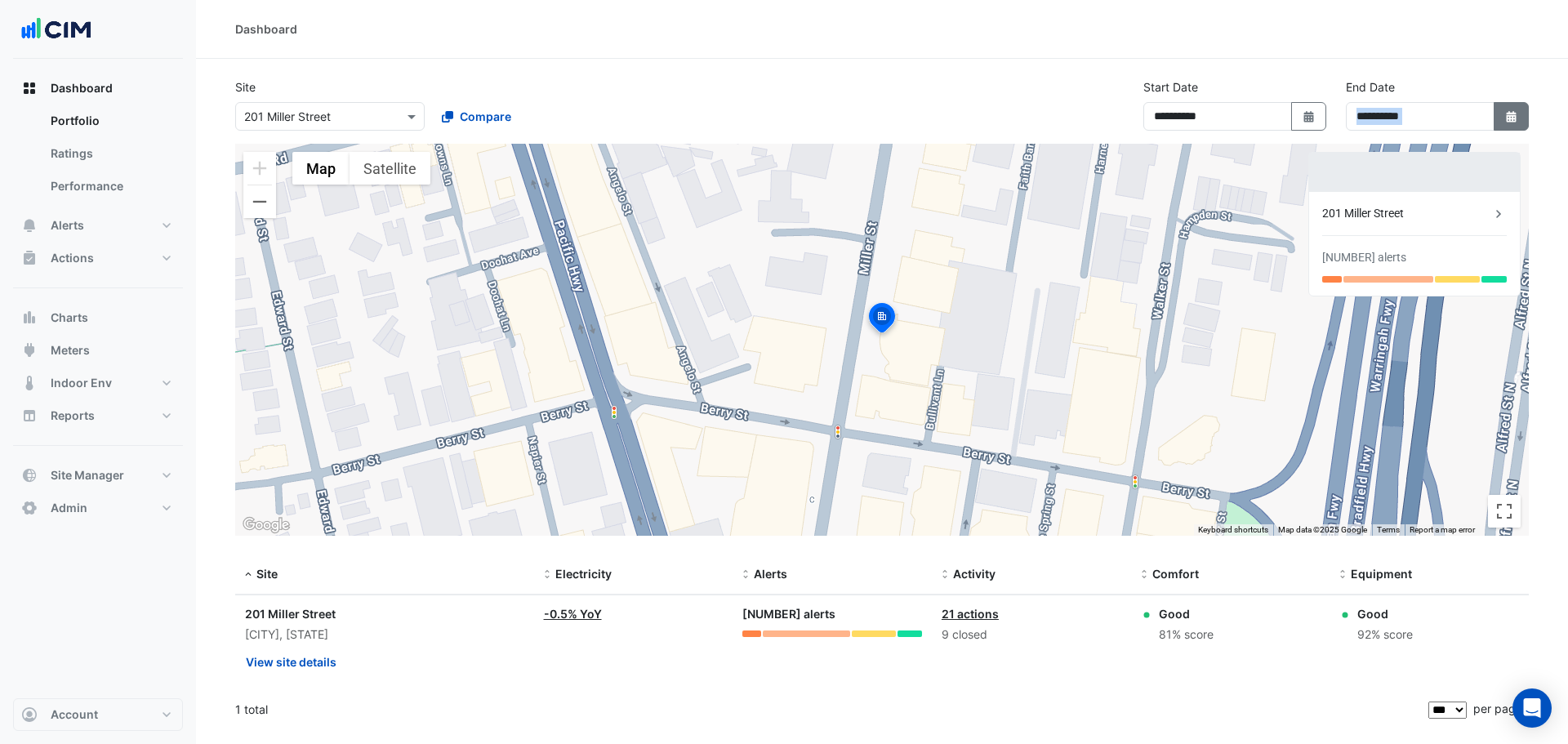 click 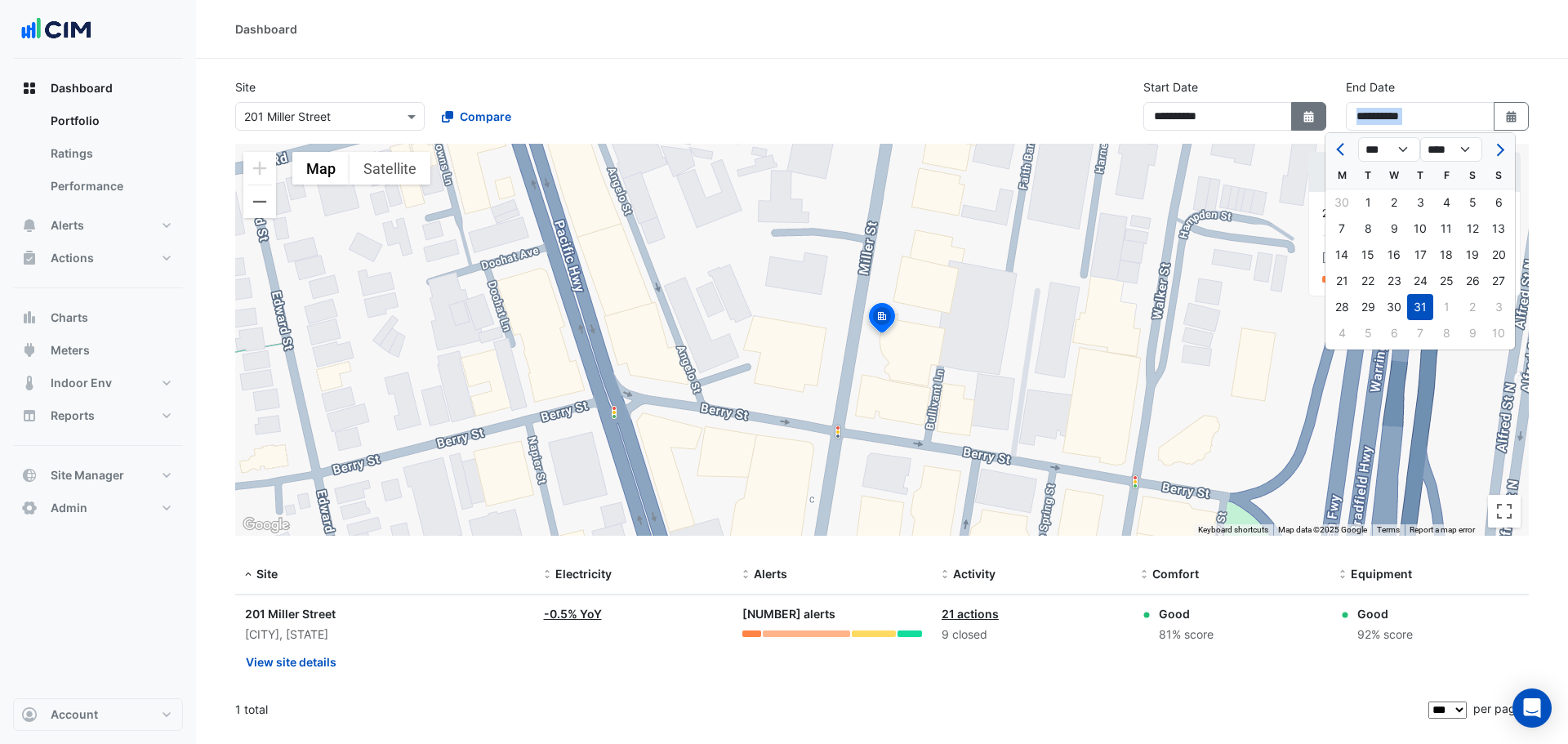 click on "Select Date" 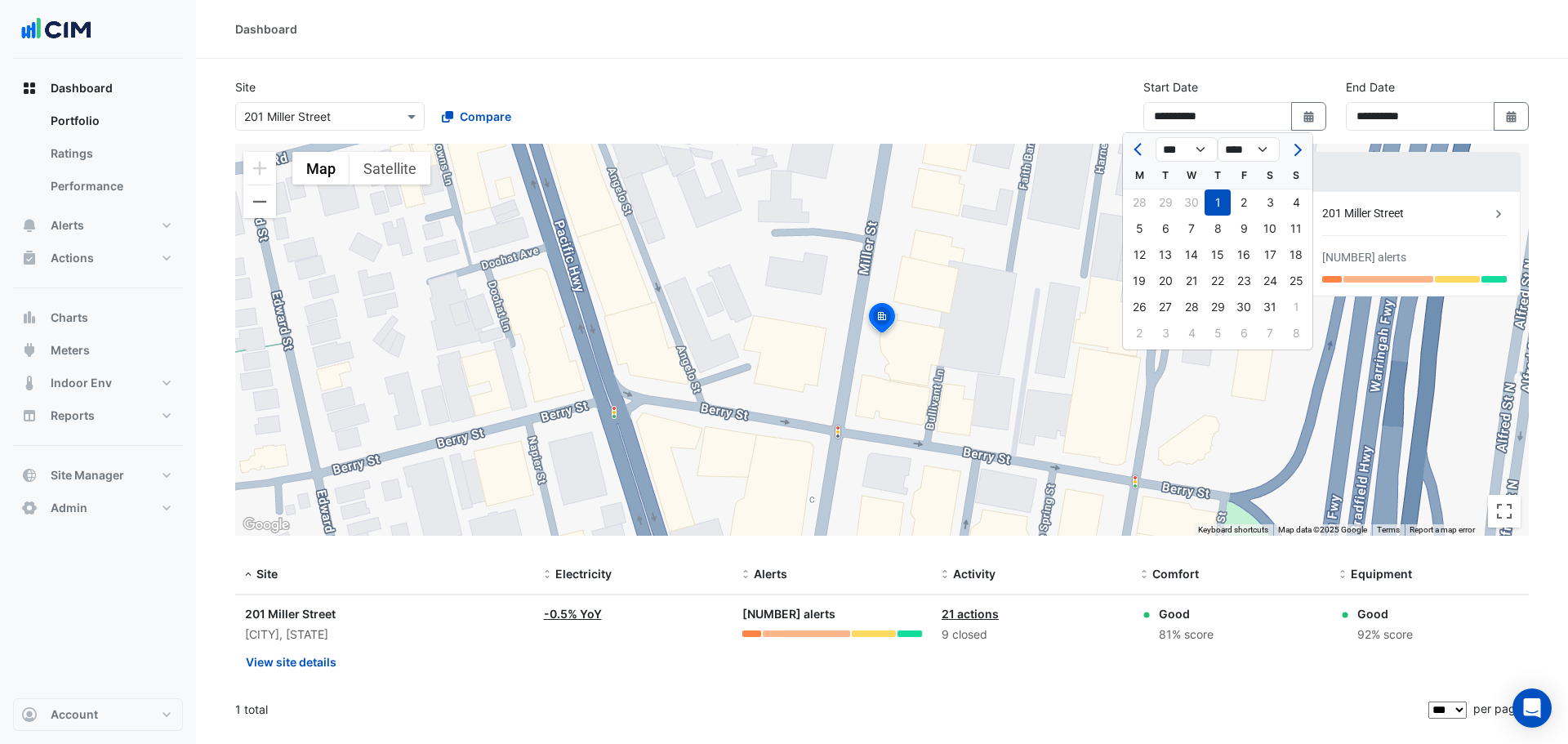 click on "**********" 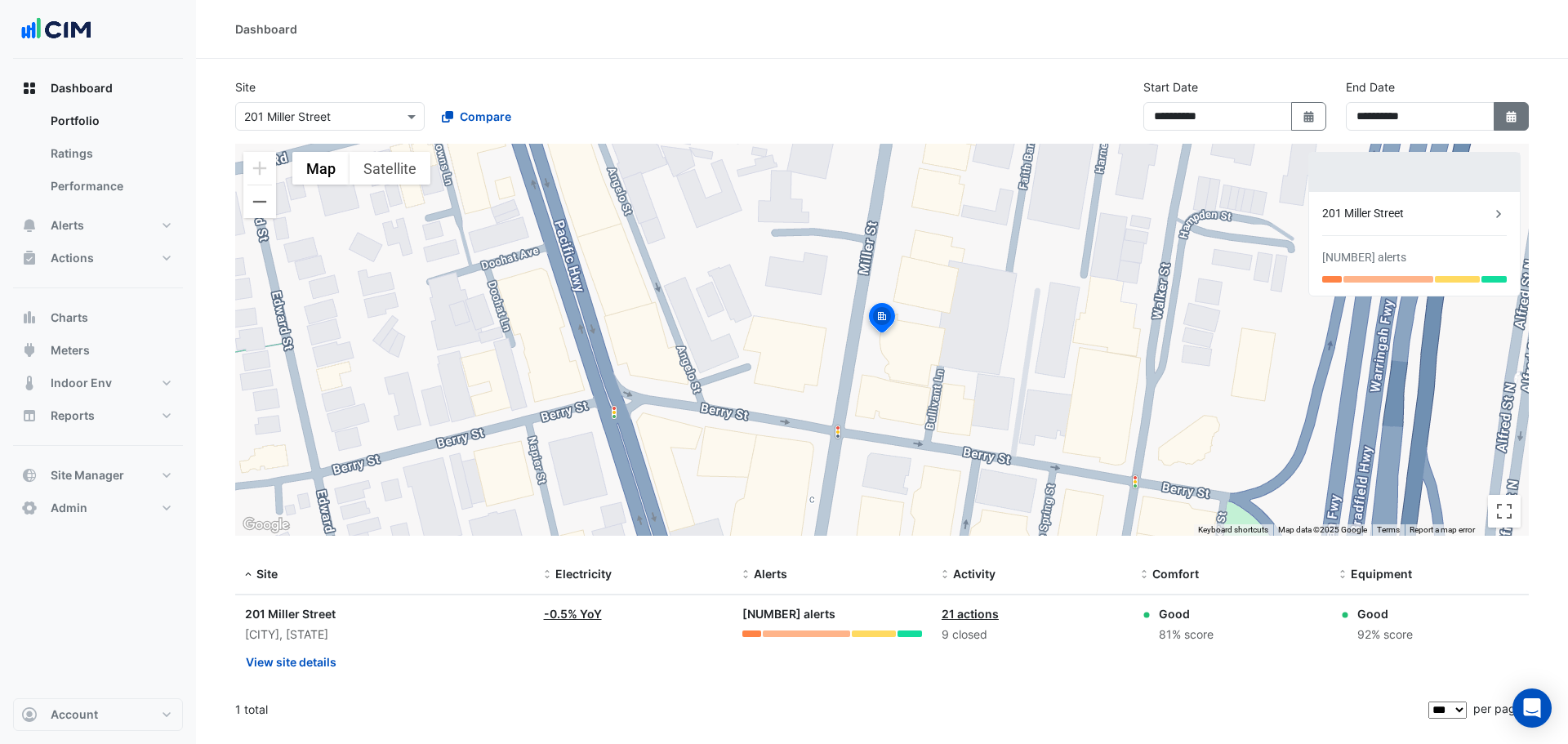 click 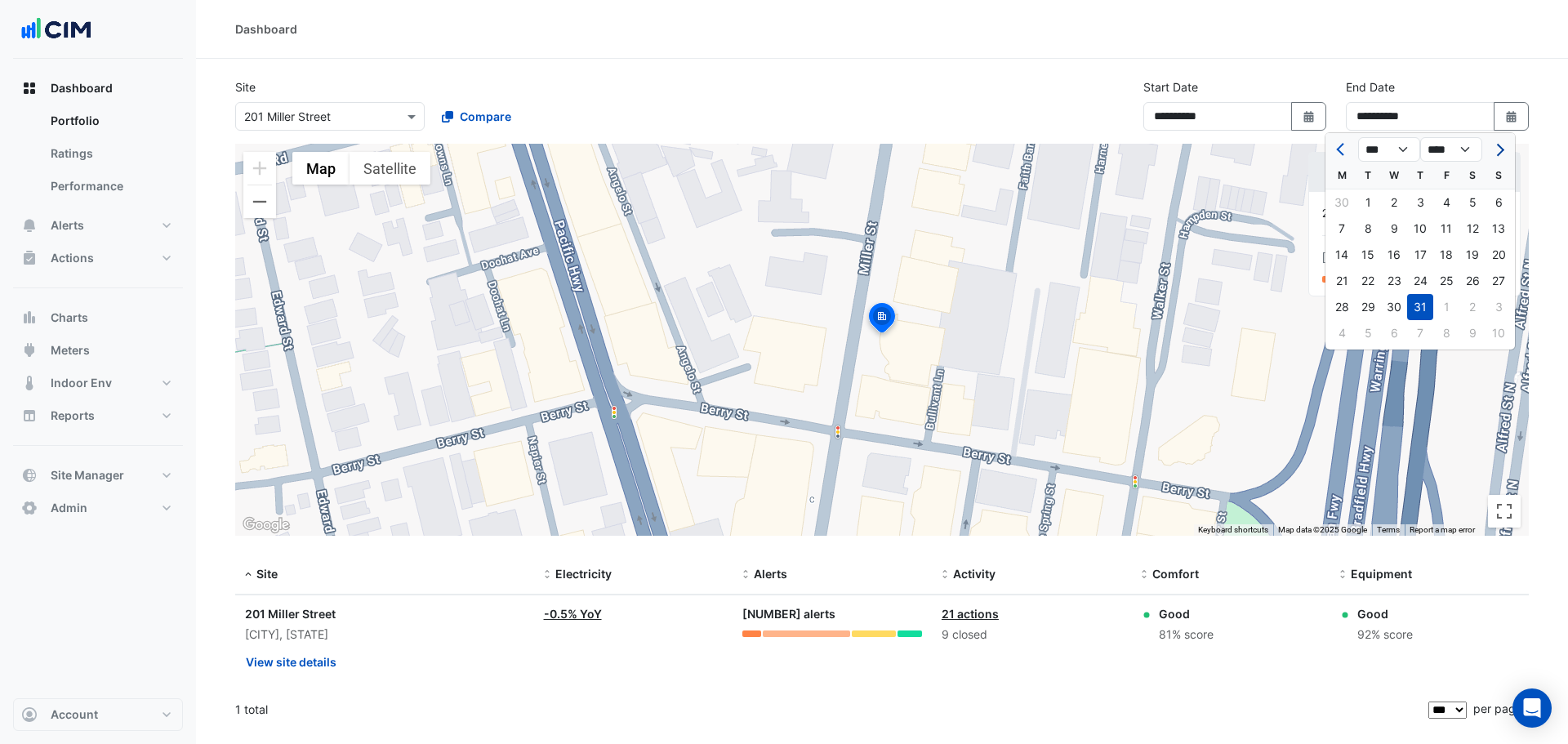 click 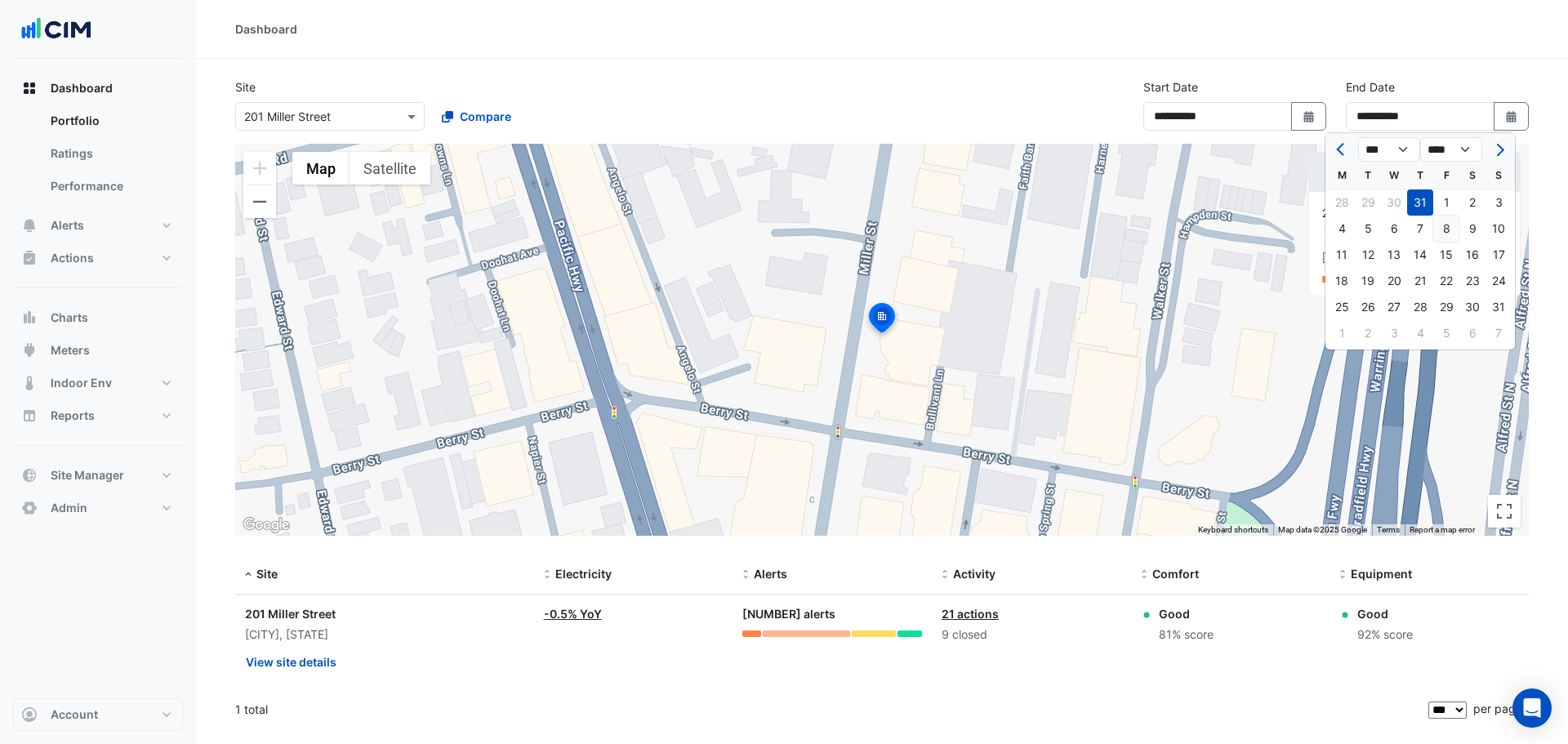 click on "8" 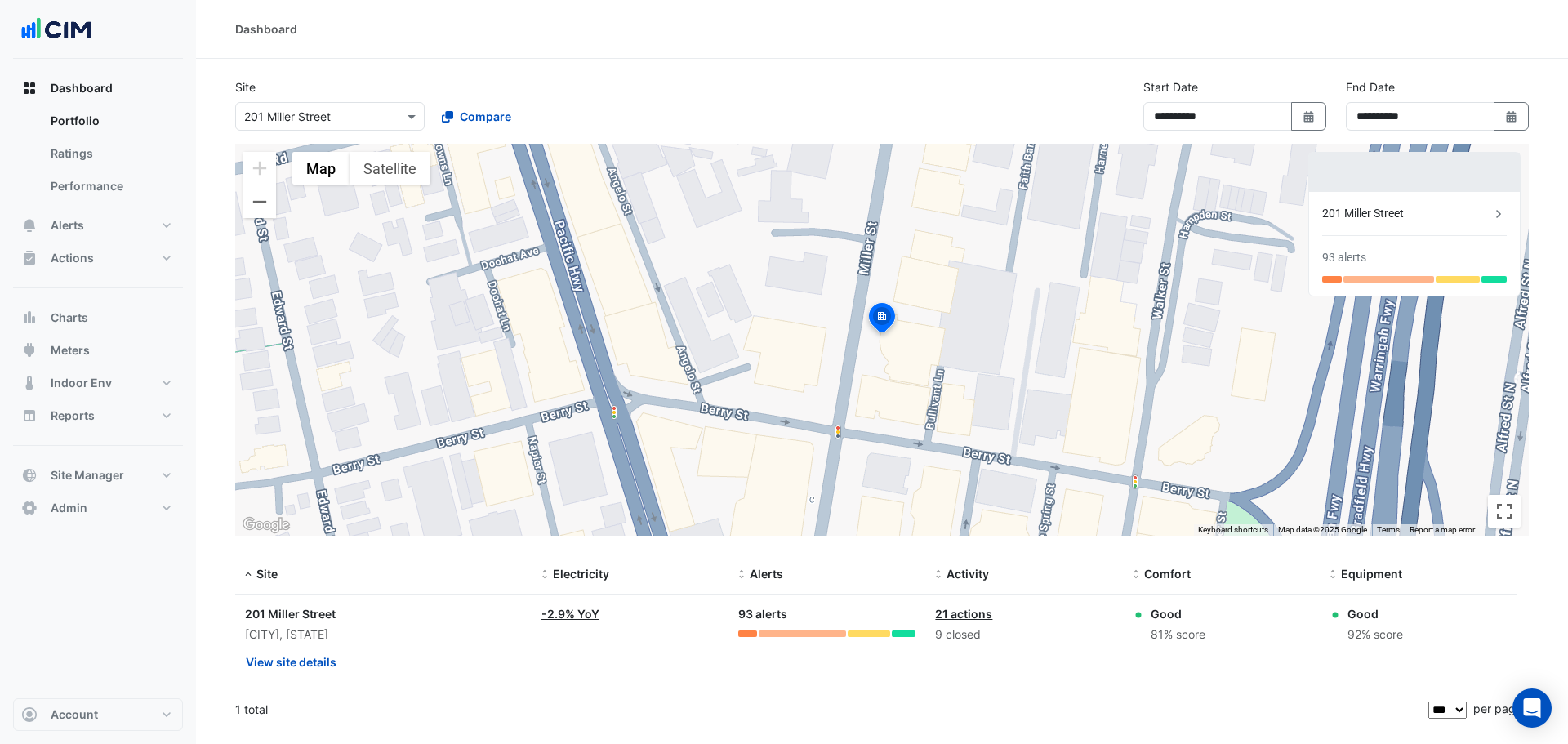 click on "Alerts:
[NUMBER] alerts" 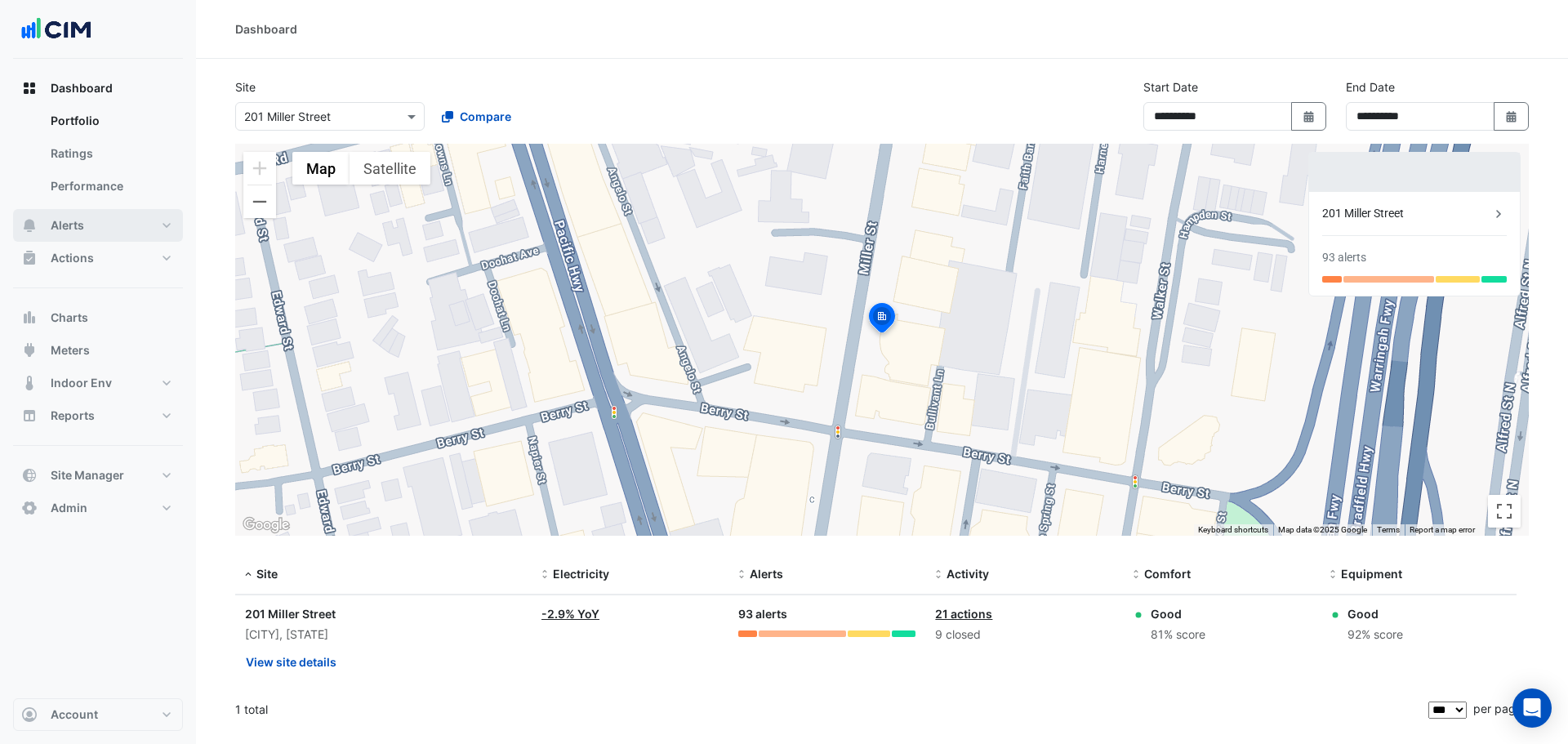 click on "Dashboard
Portfolio
Ratings
Performance
Alerts
Site
Rules
Templates
Actions
Site
Manager" at bounding box center [98, 298] 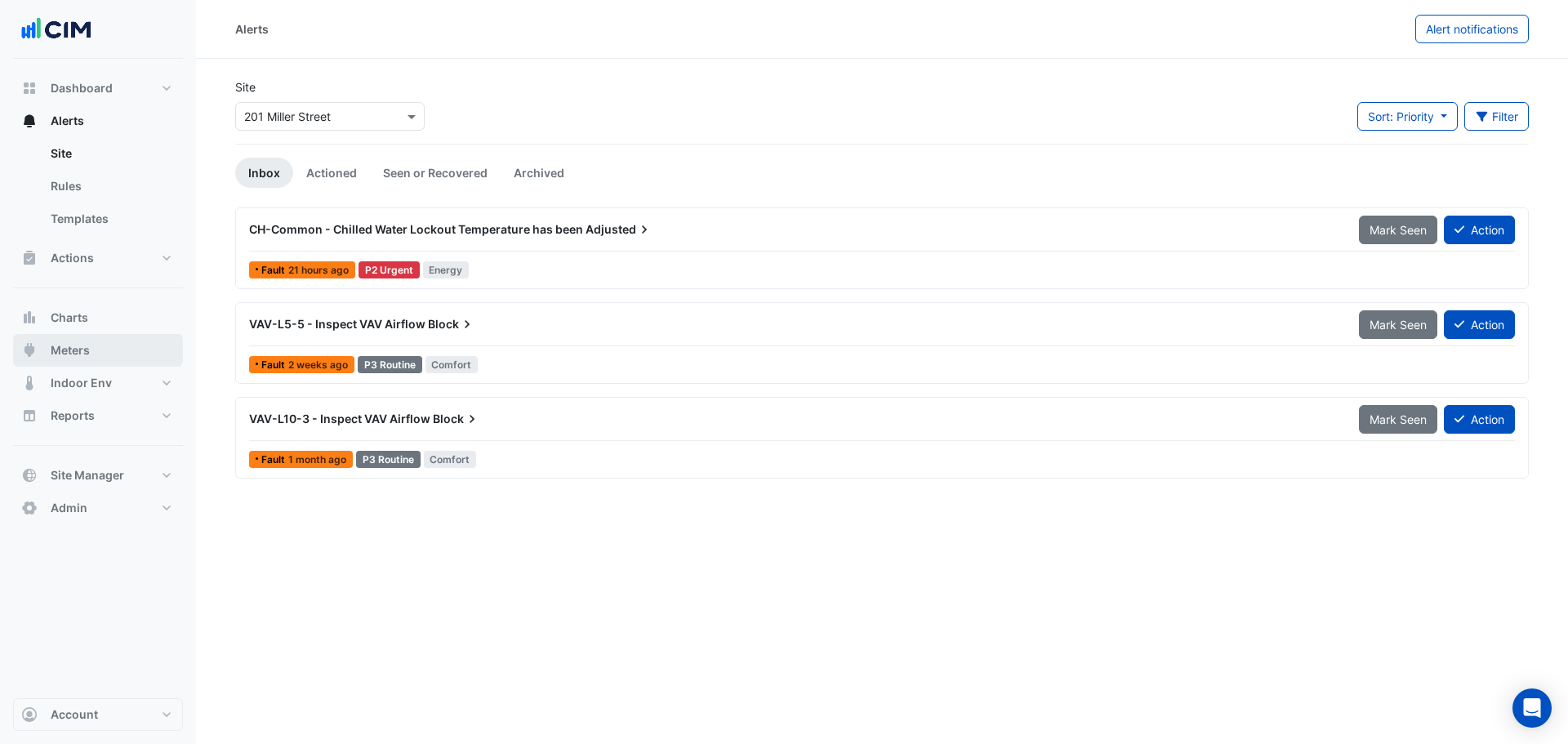 drag, startPoint x: 110, startPoint y: 337, endPoint x: 210, endPoint y: 225, distance: 150.1466 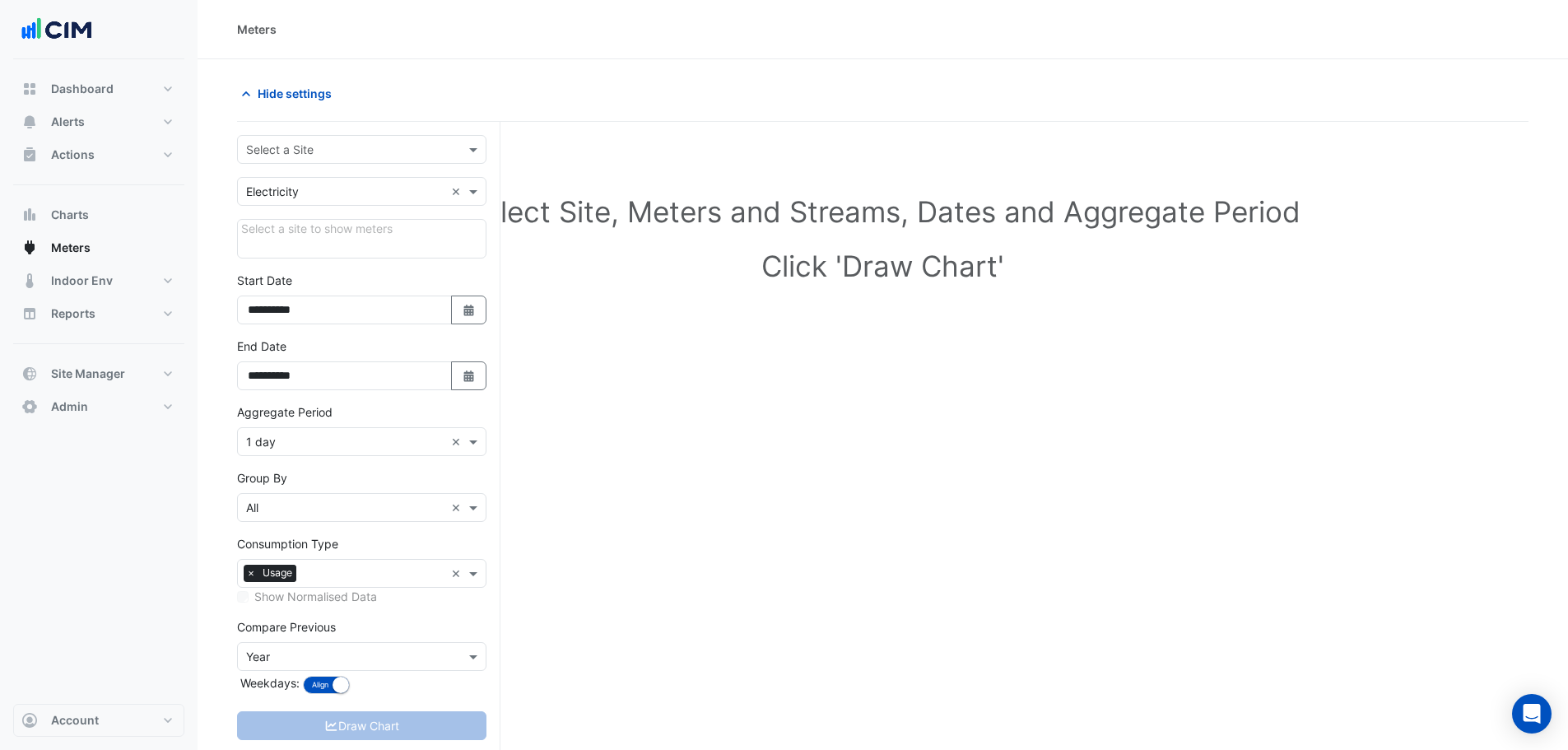 click at bounding box center (345, 150) 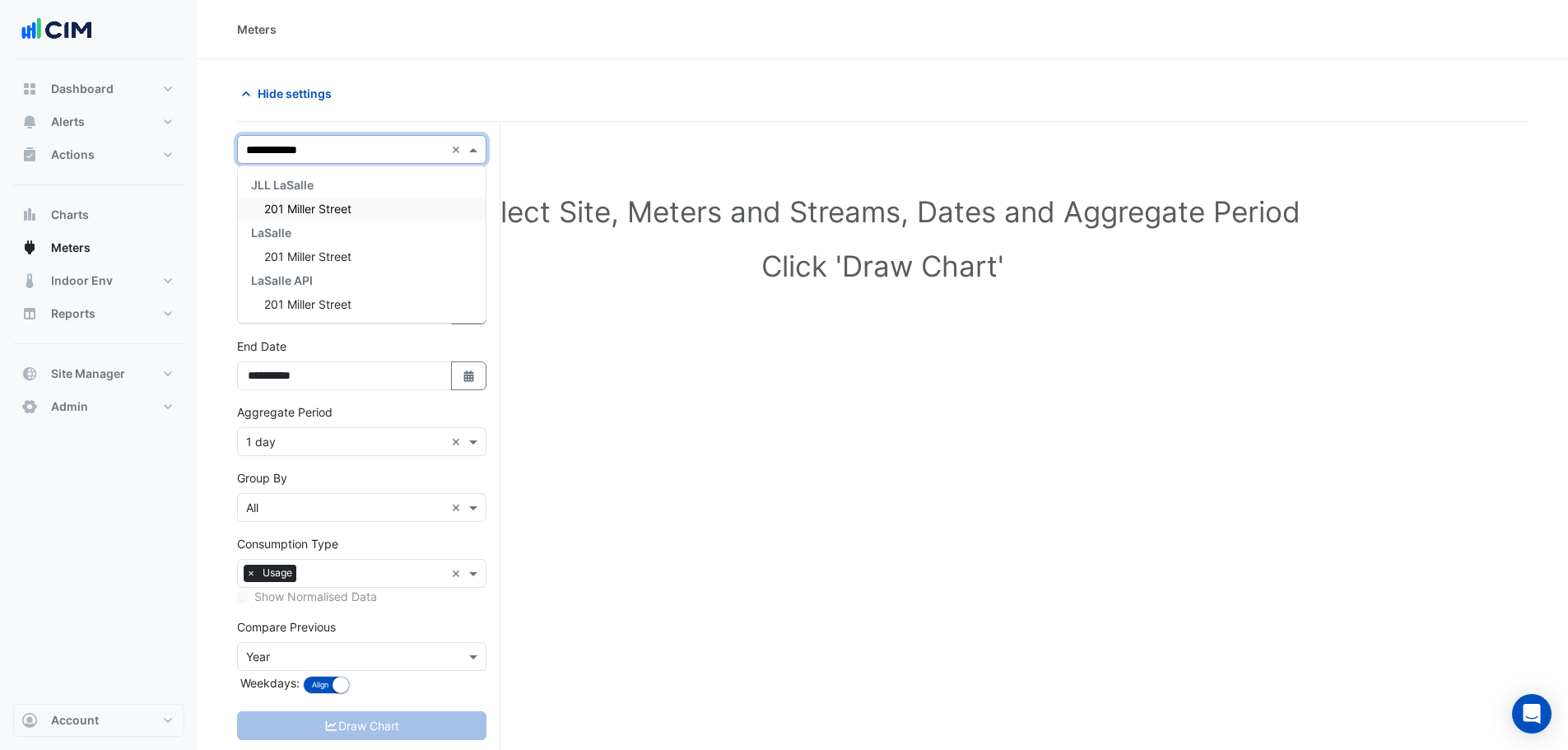 type on "**********" 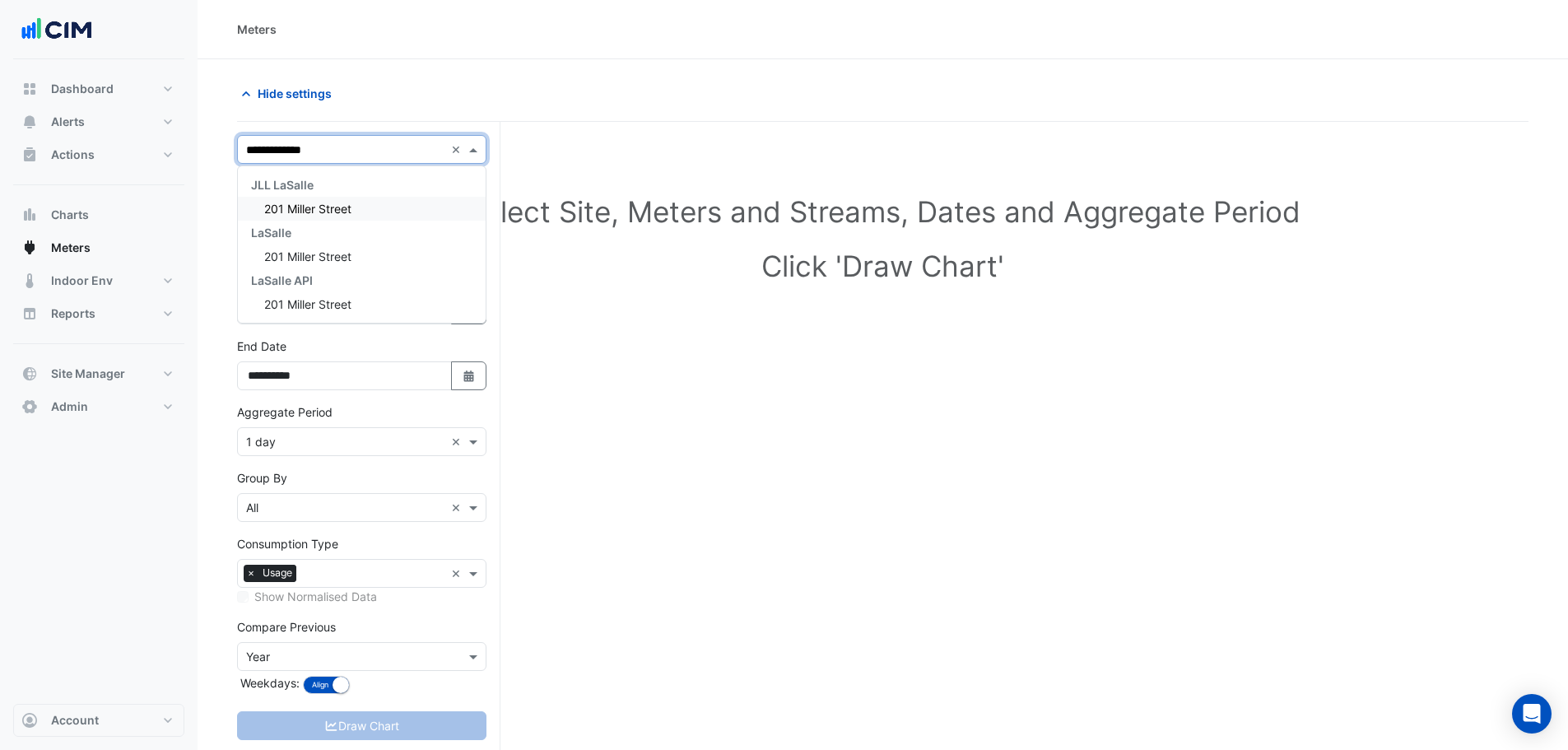 click on "LaSalle" at bounding box center (361, 232) 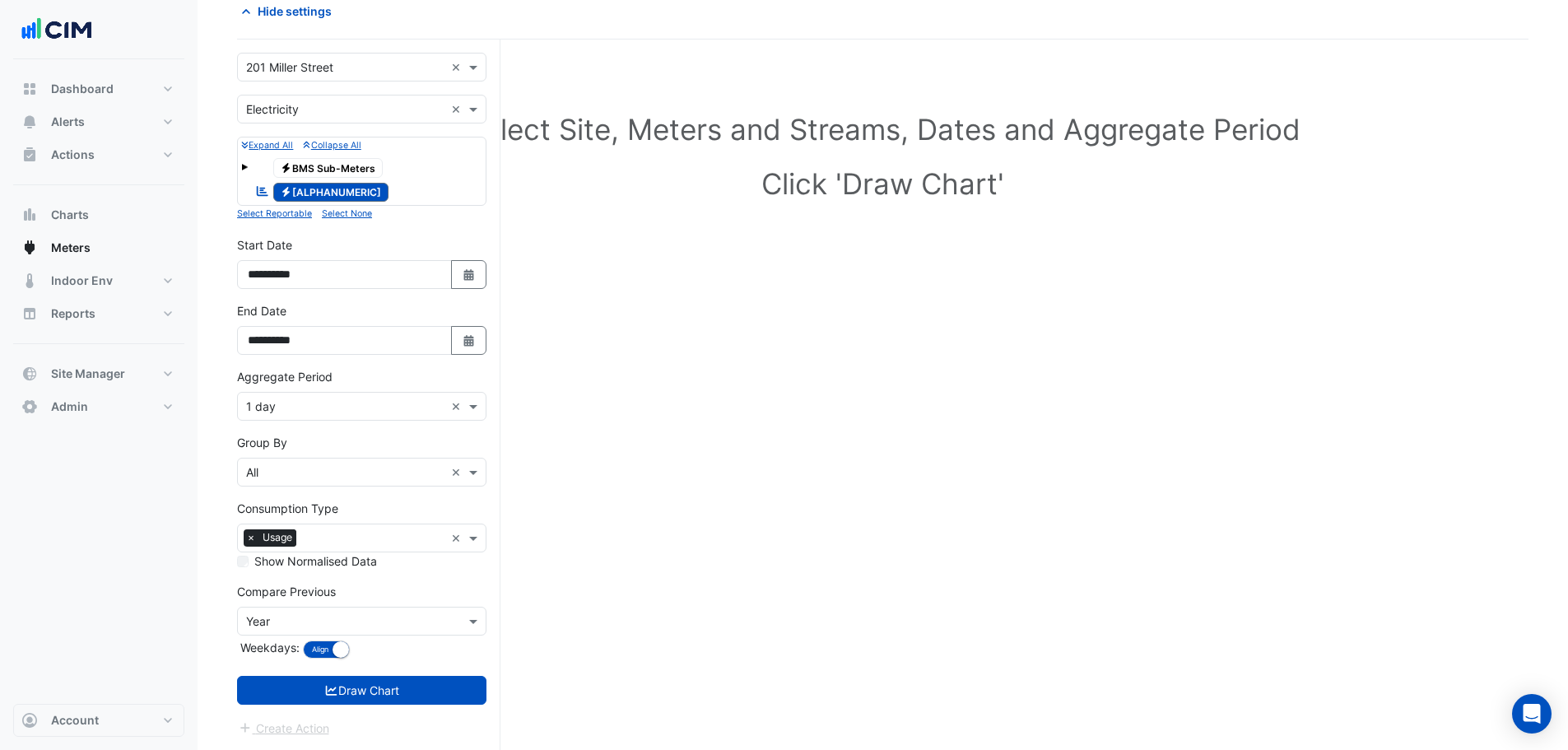 scroll, scrollTop: 83, scrollLeft: 0, axis: vertical 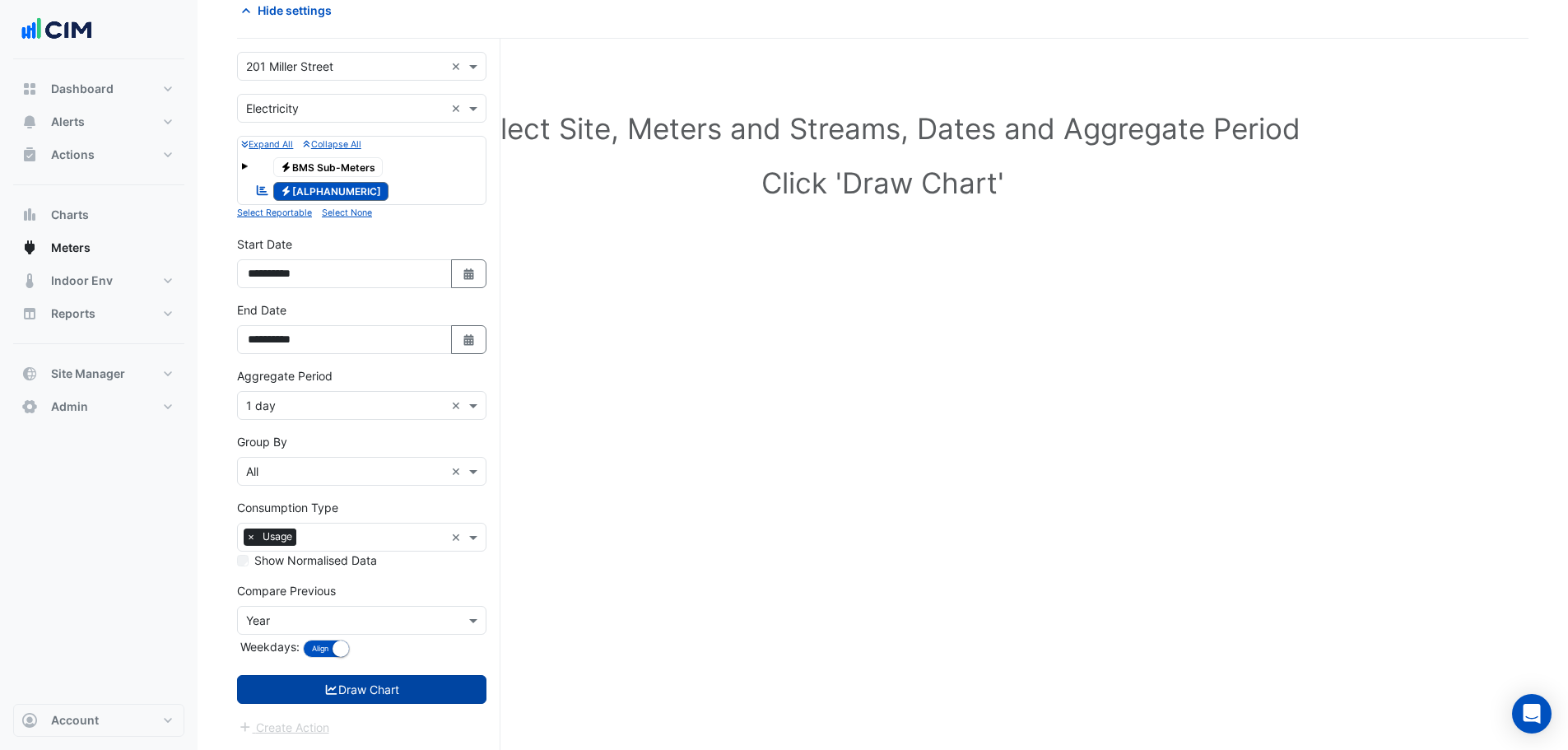 click on "Draw Chart" at bounding box center (361, 689) 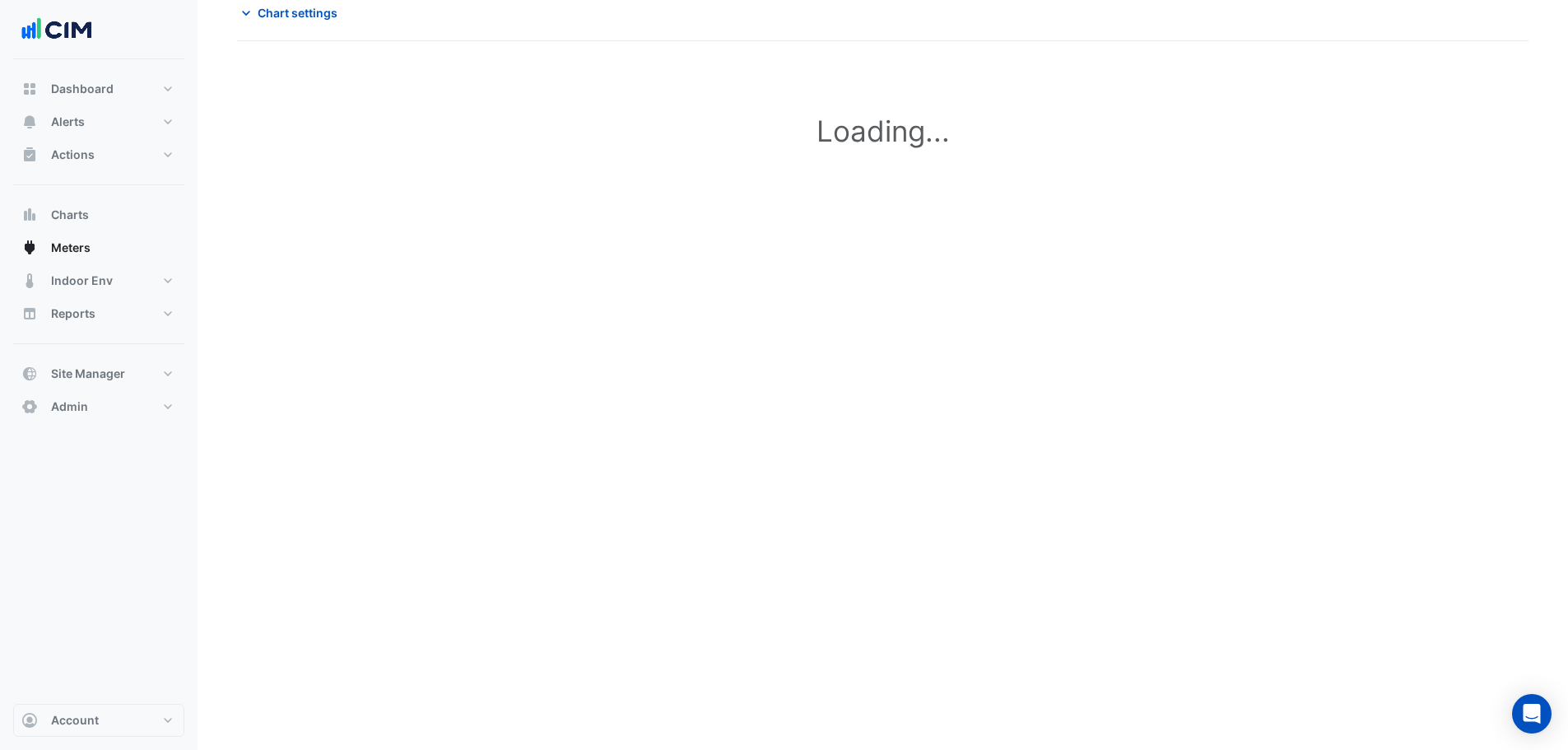 scroll, scrollTop: 0, scrollLeft: 0, axis: both 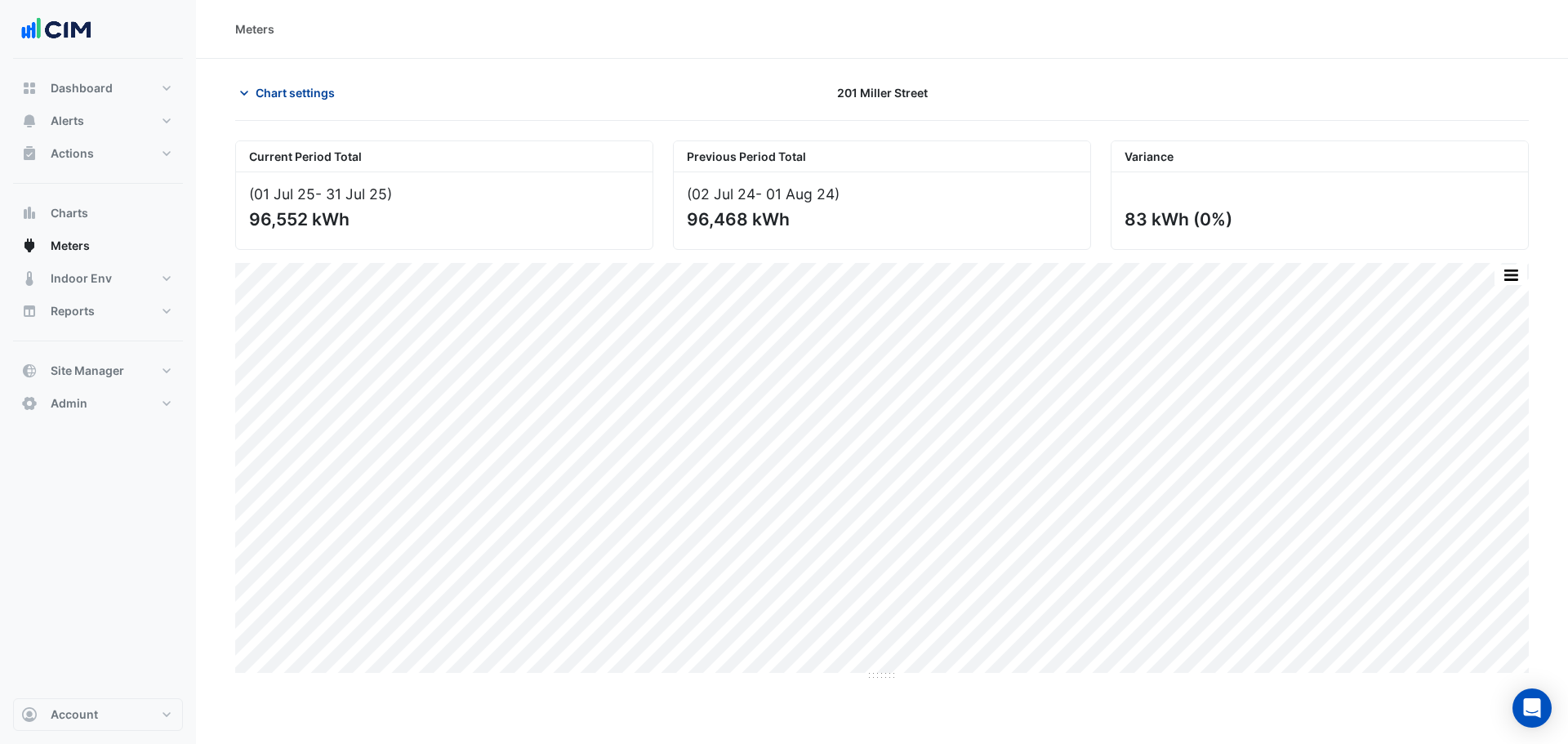 click on "Chart settings" 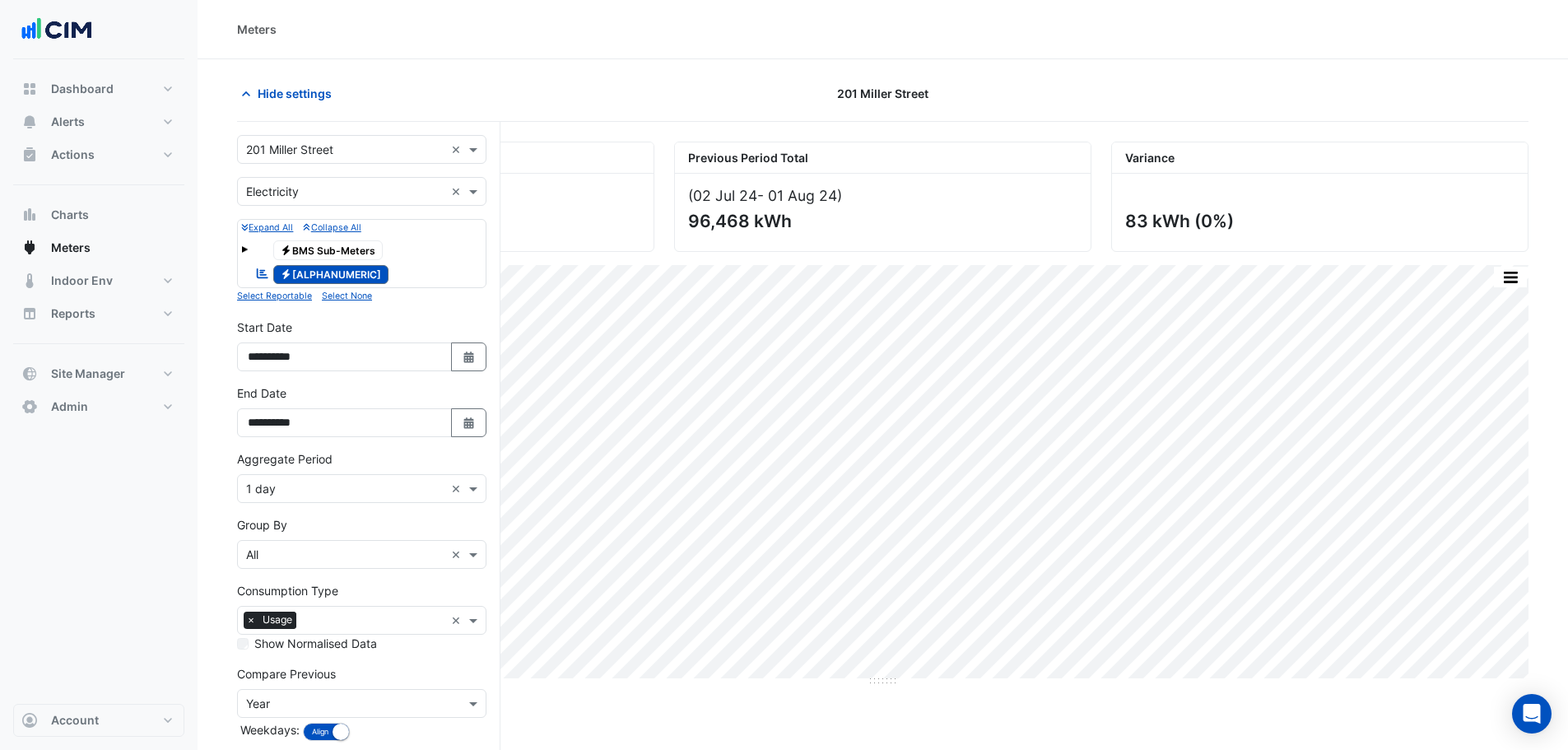 click at bounding box center [345, 489] 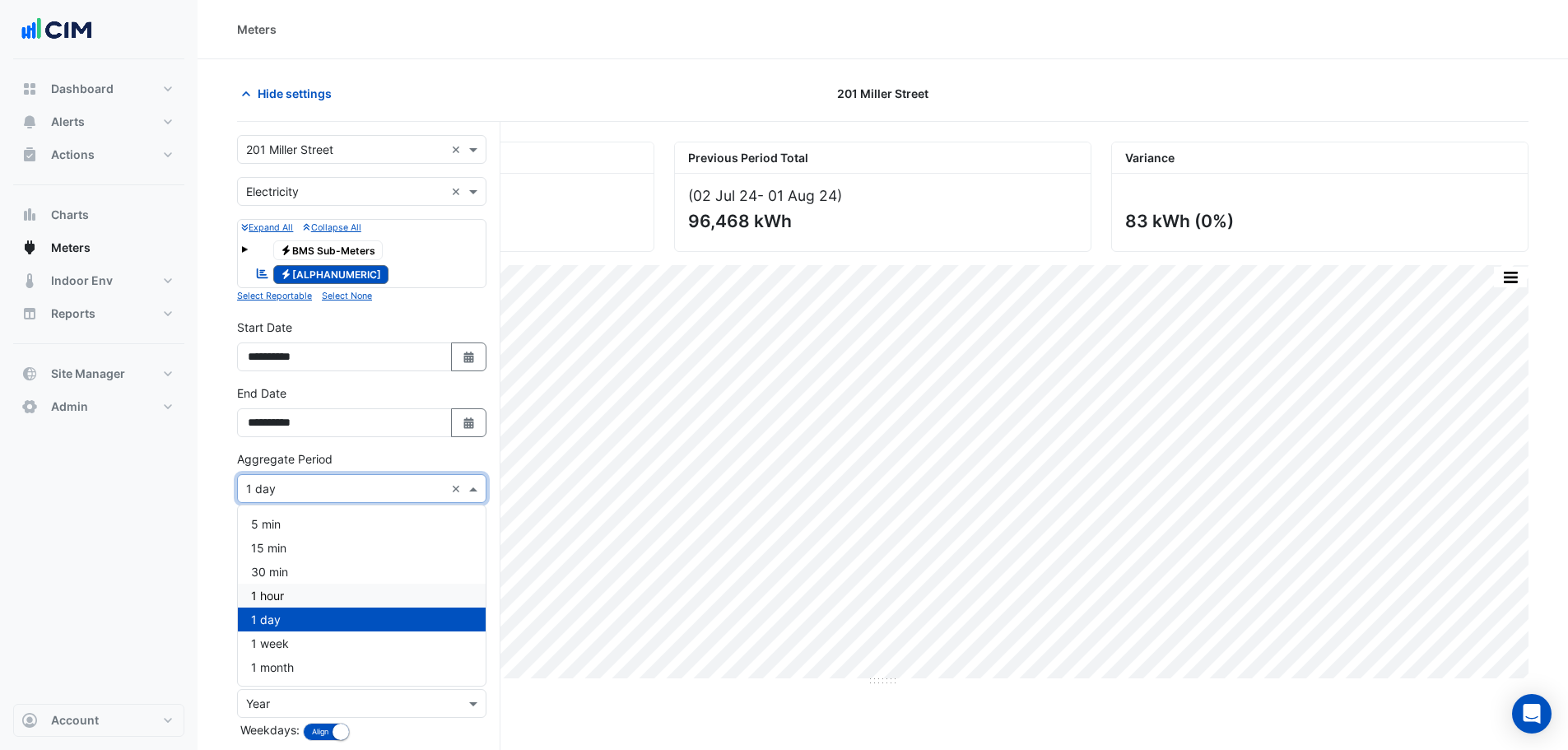click on "1 hour" at bounding box center [268, 595] 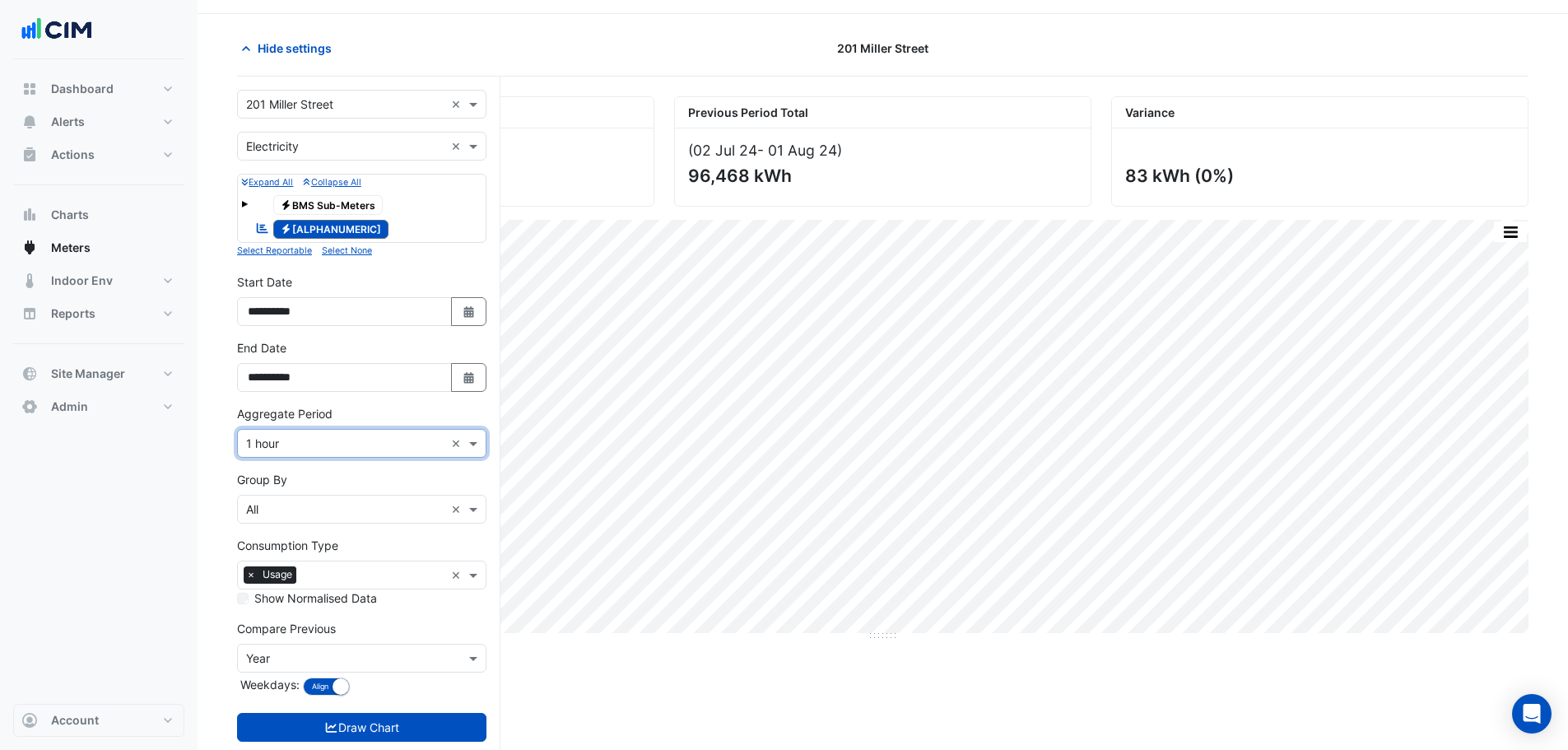 scroll, scrollTop: 83, scrollLeft: 0, axis: vertical 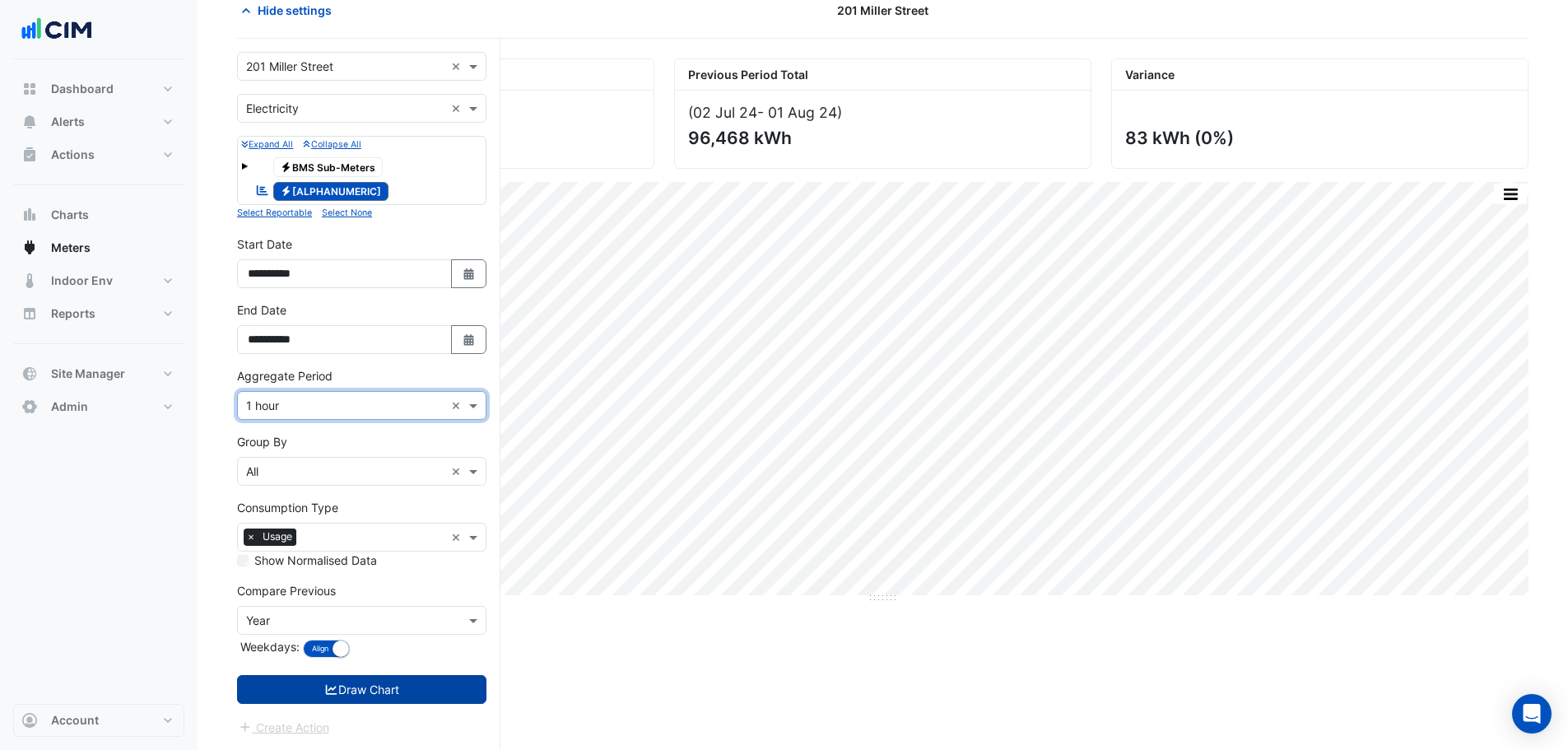 click on "Draw Chart" at bounding box center (361, 689) 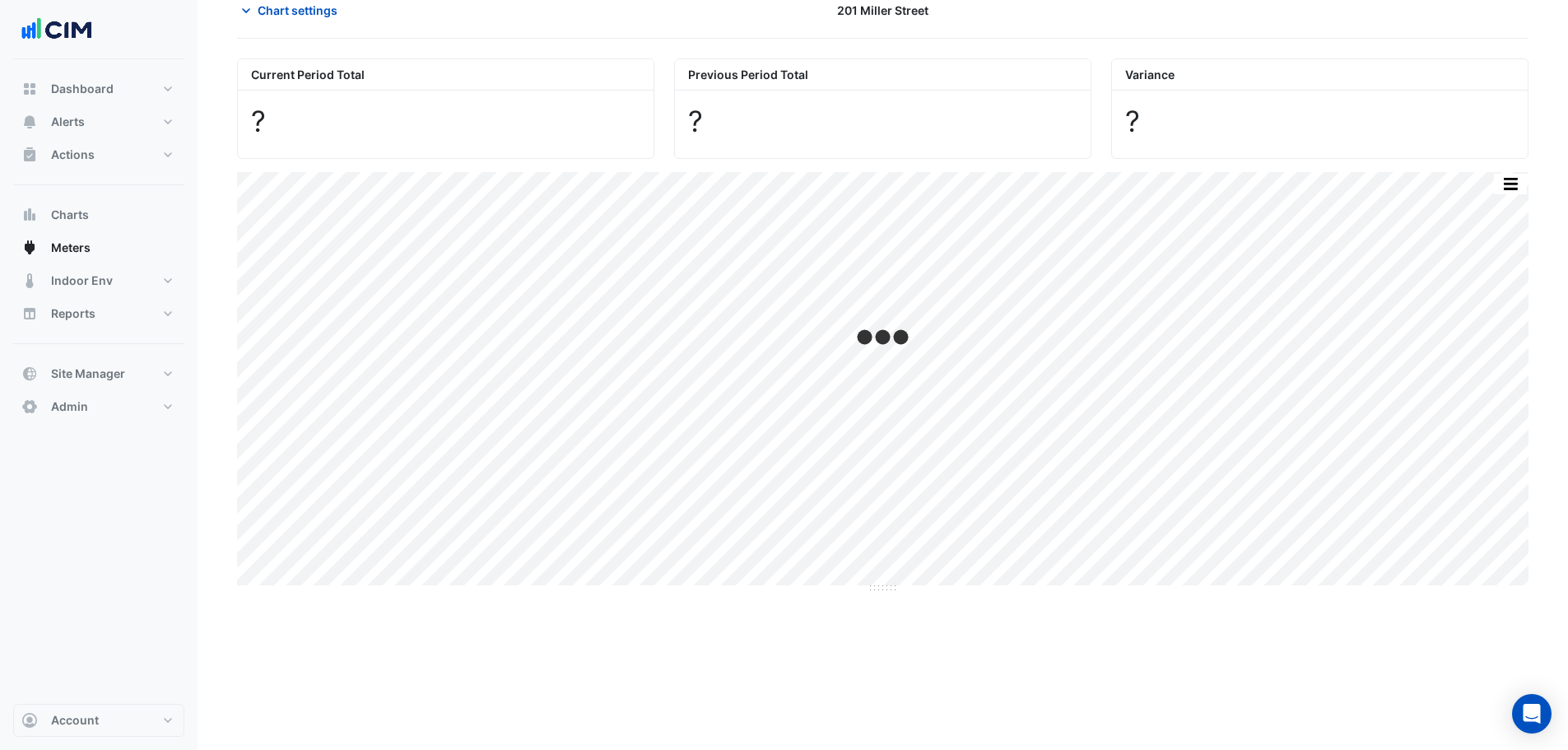 scroll, scrollTop: 0, scrollLeft: 0, axis: both 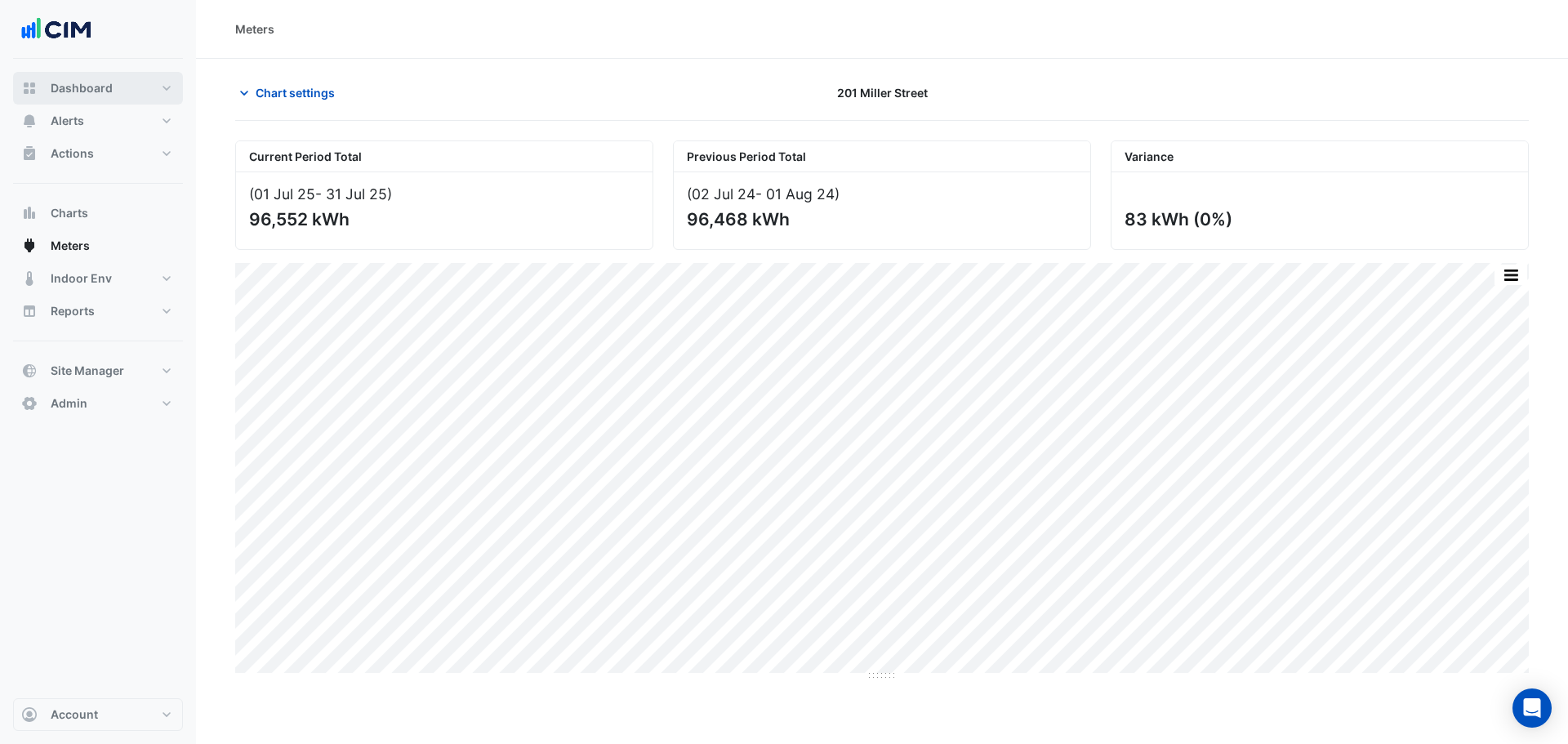 click on "Dashboard" at bounding box center [98, 88] 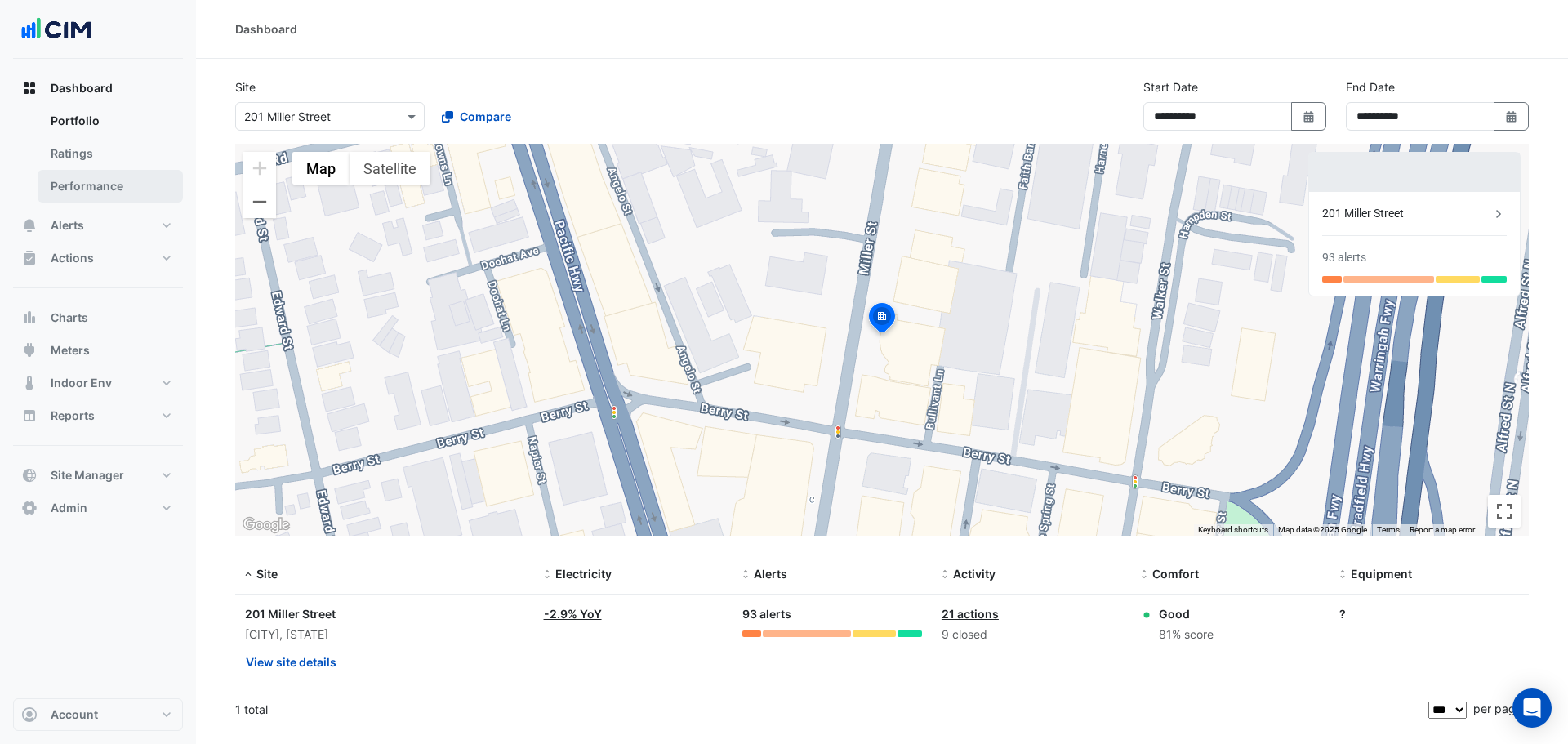 click on "Performance" at bounding box center [110, 186] 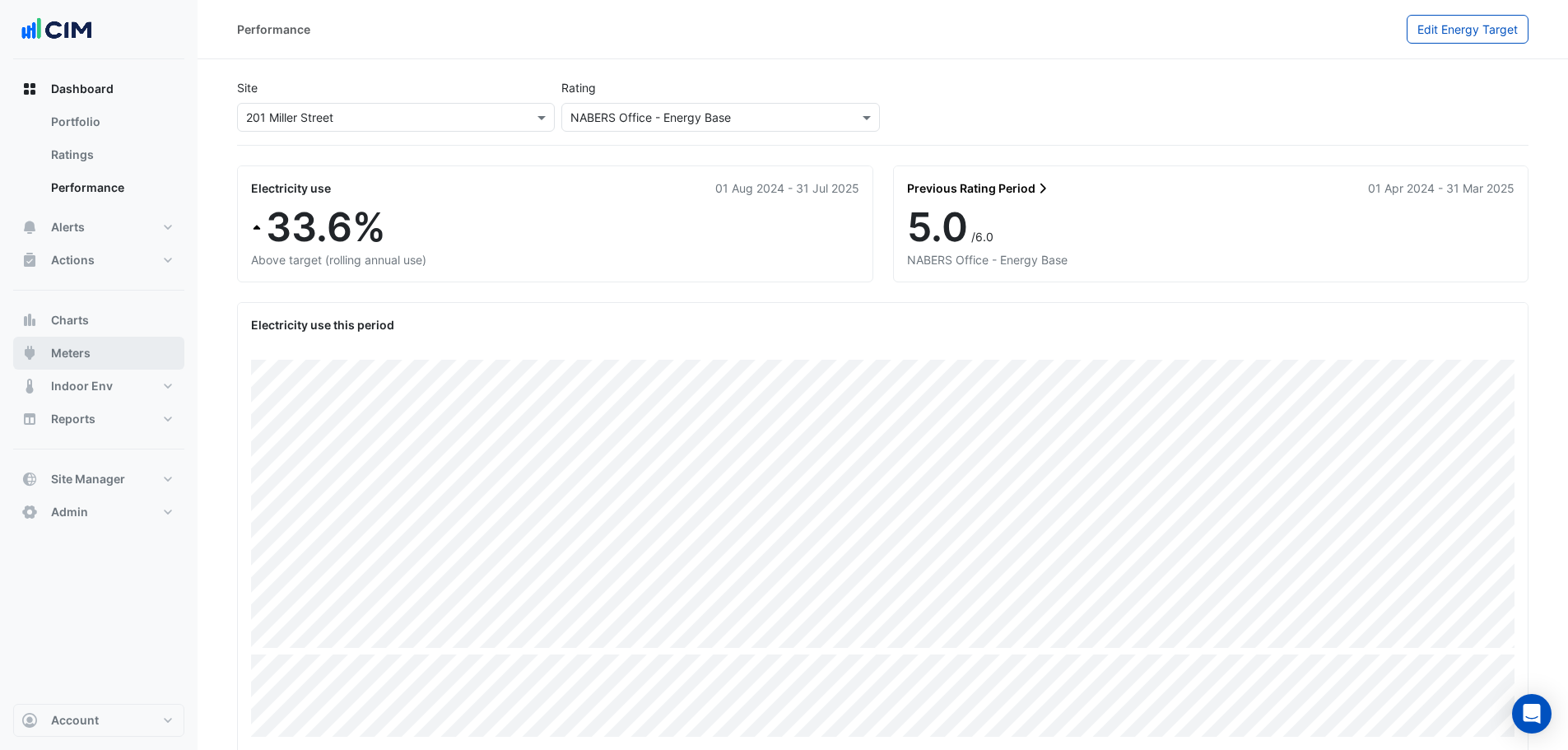click on "Meters" at bounding box center (99, 353) 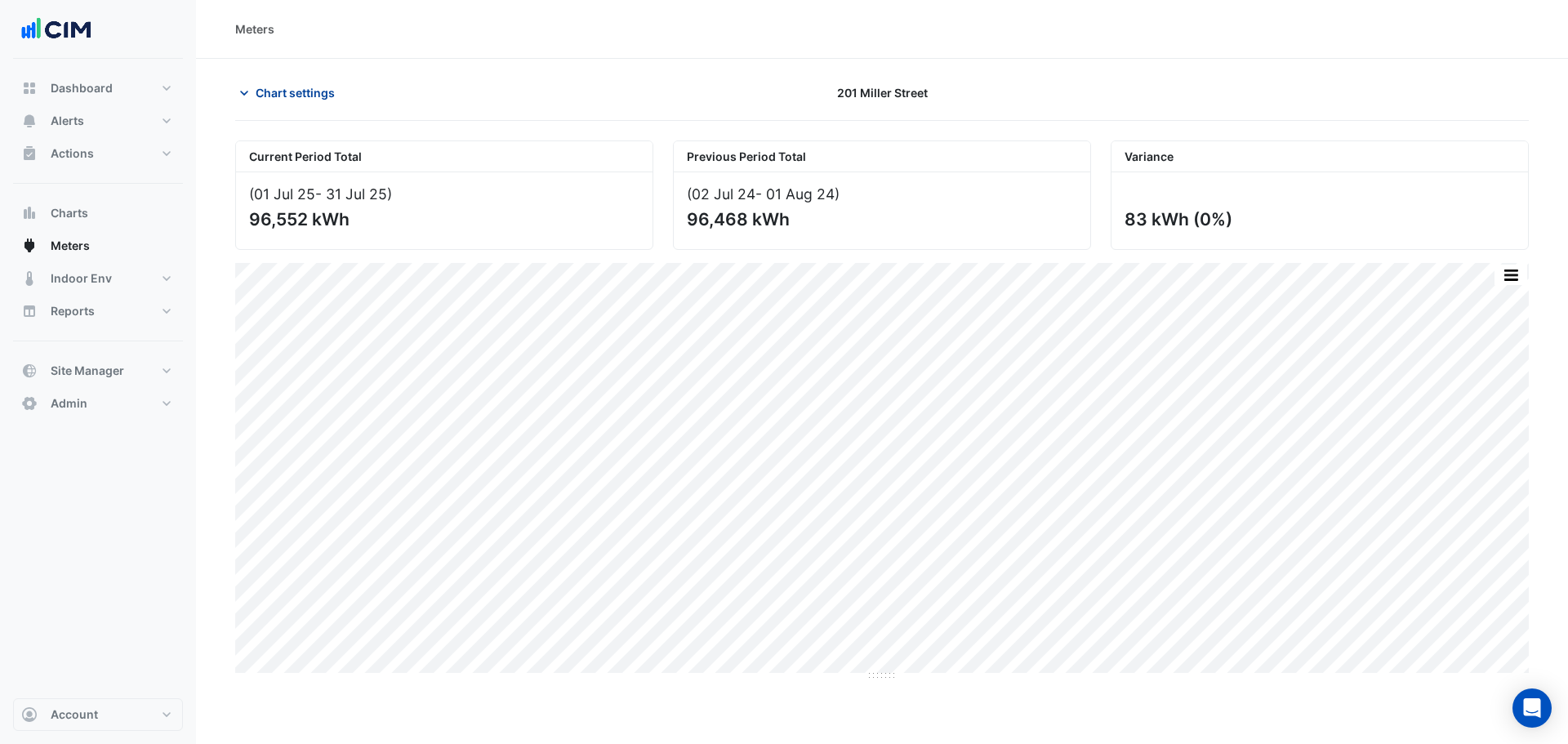 click on "Chart settings" 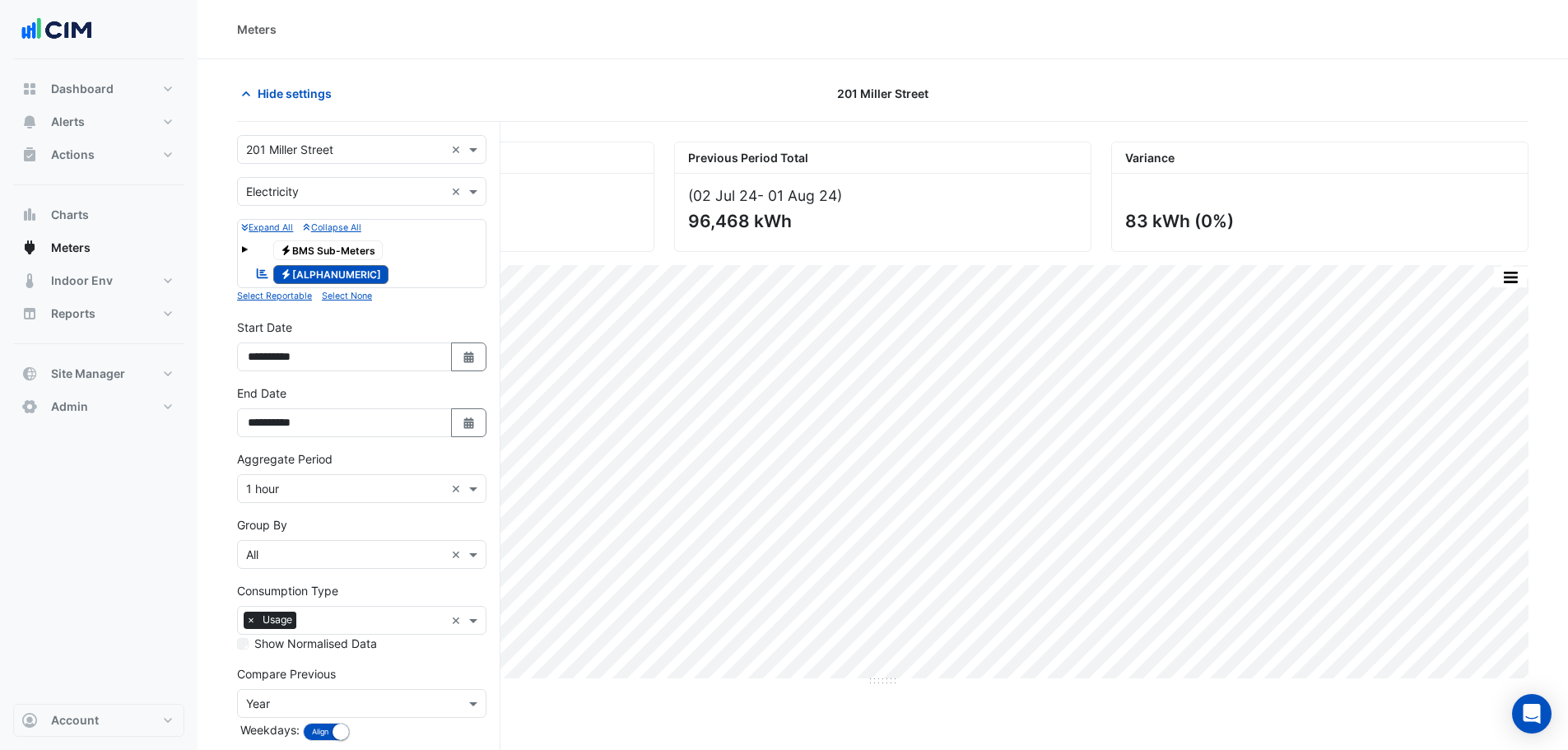 click at bounding box center (345, 192) 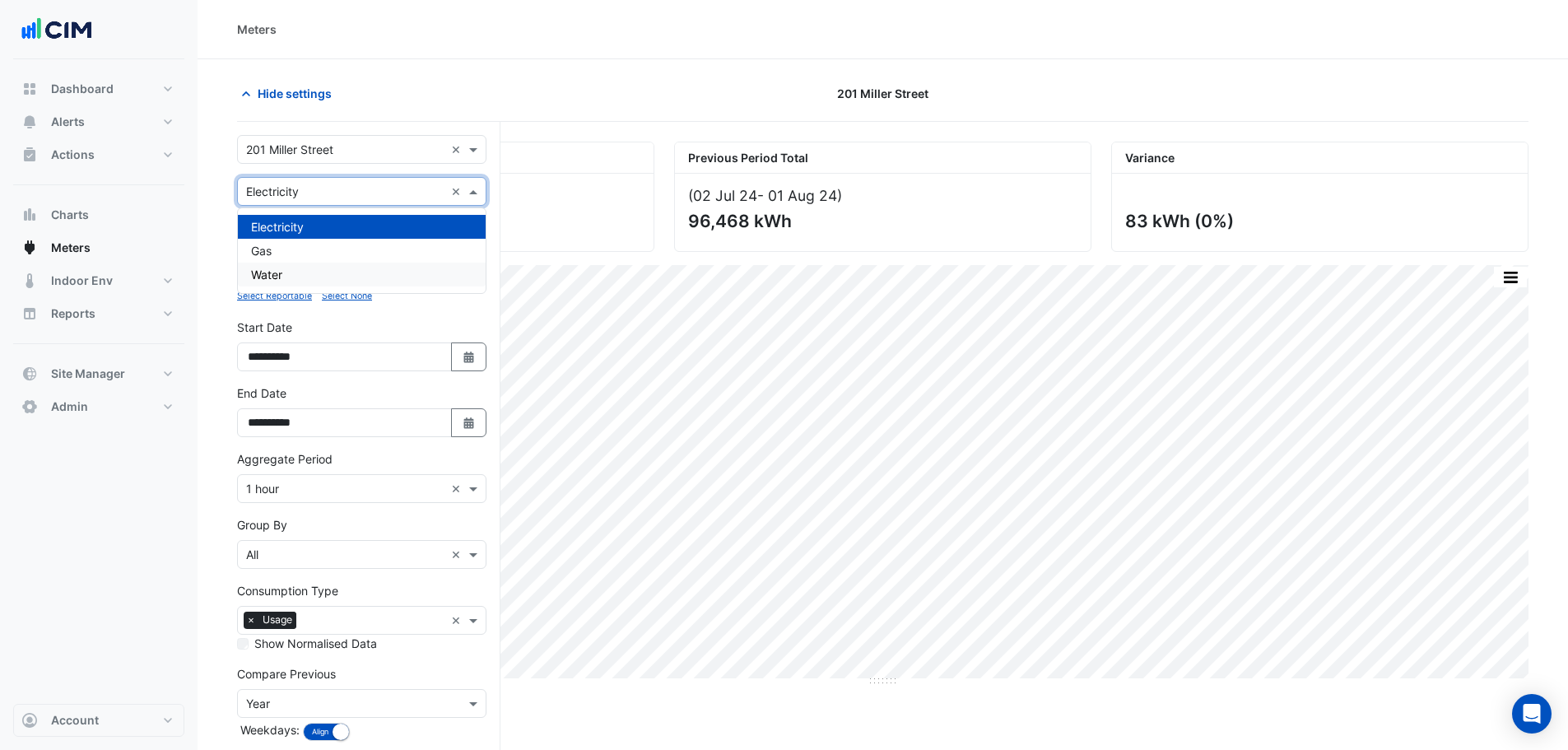 click on "Water" at bounding box center [267, 274] 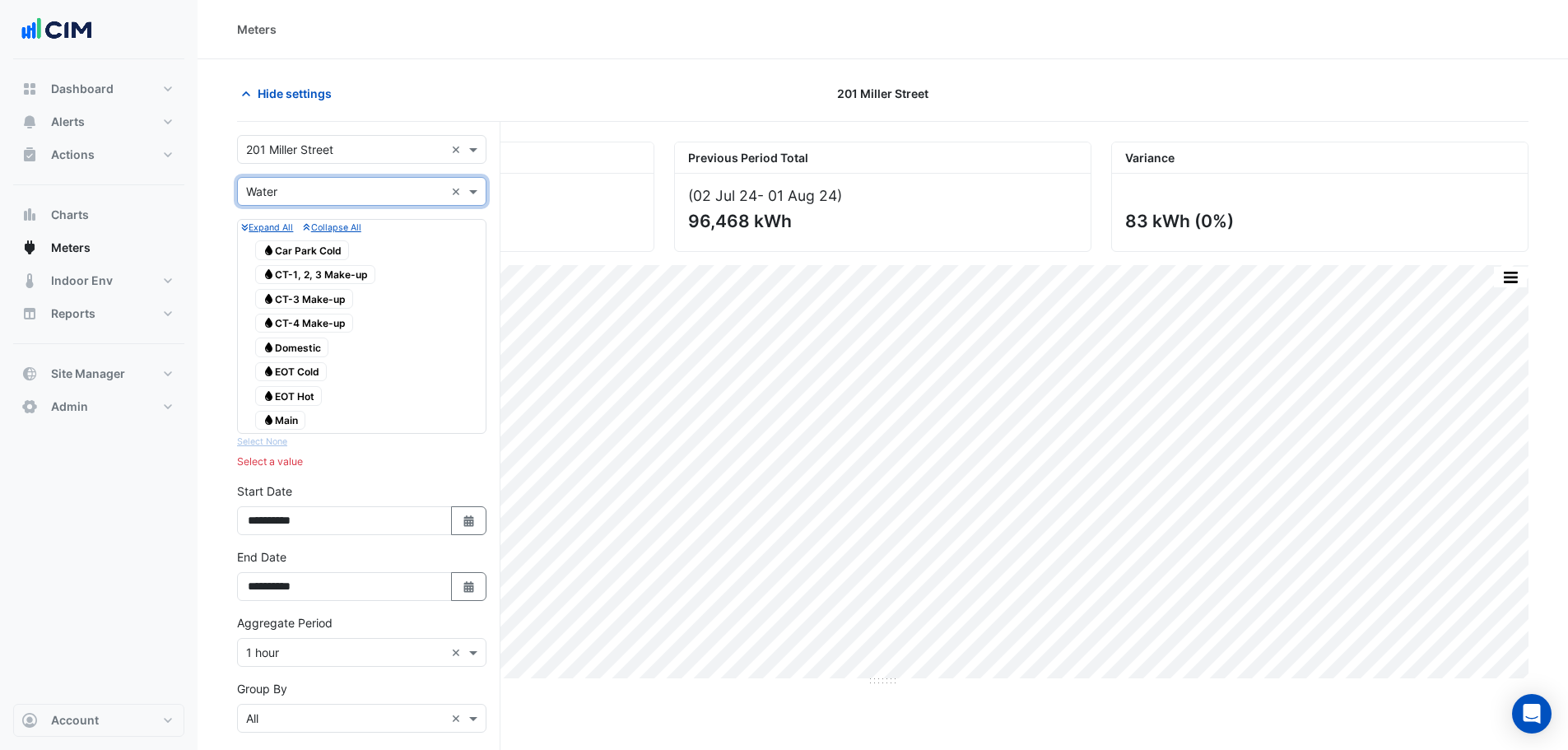 click on "Hide settings
[NUMBER] [STREET]
Current Period Total
([MM] [DD] [YYYY]  - [DD] [MON] [YYYY] )
96,552 kWh
Previous Period Total
([DD] [MON] [YYYY]  - [DD] [MON] [YYYY] )
96,468 kWh
Variance
83 kWh
(0%)
Print Save as JPEG Save as PNG Pivot Data Table Export CSV - Flat Export CSV - Pivot Select Chart Type  Sample Tooltip" 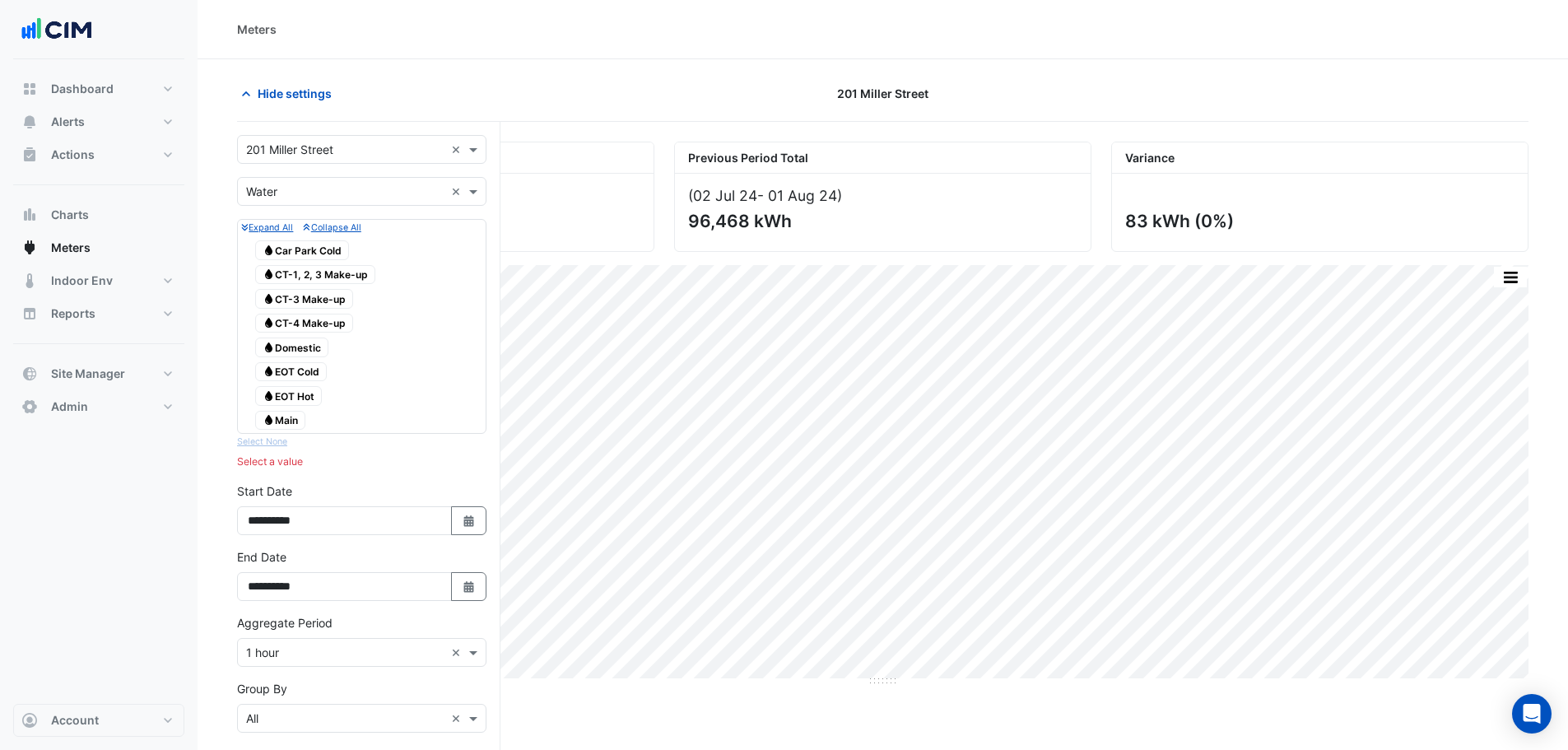 click on "Water
Main" at bounding box center (280, 421) 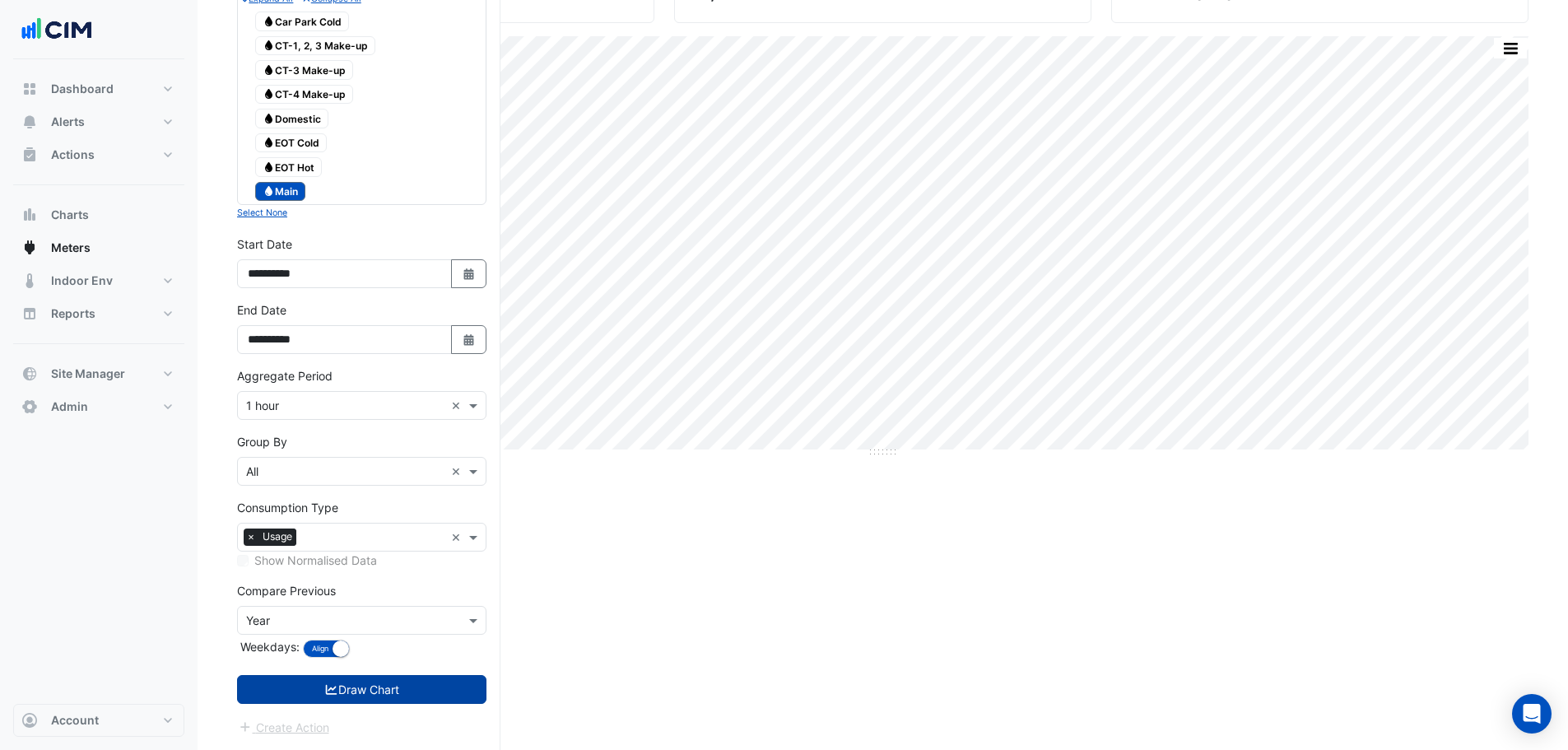 click on "Draw Chart" at bounding box center [361, 689] 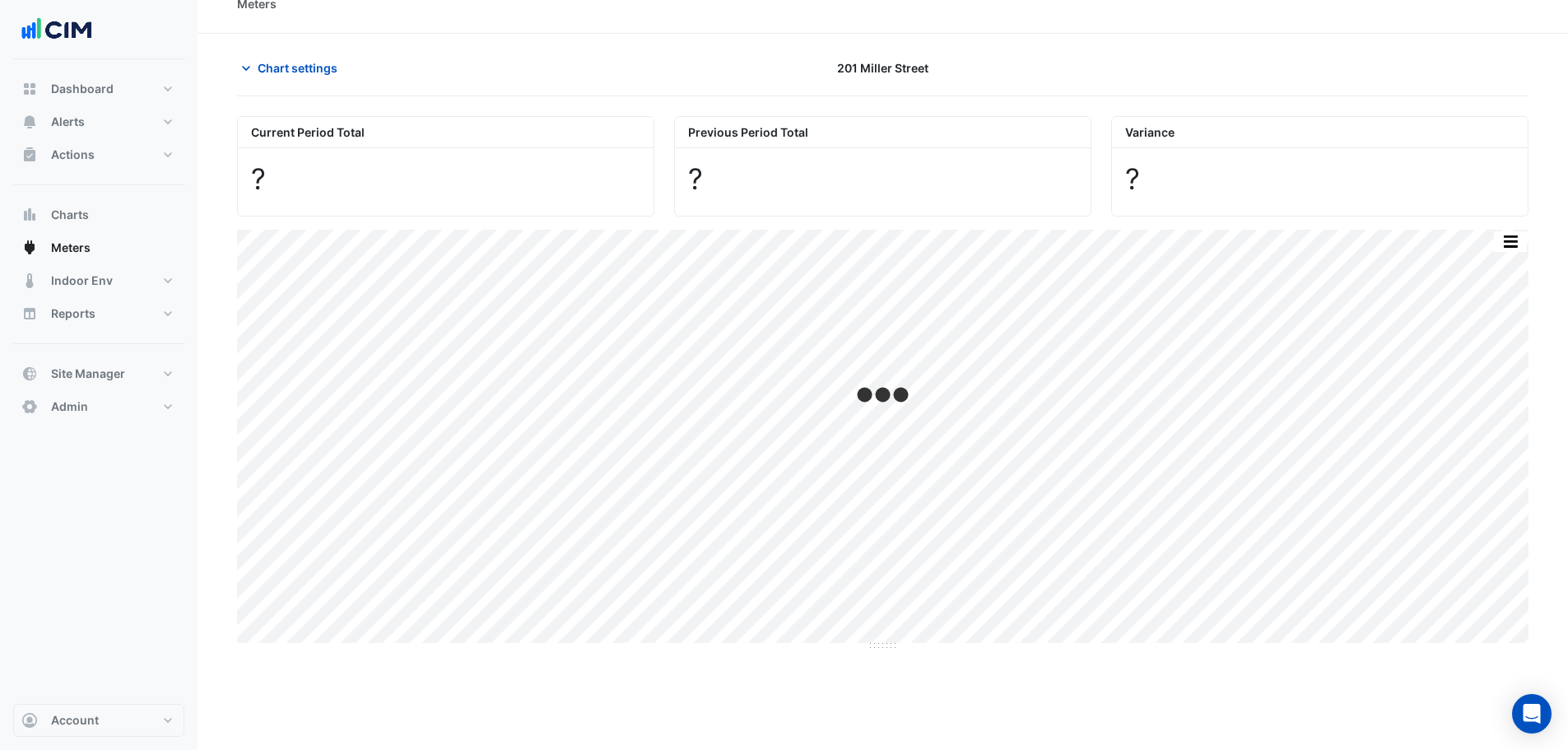 scroll, scrollTop: 0, scrollLeft: 0, axis: both 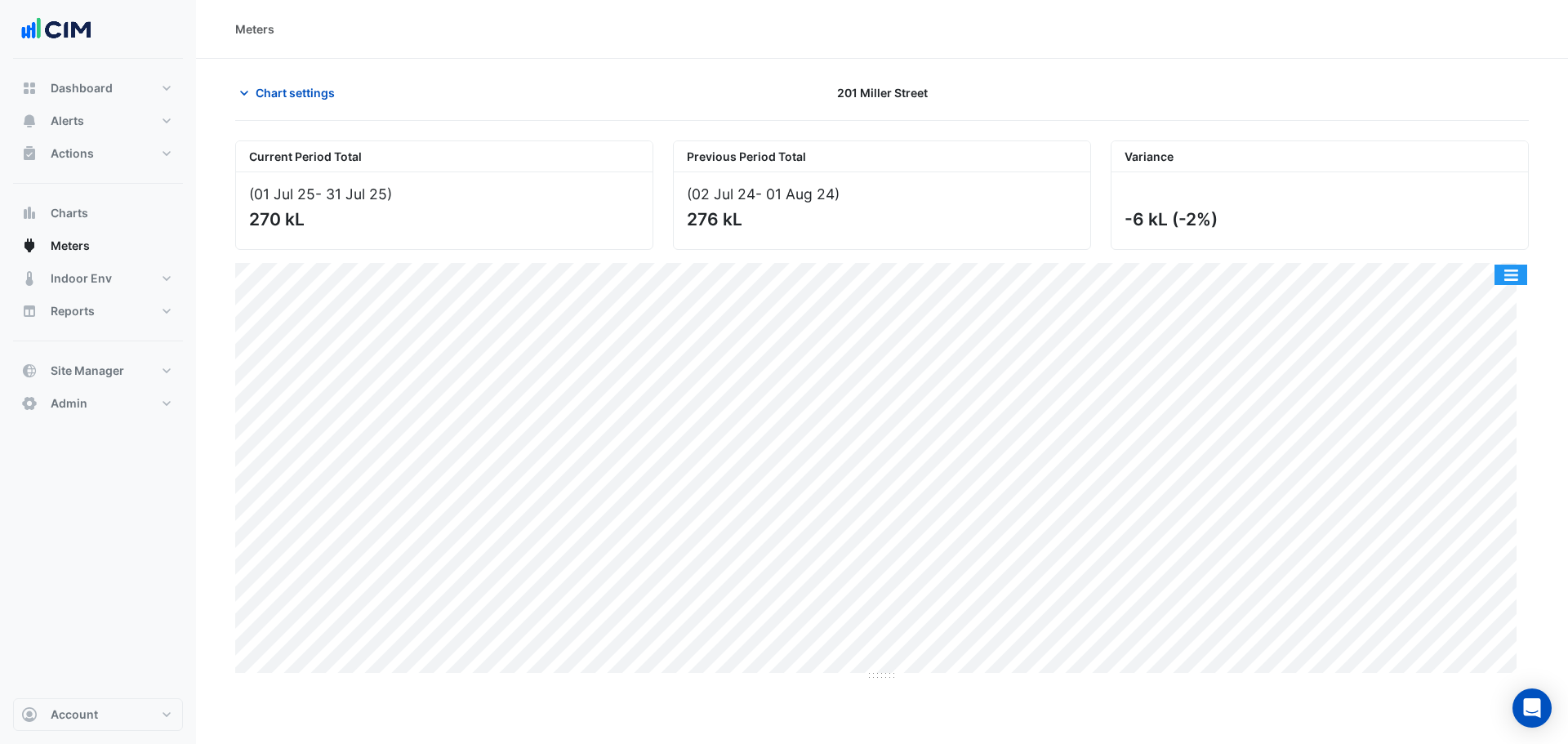 click 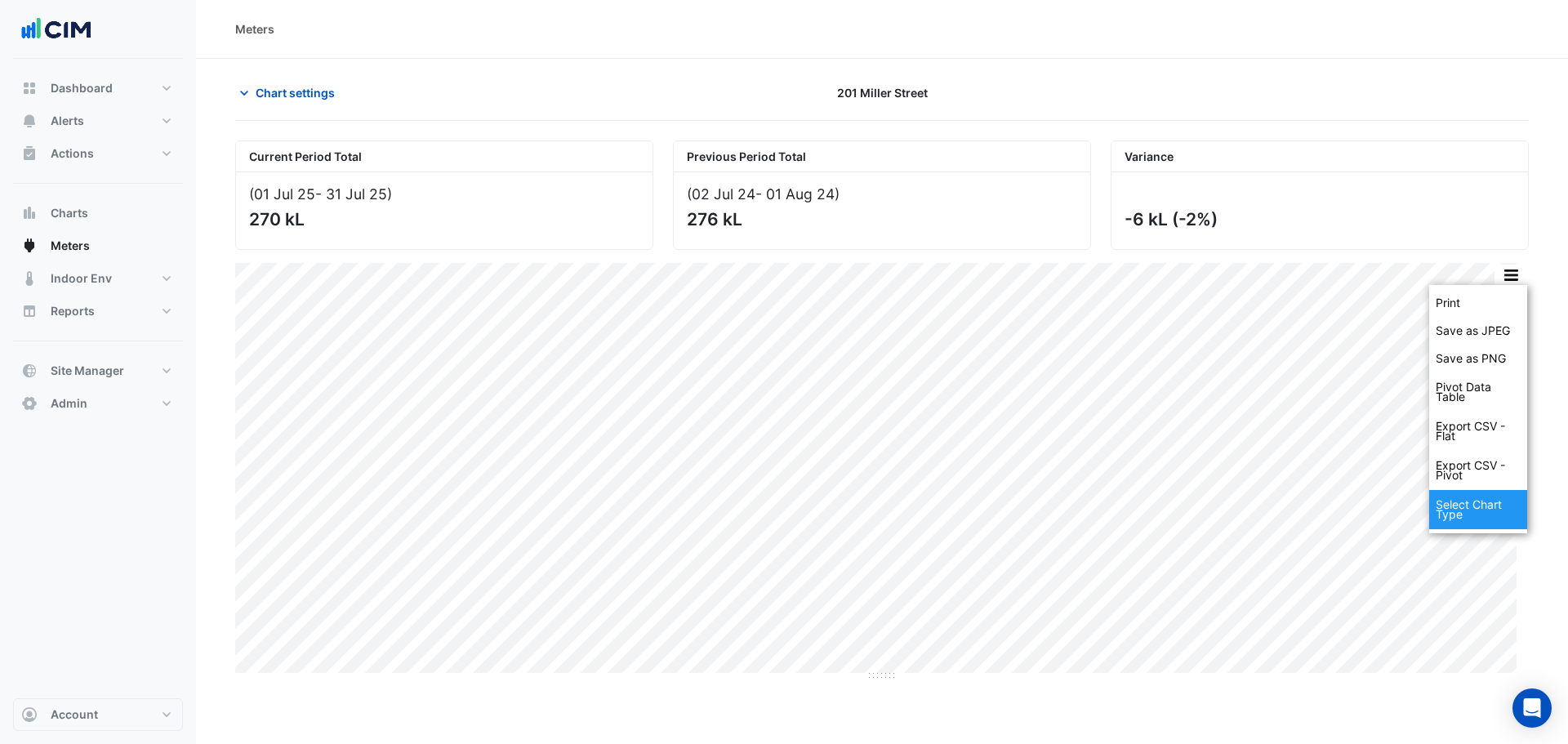 click on "Select Chart Type" 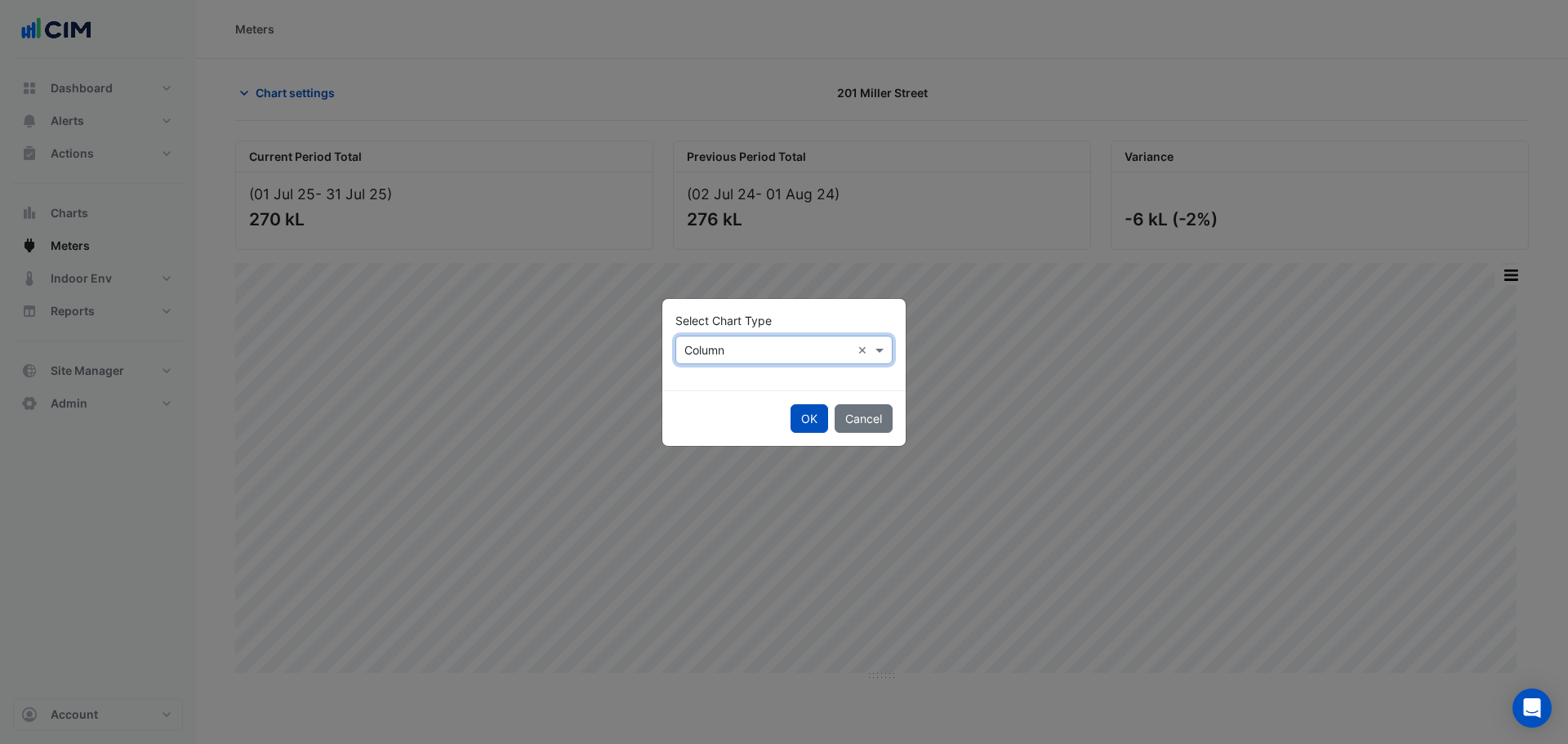 click at bounding box center [768, 350] 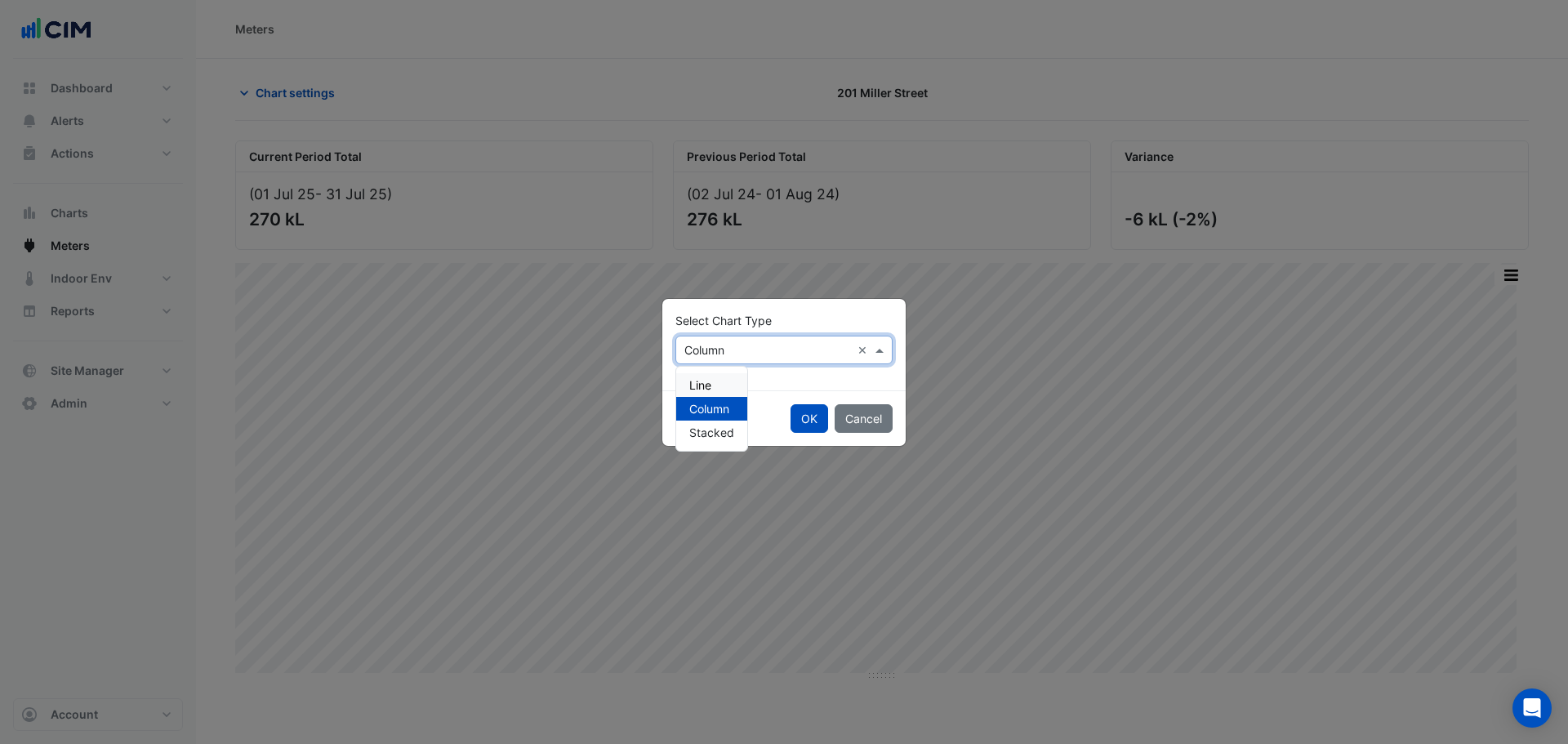 click on "Line" at bounding box center (700, 385) 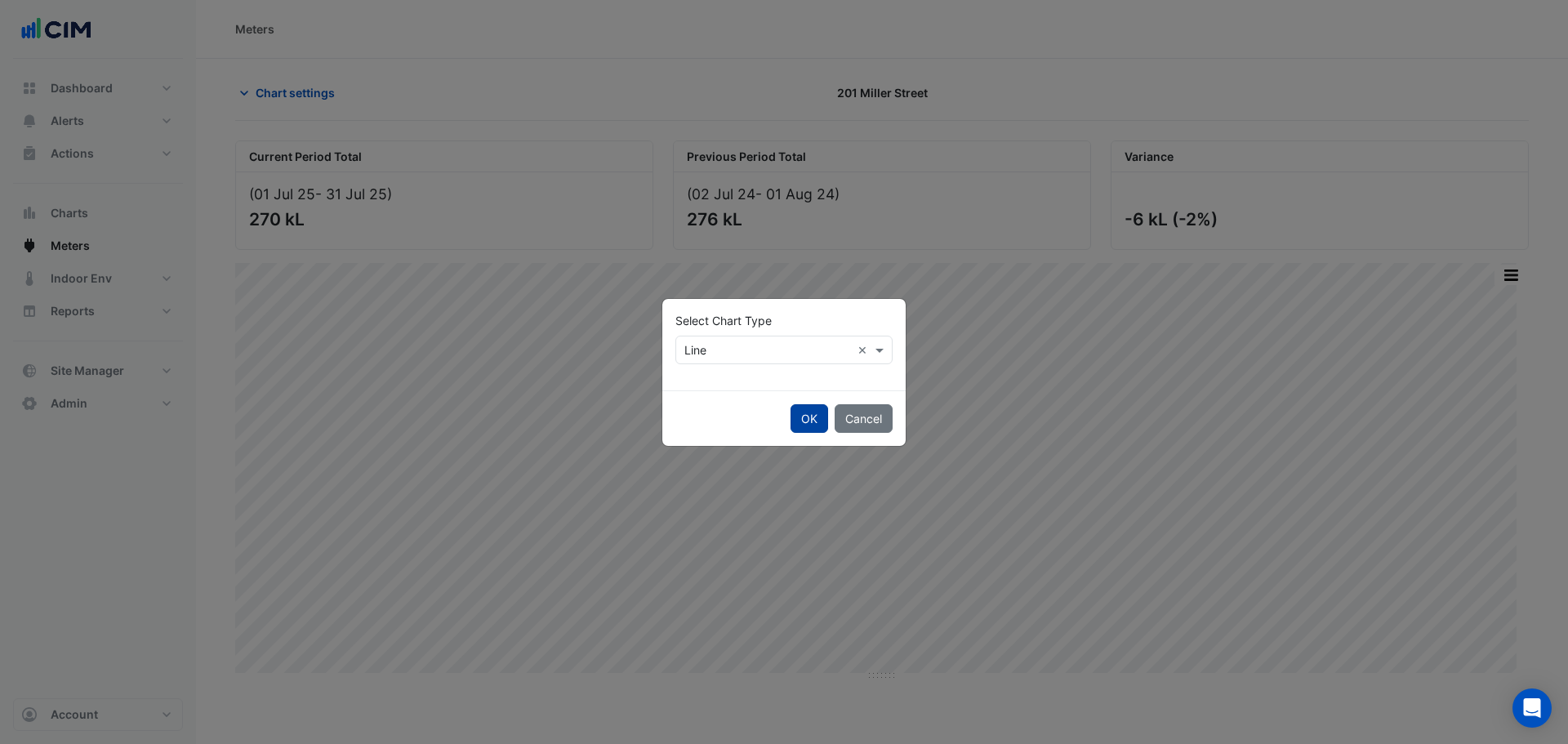 click on "OK" 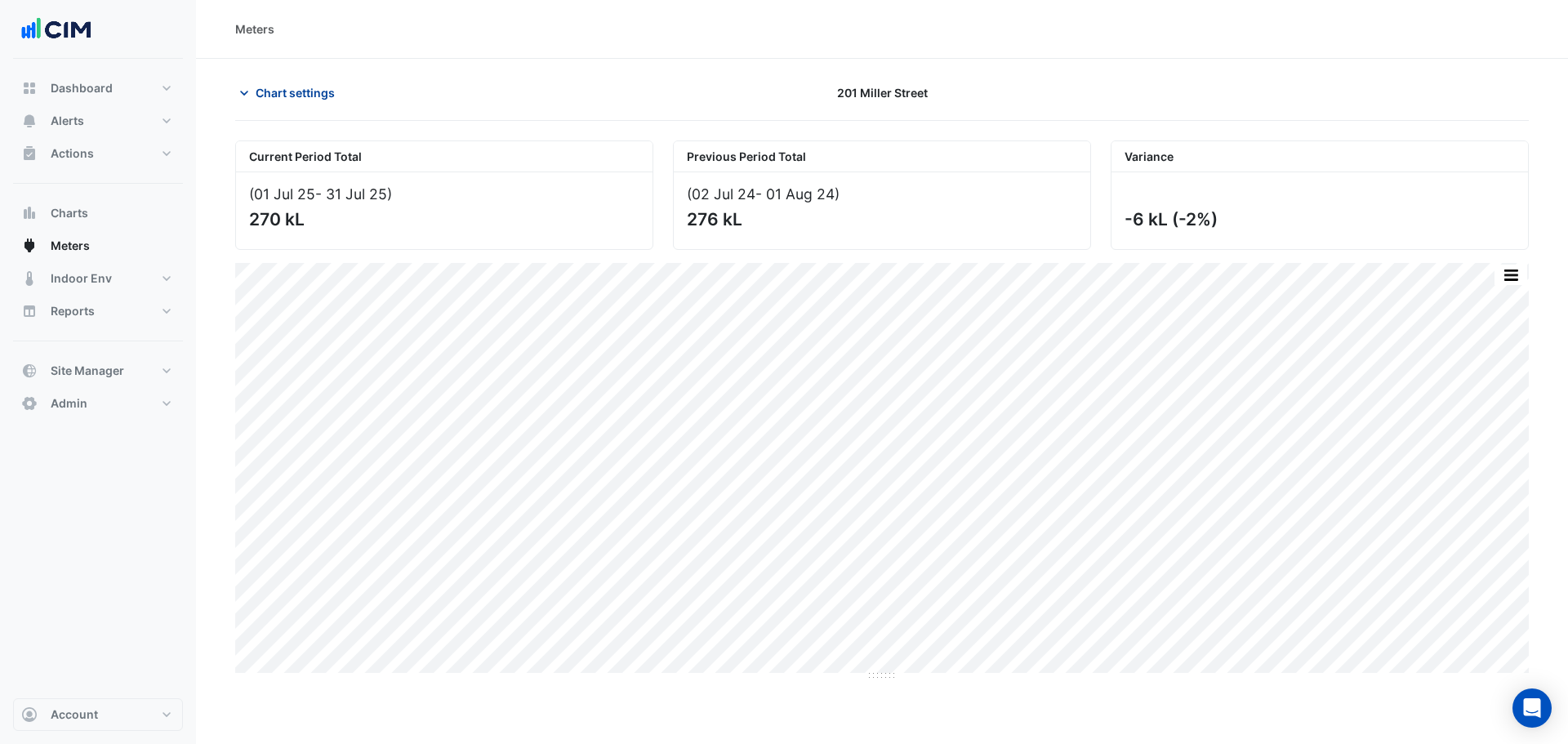 click on "Chart settings" 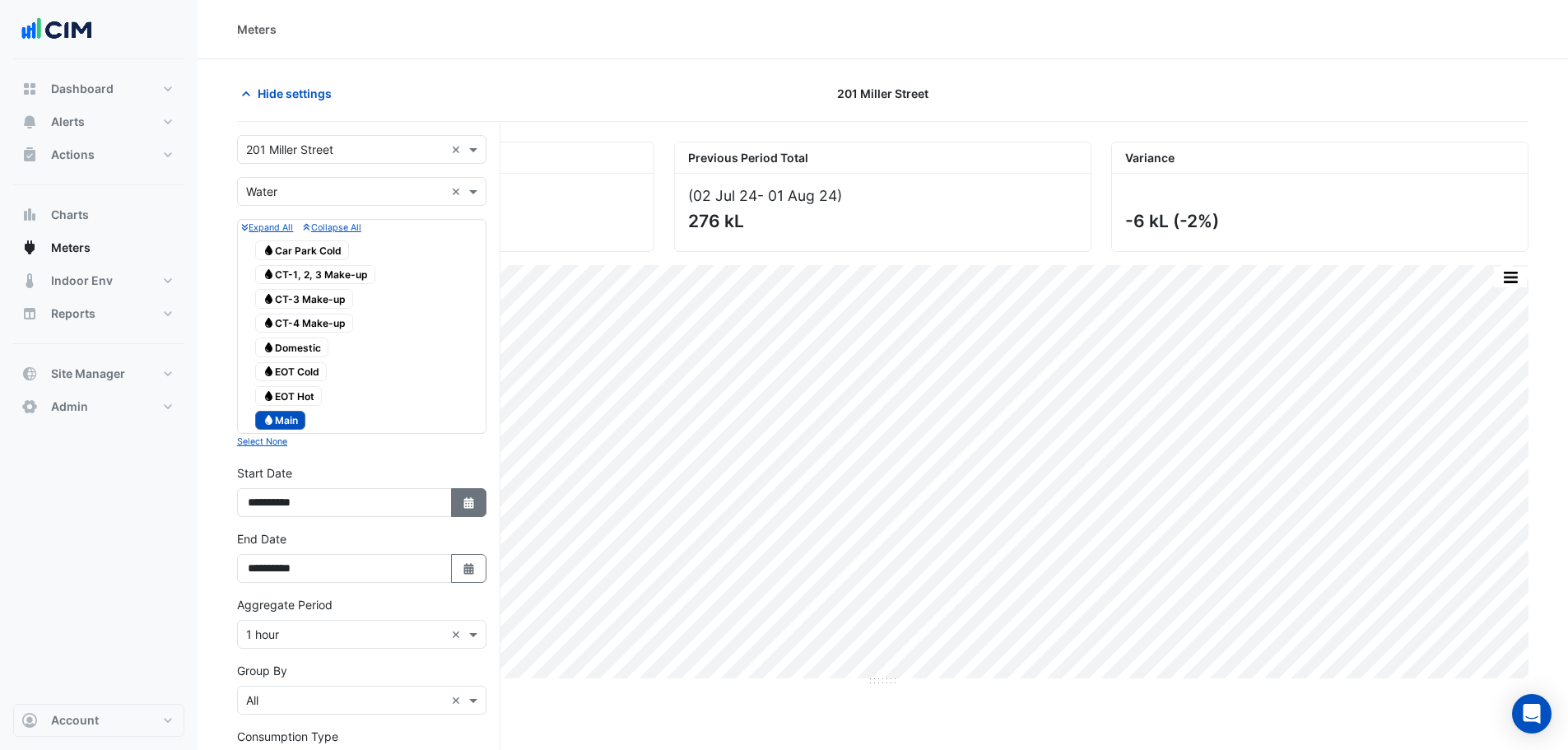 click on "Select Date" at bounding box center [469, 502] 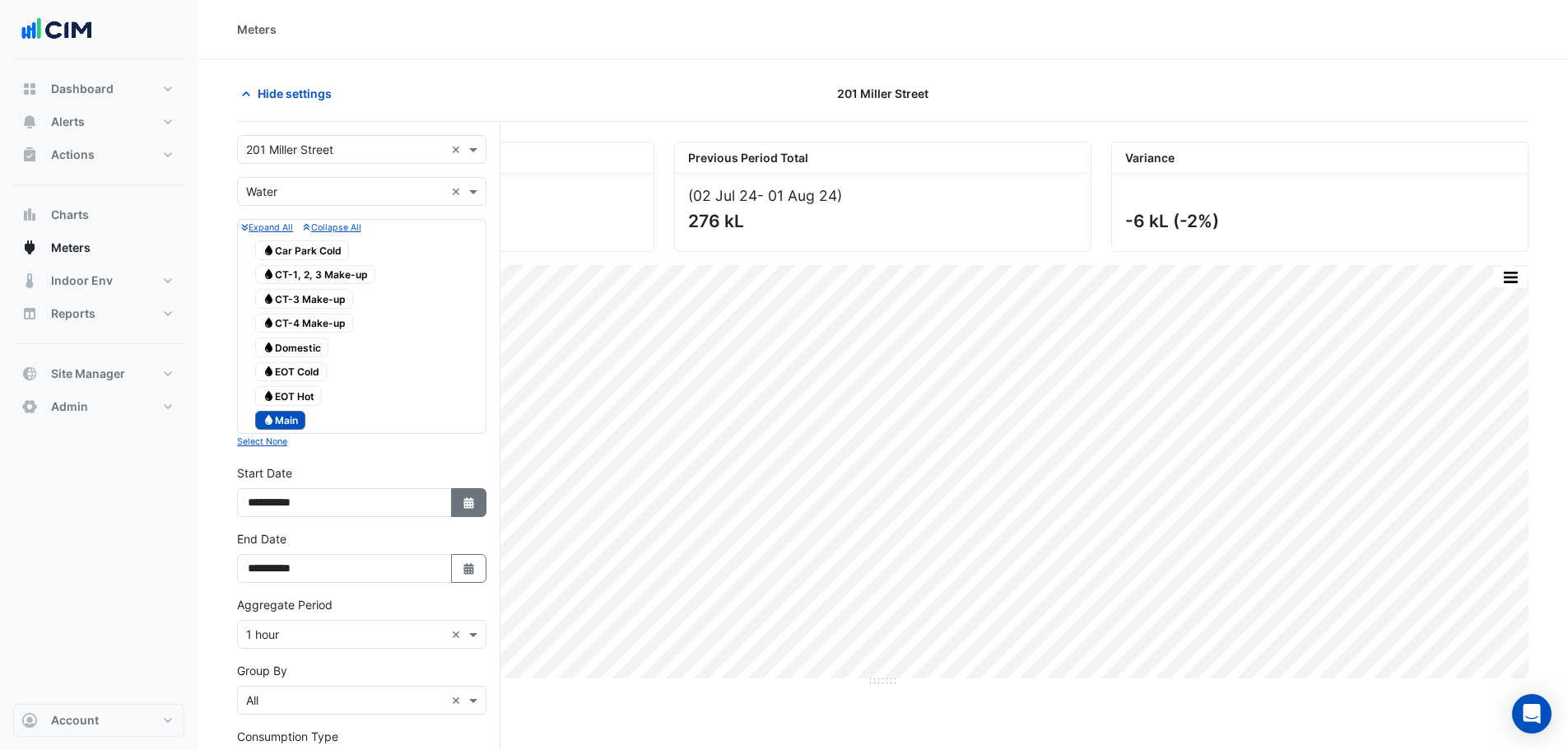 select on "*" 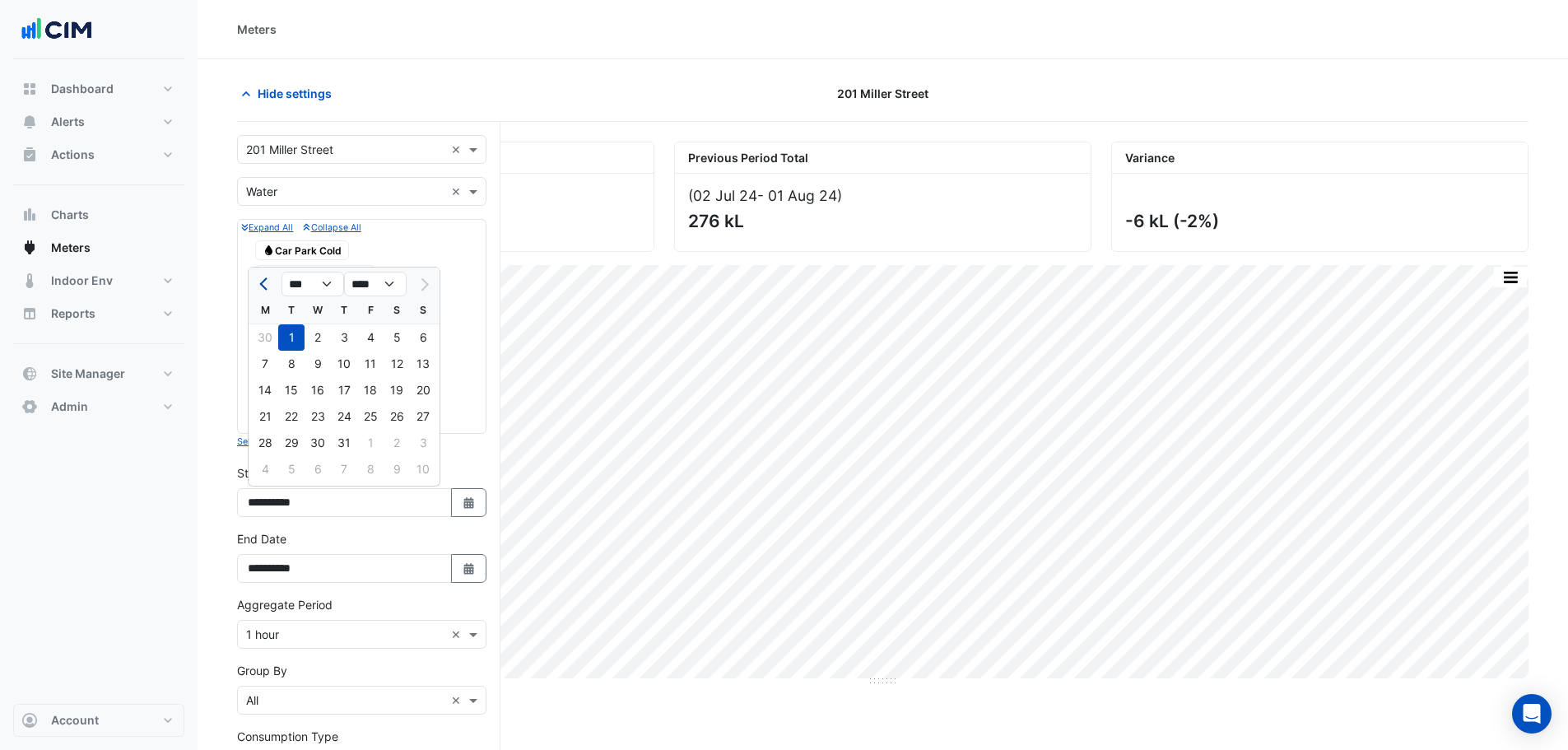 click 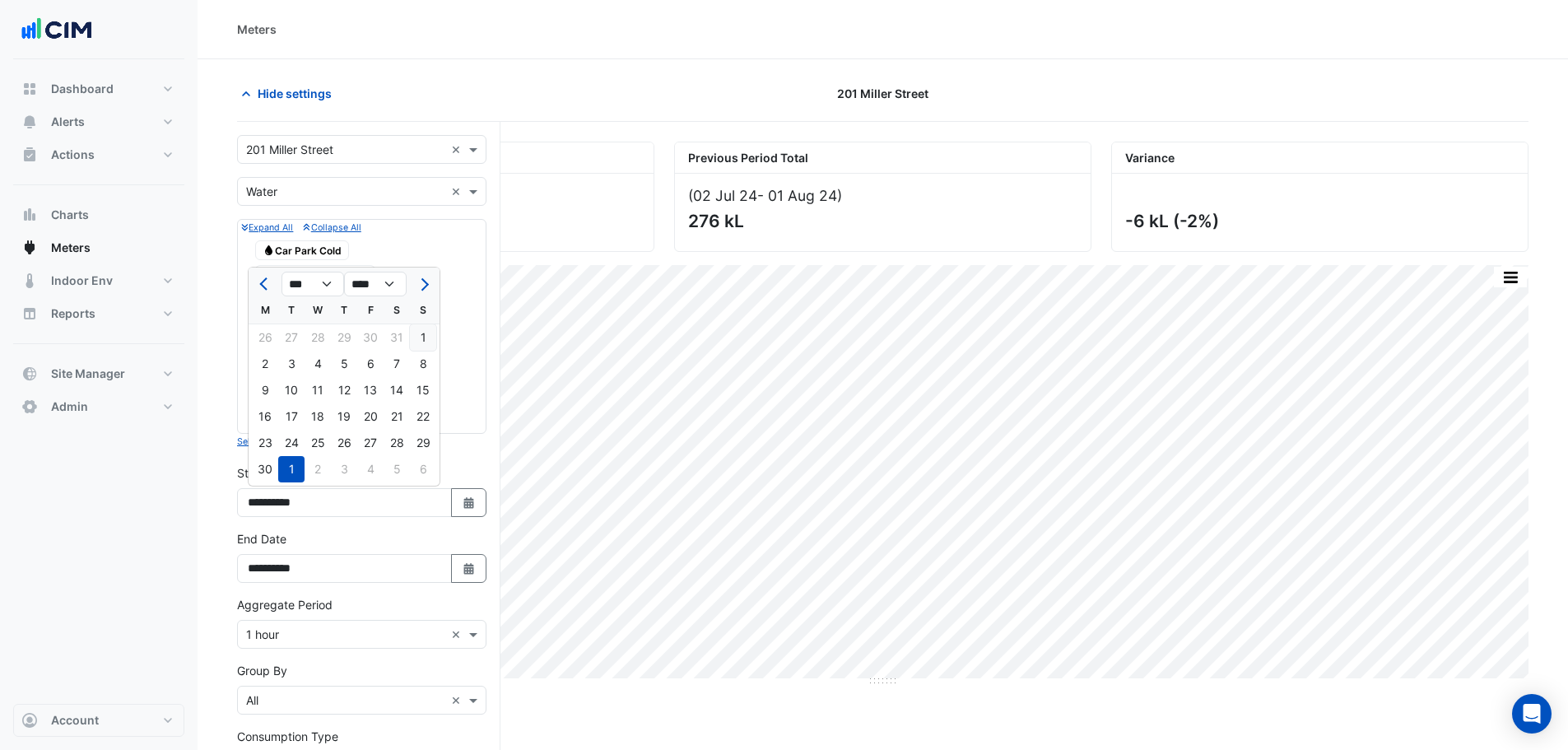 click on "1" 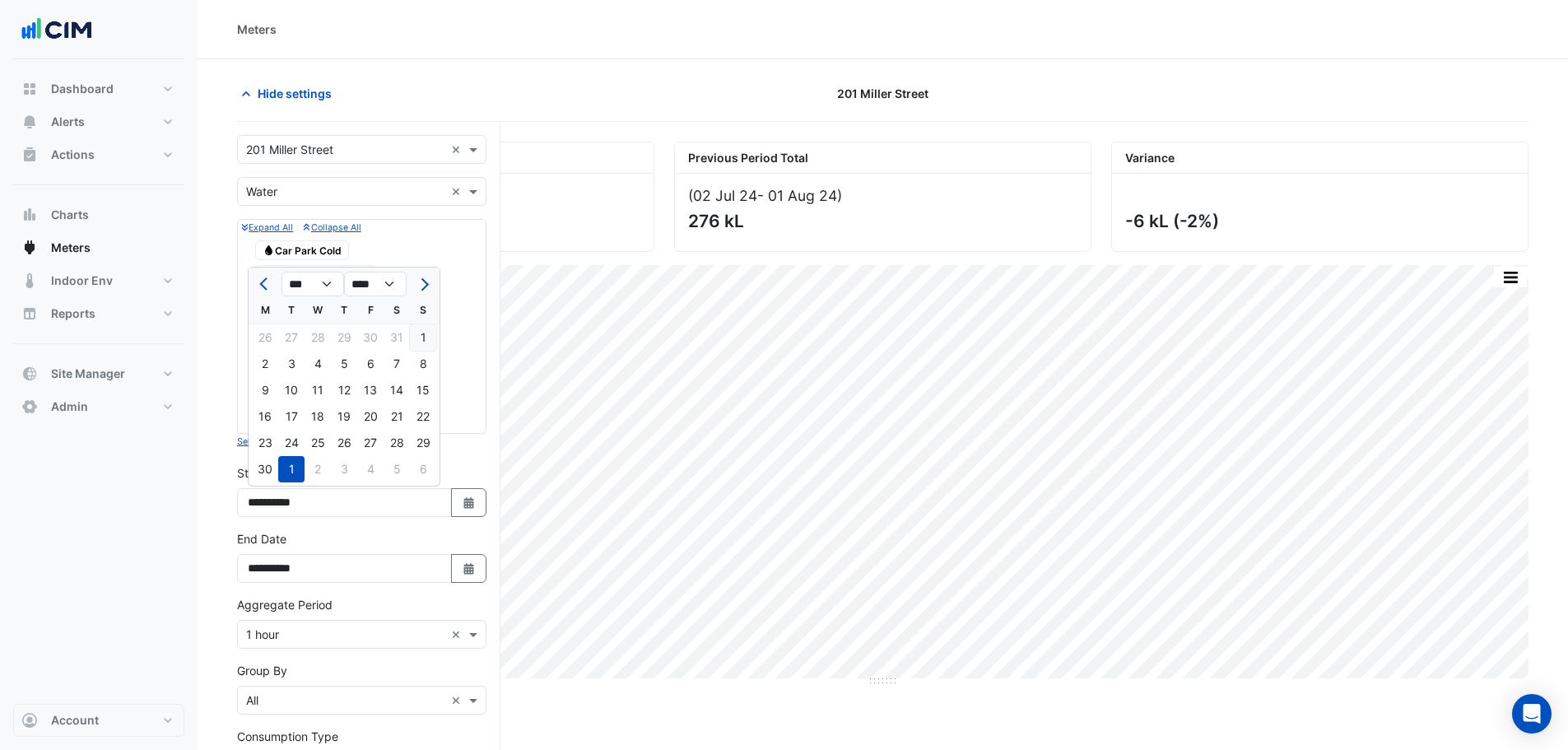 type on "**********" 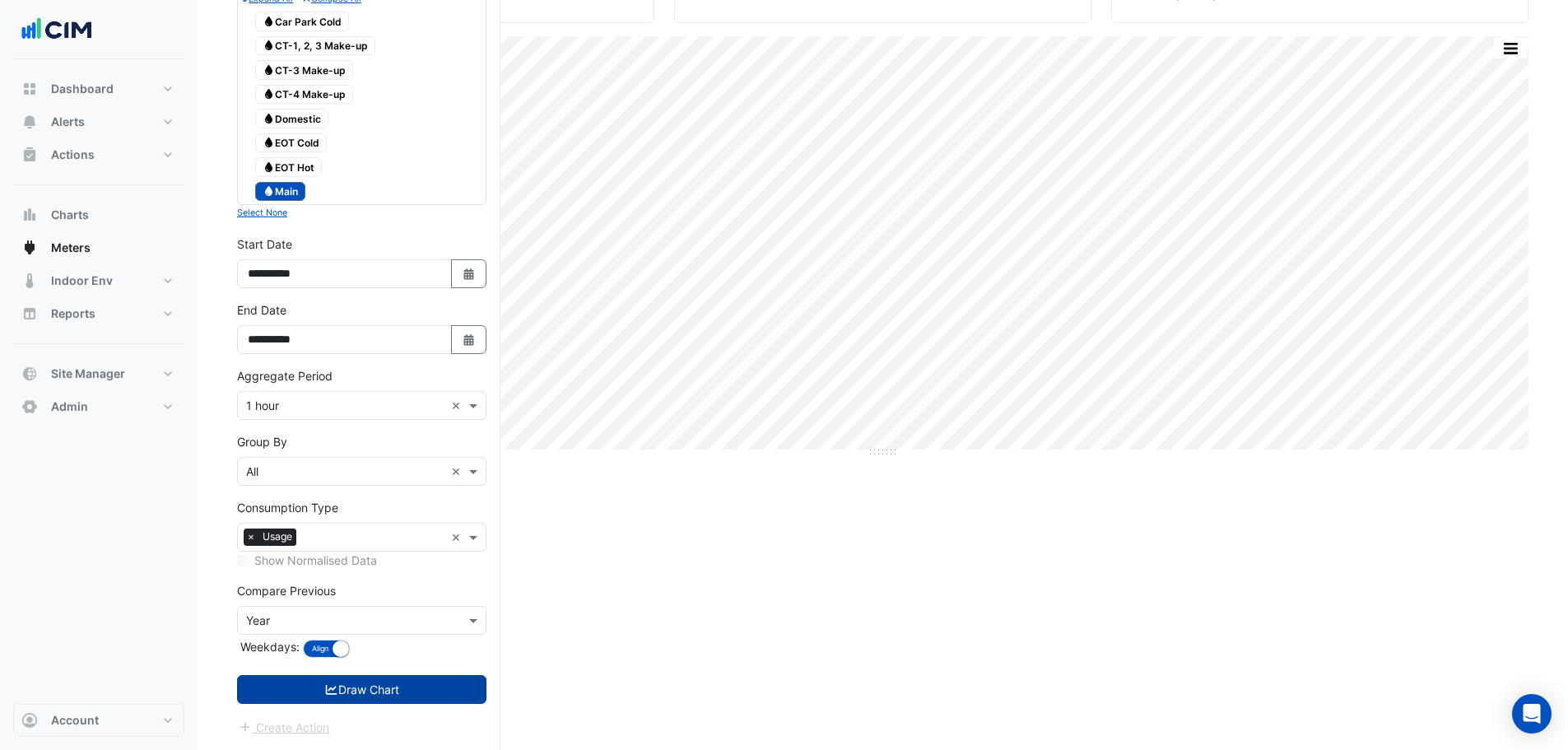 click on "Draw Chart" at bounding box center [361, 689] 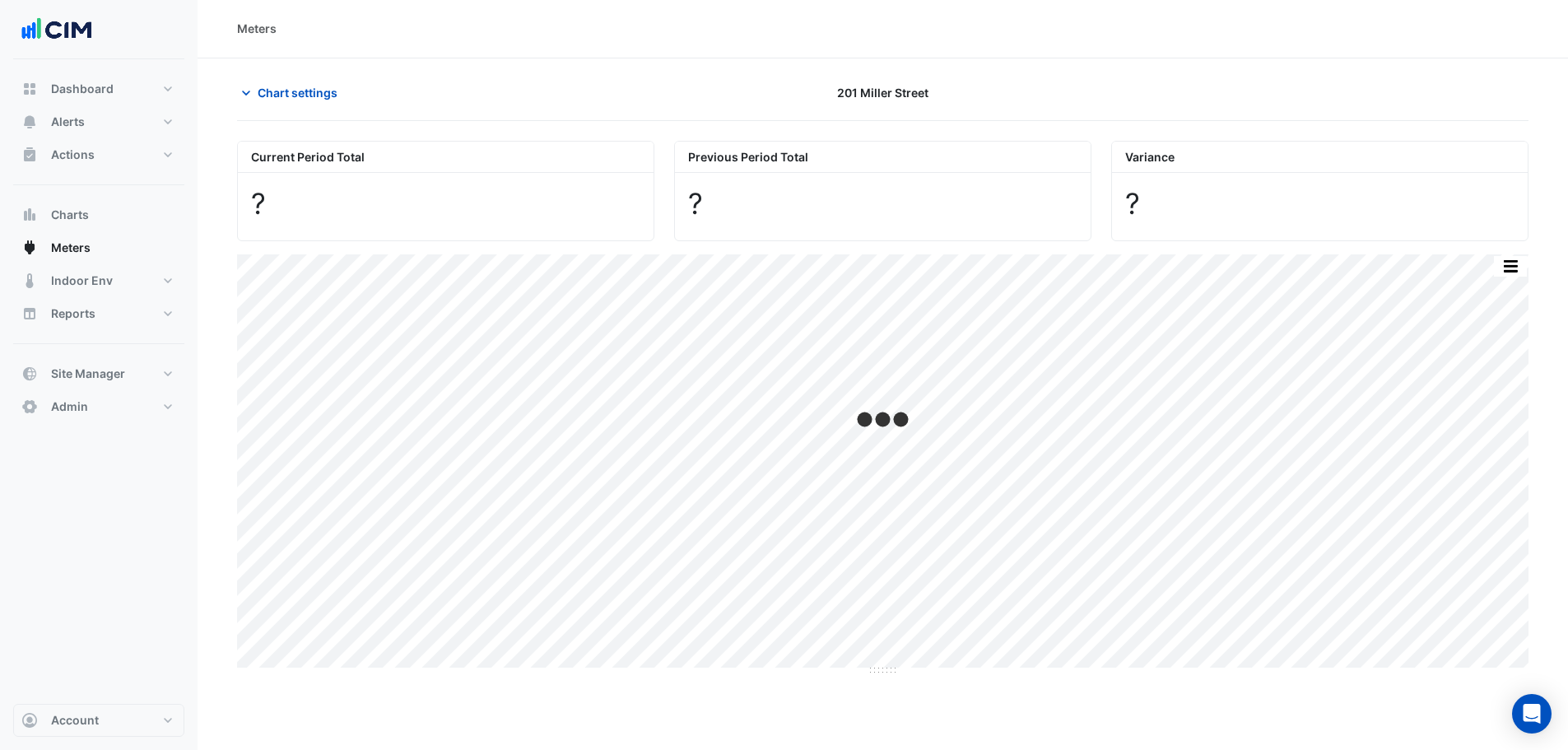 scroll, scrollTop: 0, scrollLeft: 0, axis: both 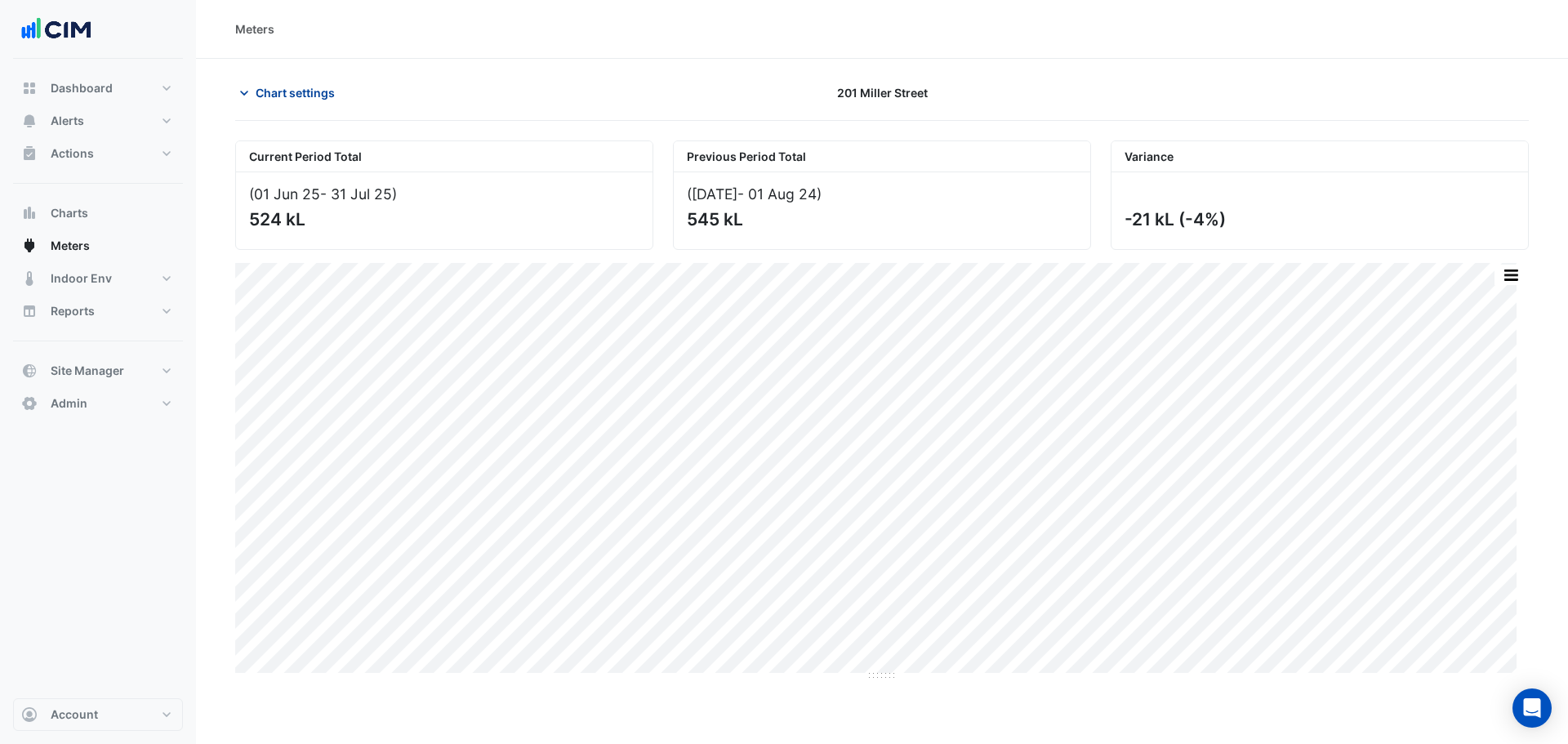 click on "Chart settings" 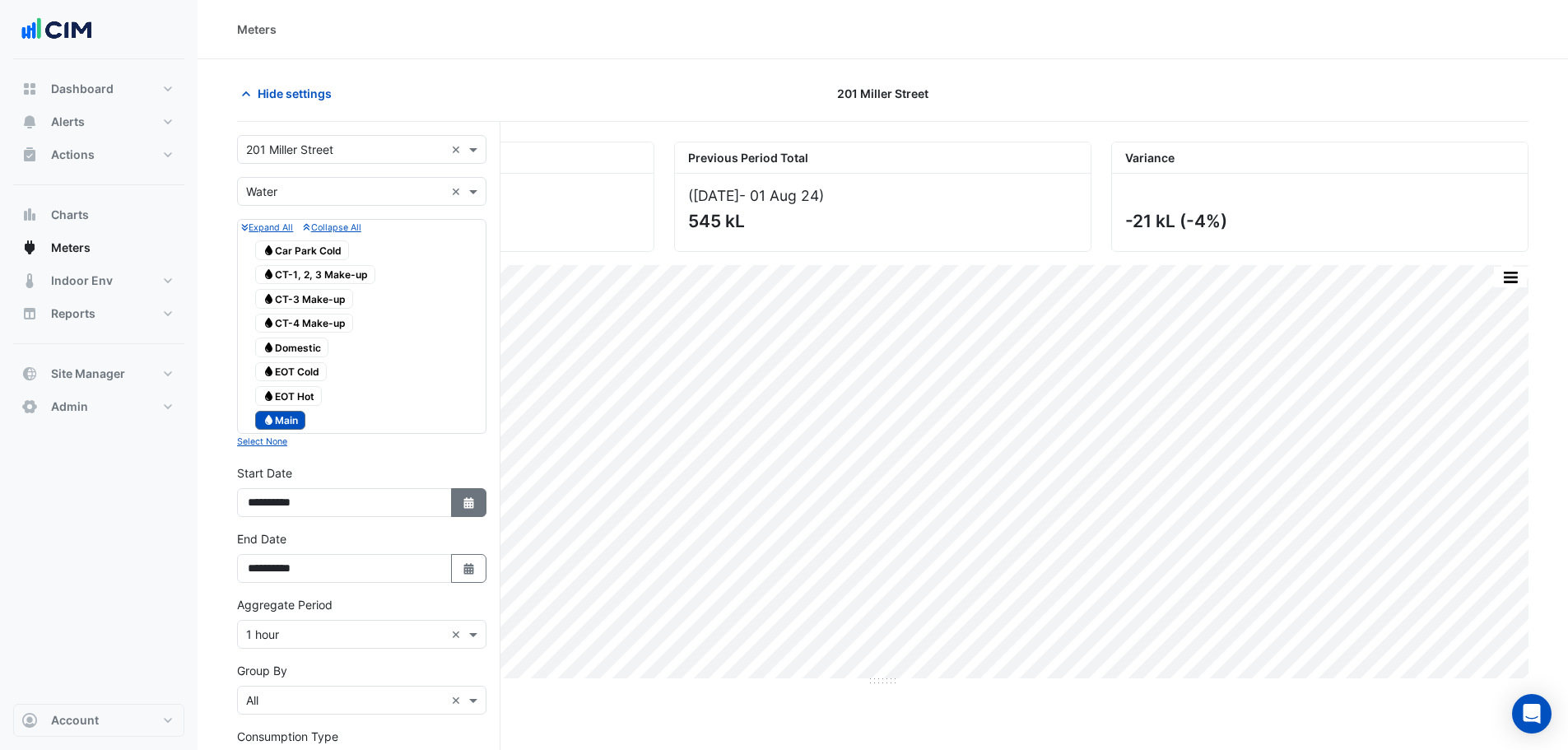 click on "Select Date" at bounding box center (469, 502) 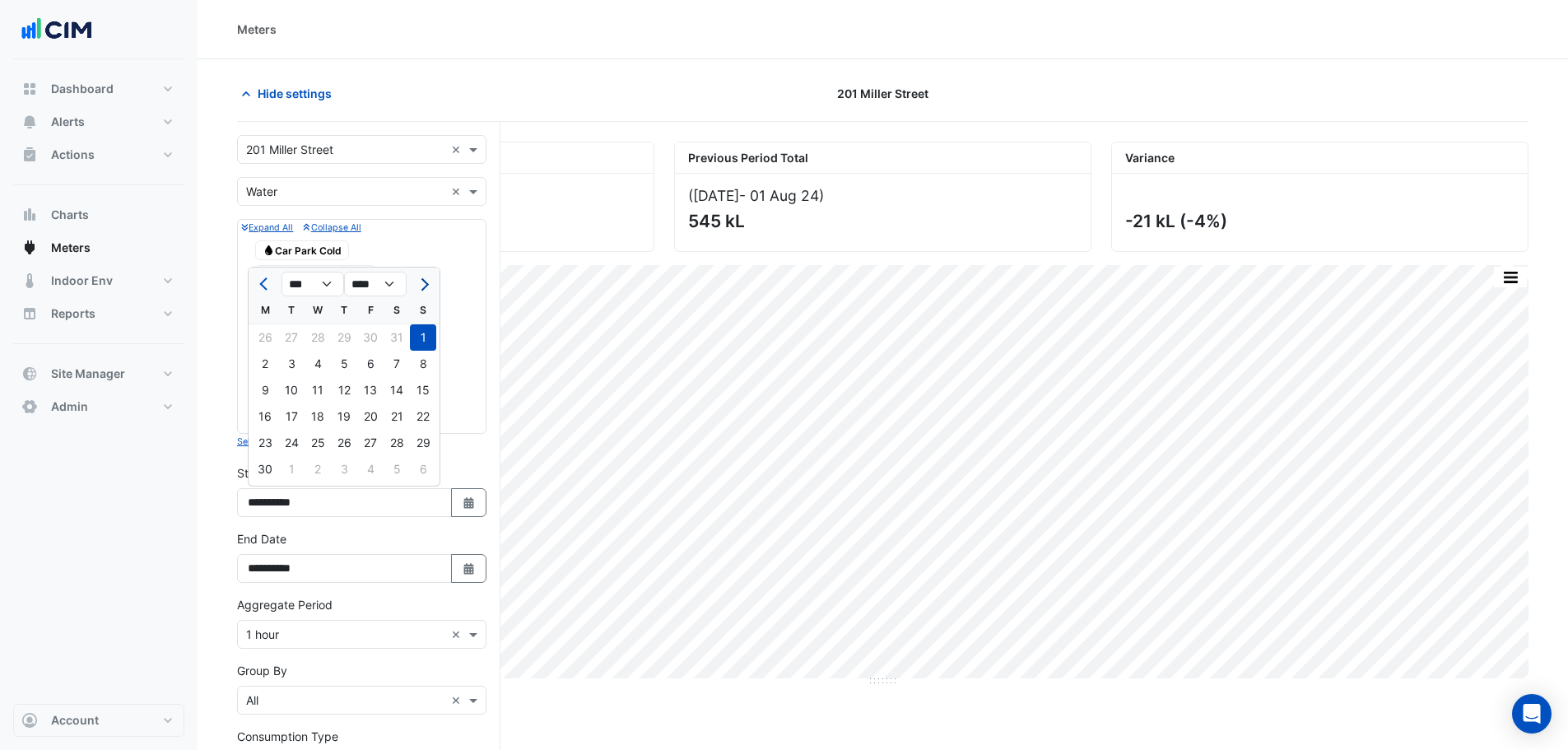 click 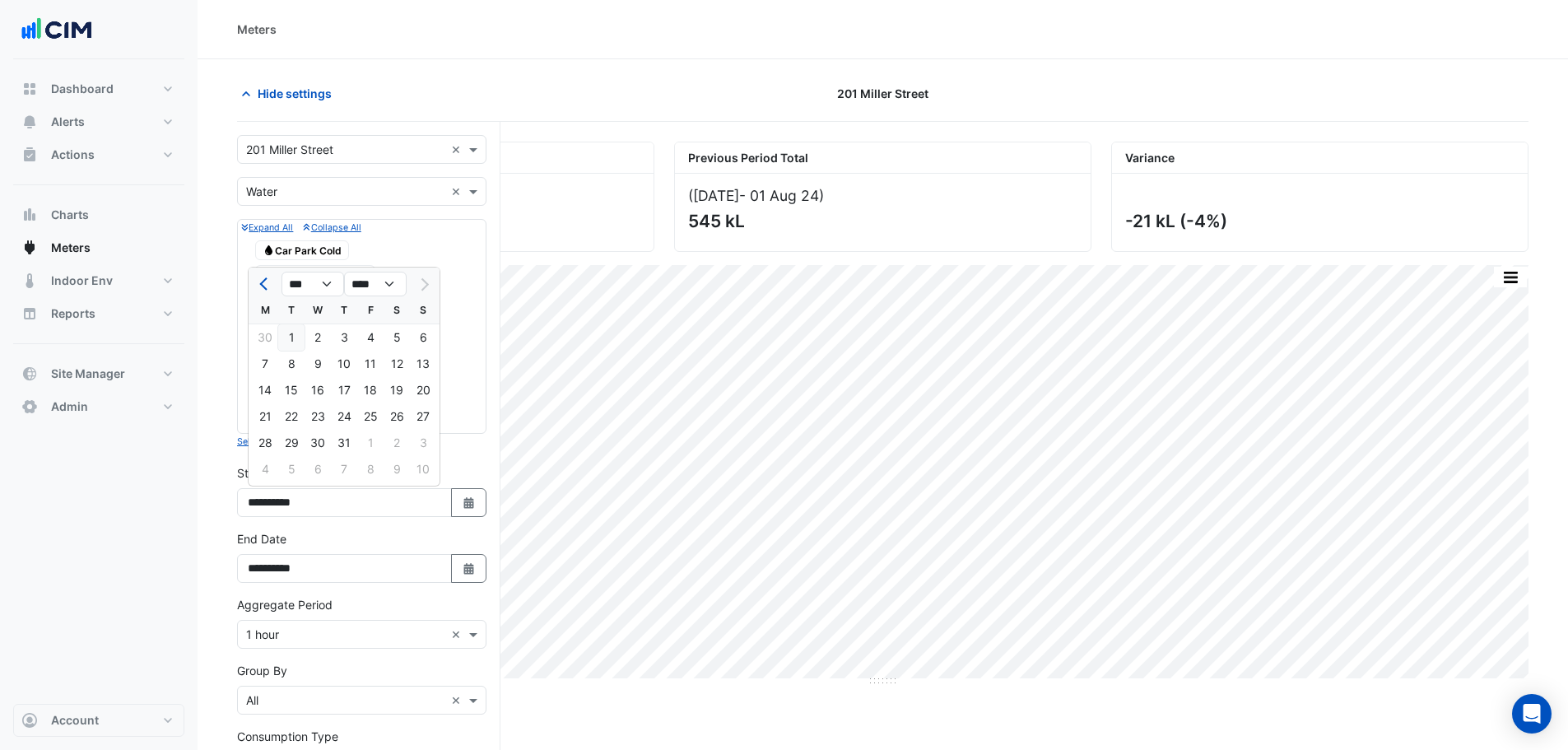 click on "1" 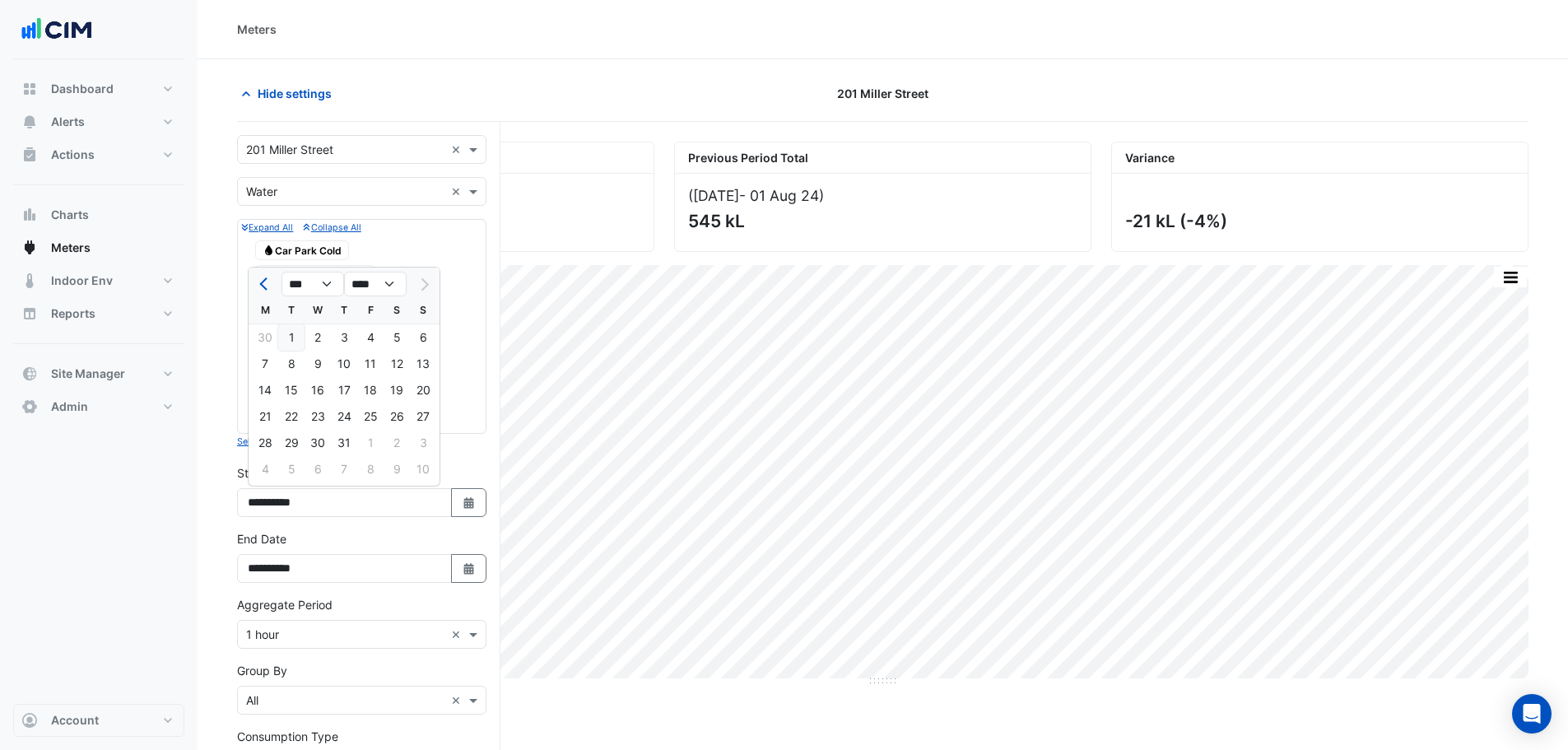 type on "**********" 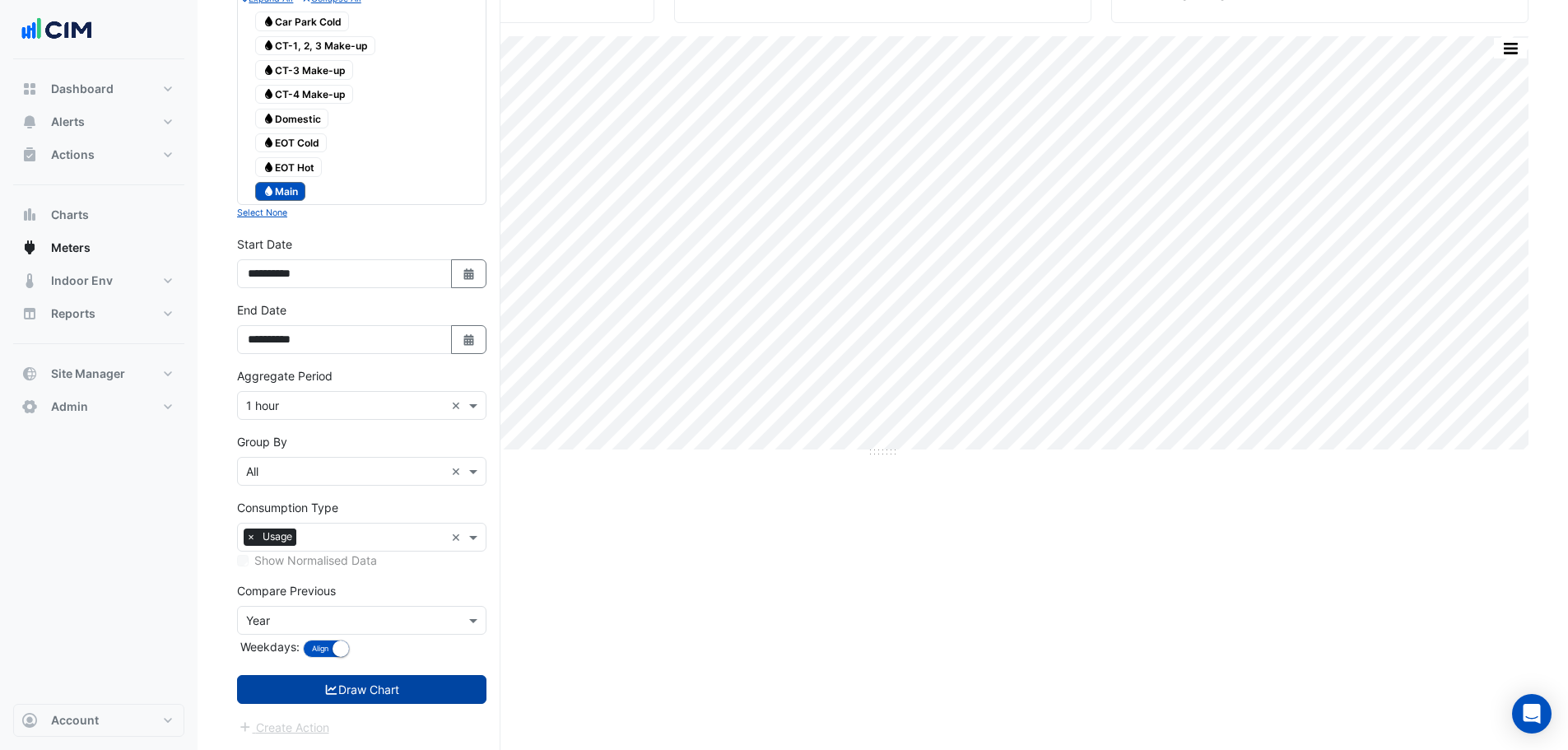 click on "Draw Chart" at bounding box center (361, 689) 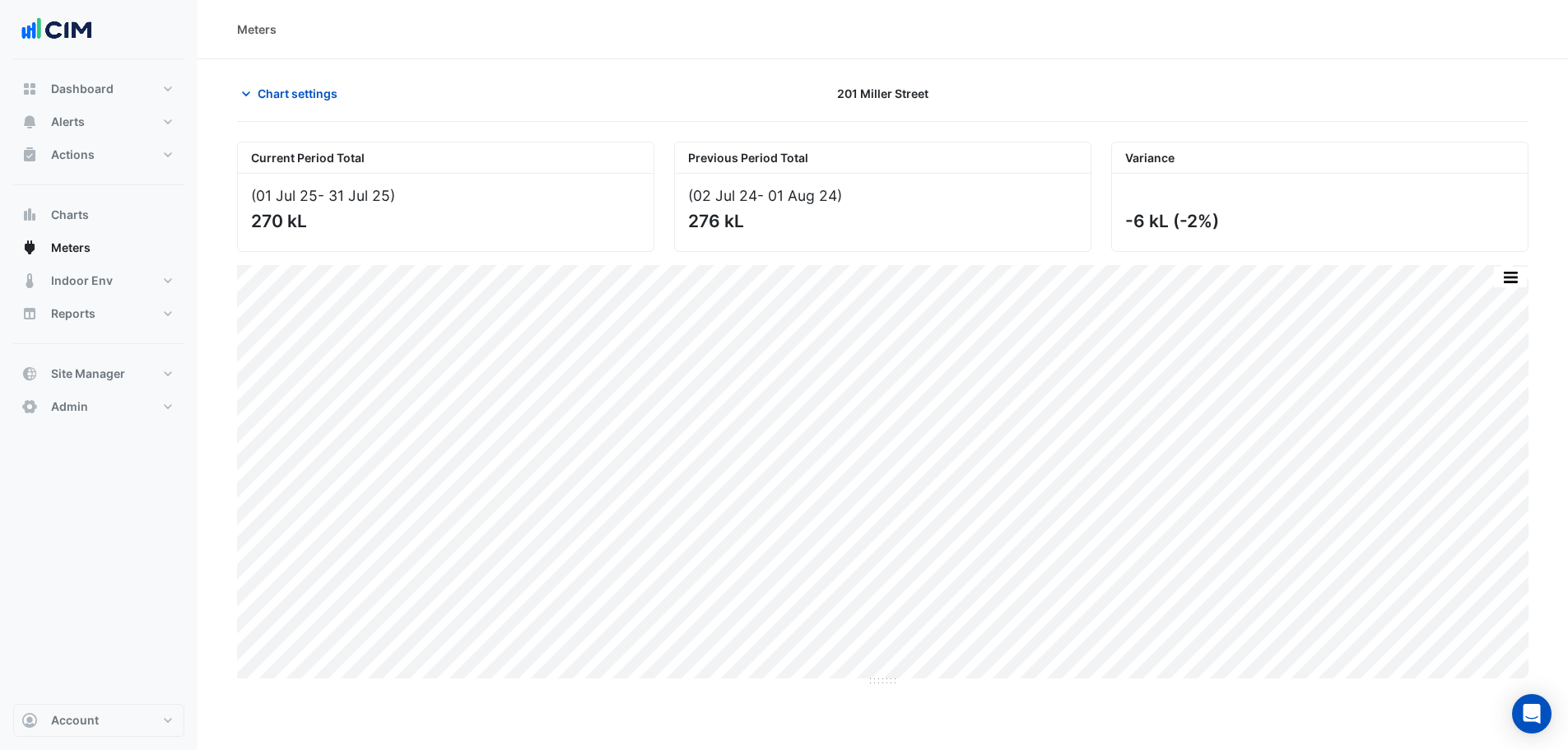 scroll, scrollTop: 0, scrollLeft: 0, axis: both 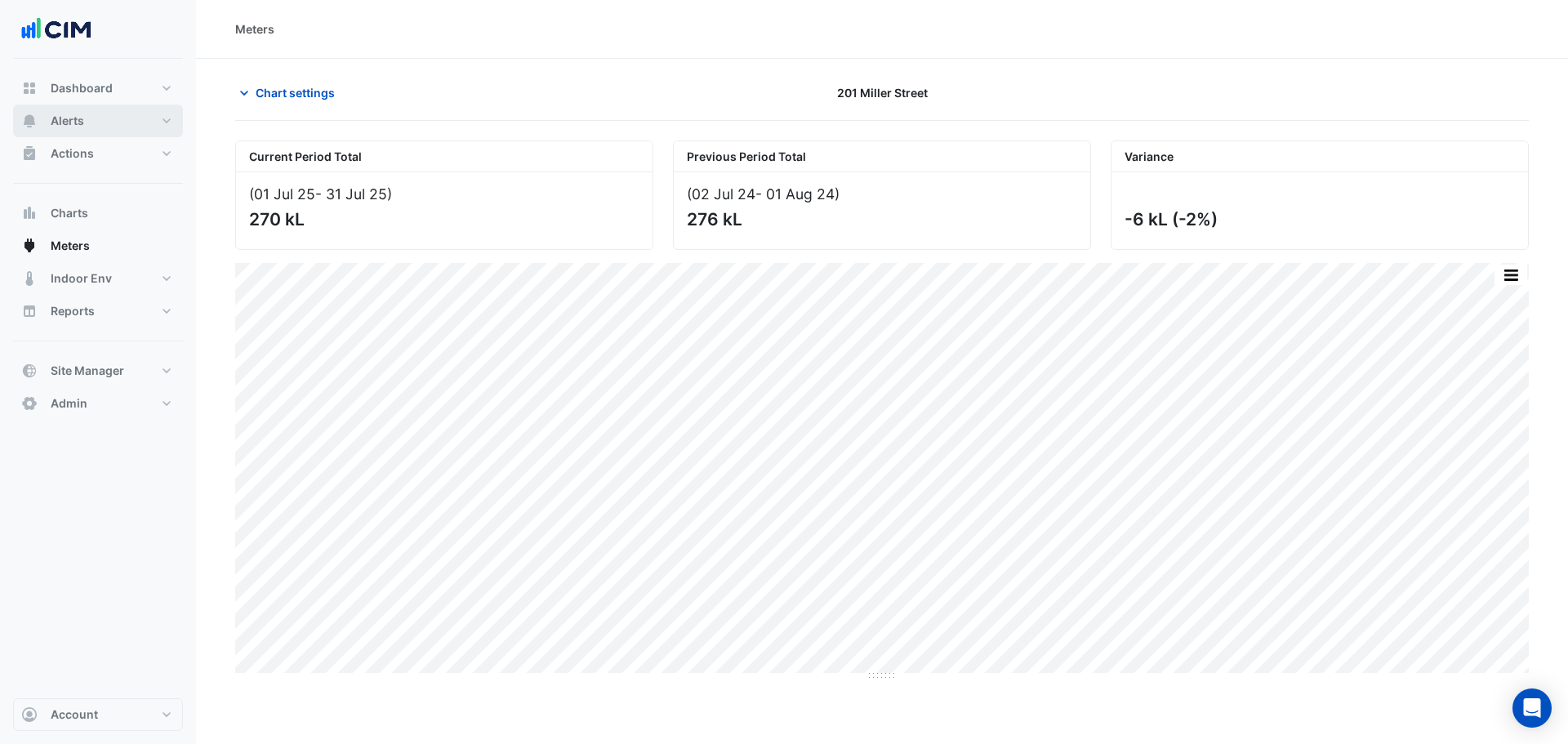 click on "Alerts" at bounding box center [67, 121] 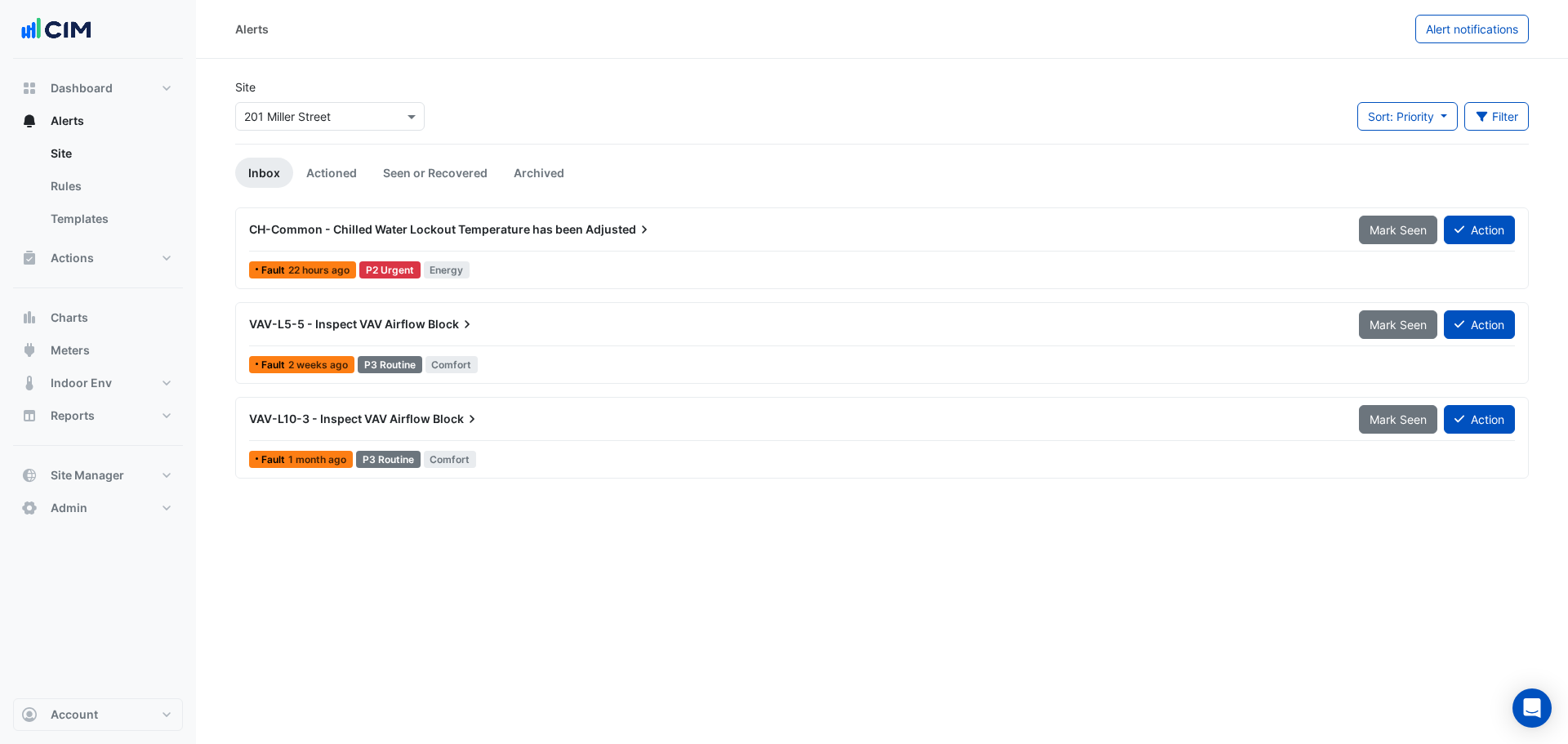 click on "CH-Common - Chilled Water Lockout Temperature has been" at bounding box center (416, 229) 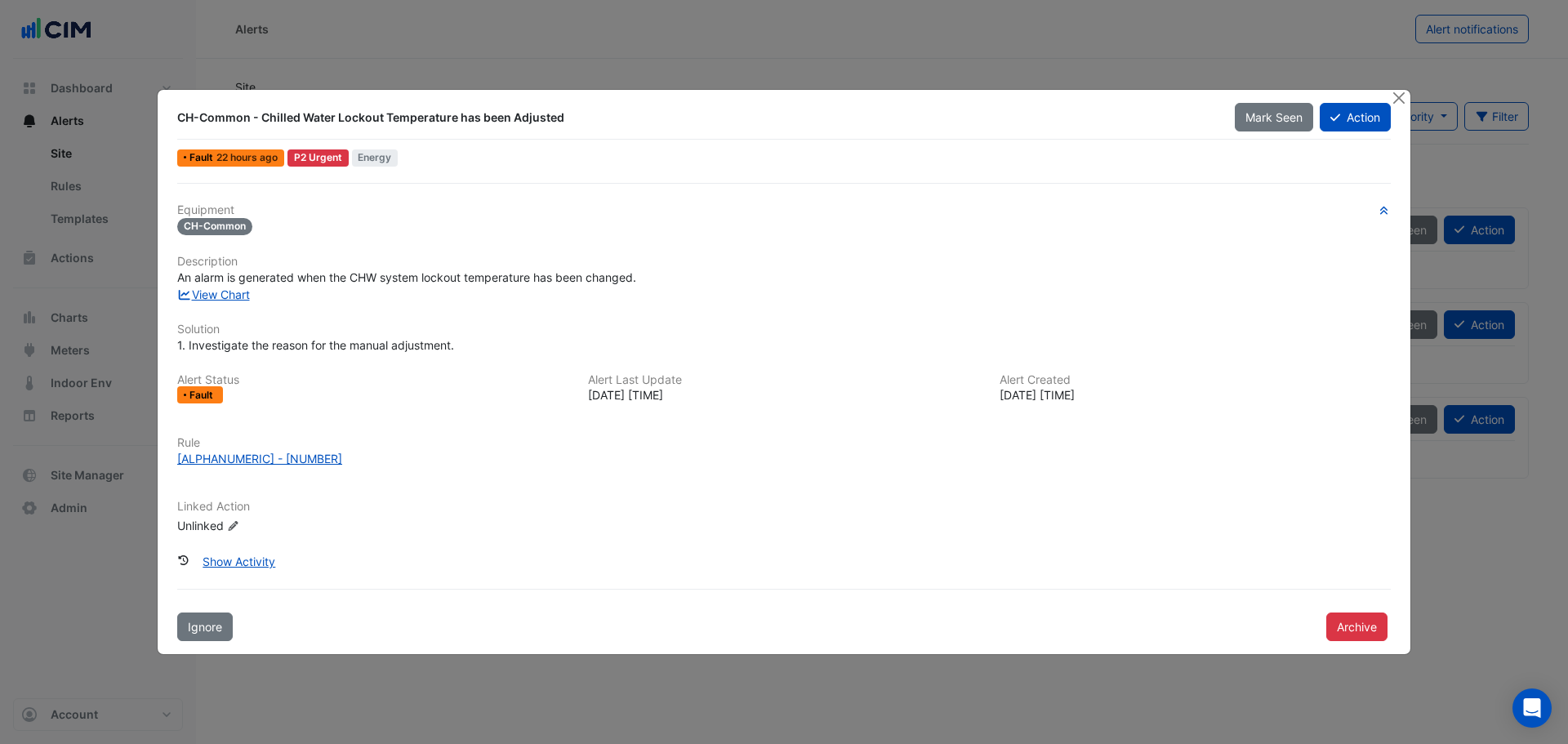 click on "An alarm is generated when the CHW system lockout temperature has been changed." 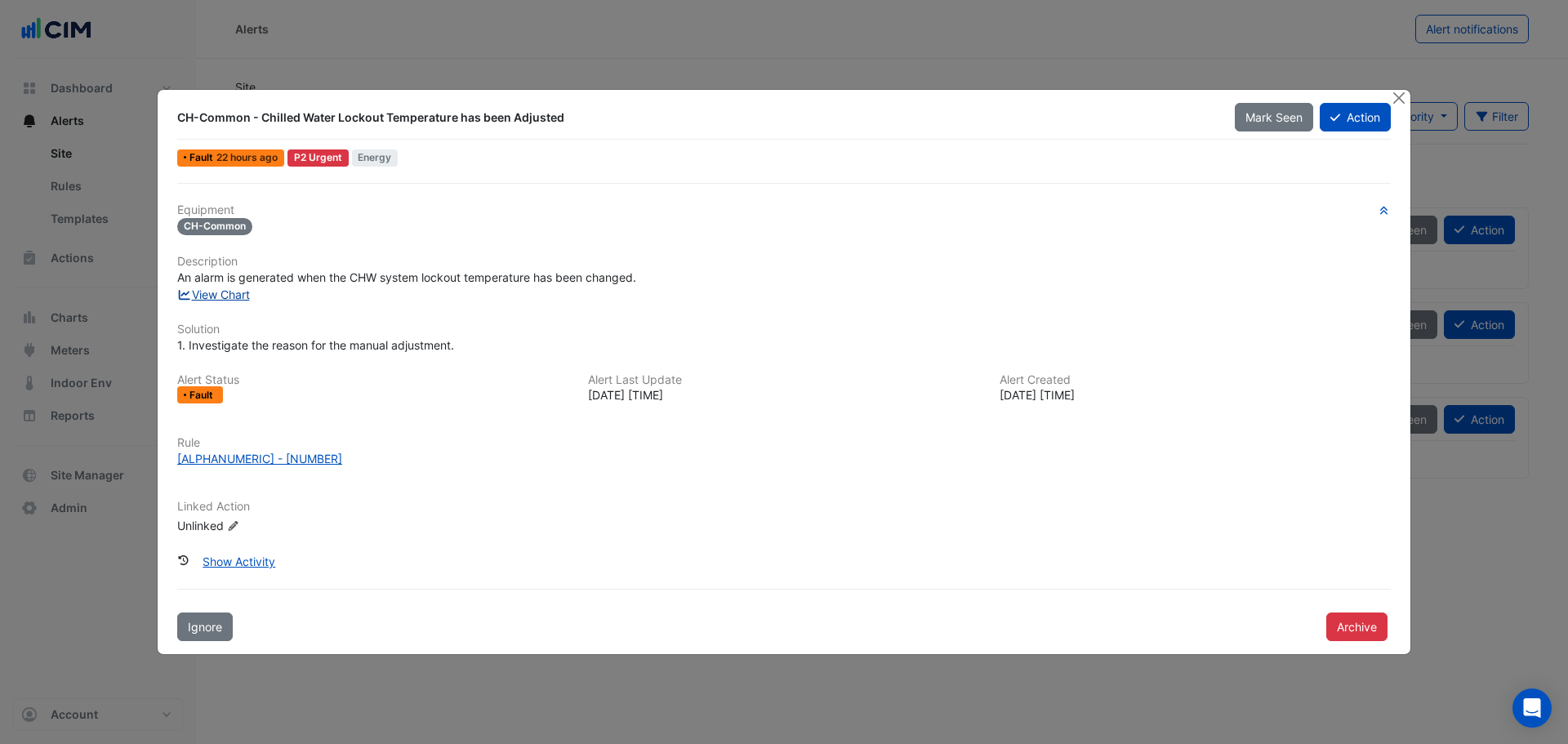 click on "View Chart" 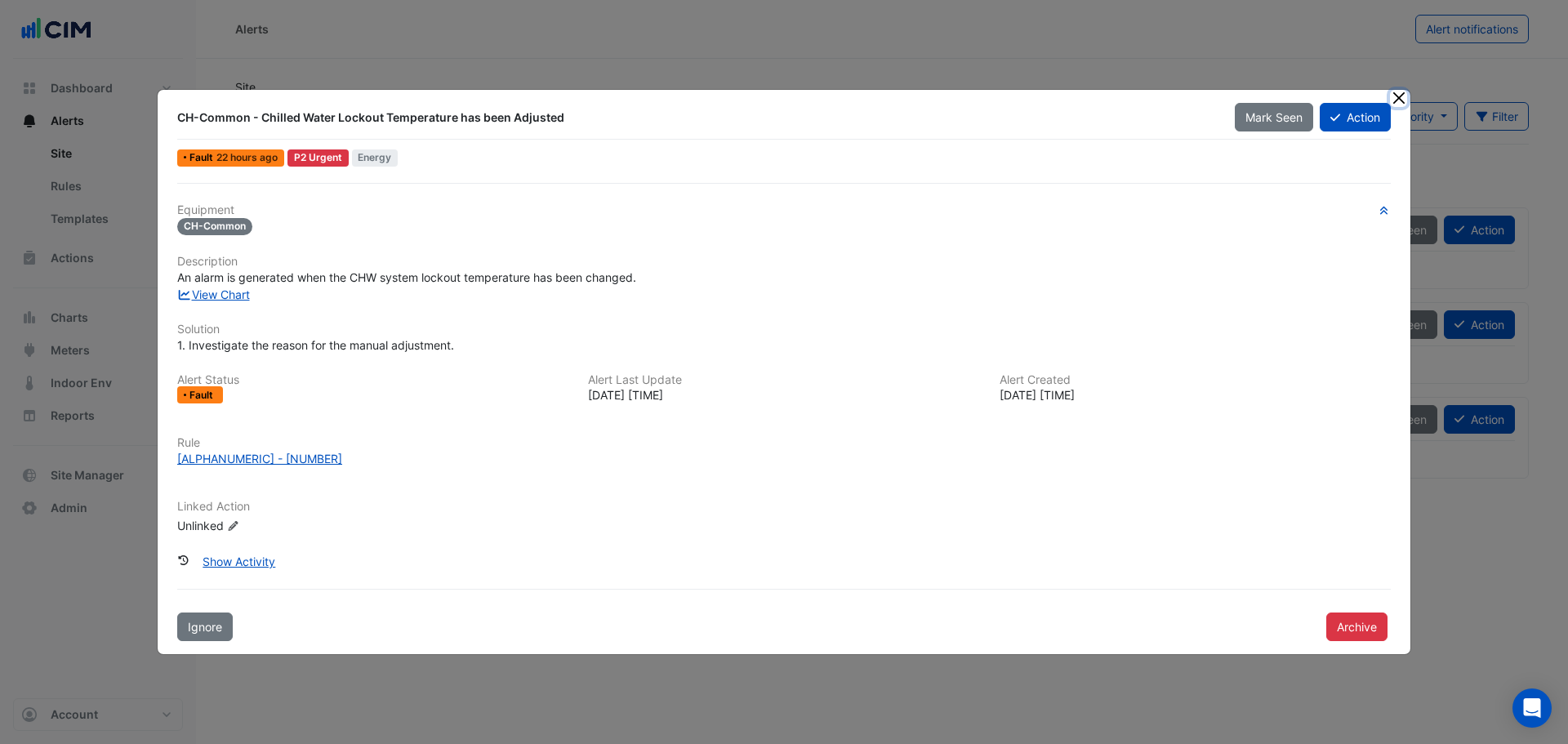 drag, startPoint x: 1401, startPoint y: 93, endPoint x: 1294, endPoint y: 114, distance: 109.04128 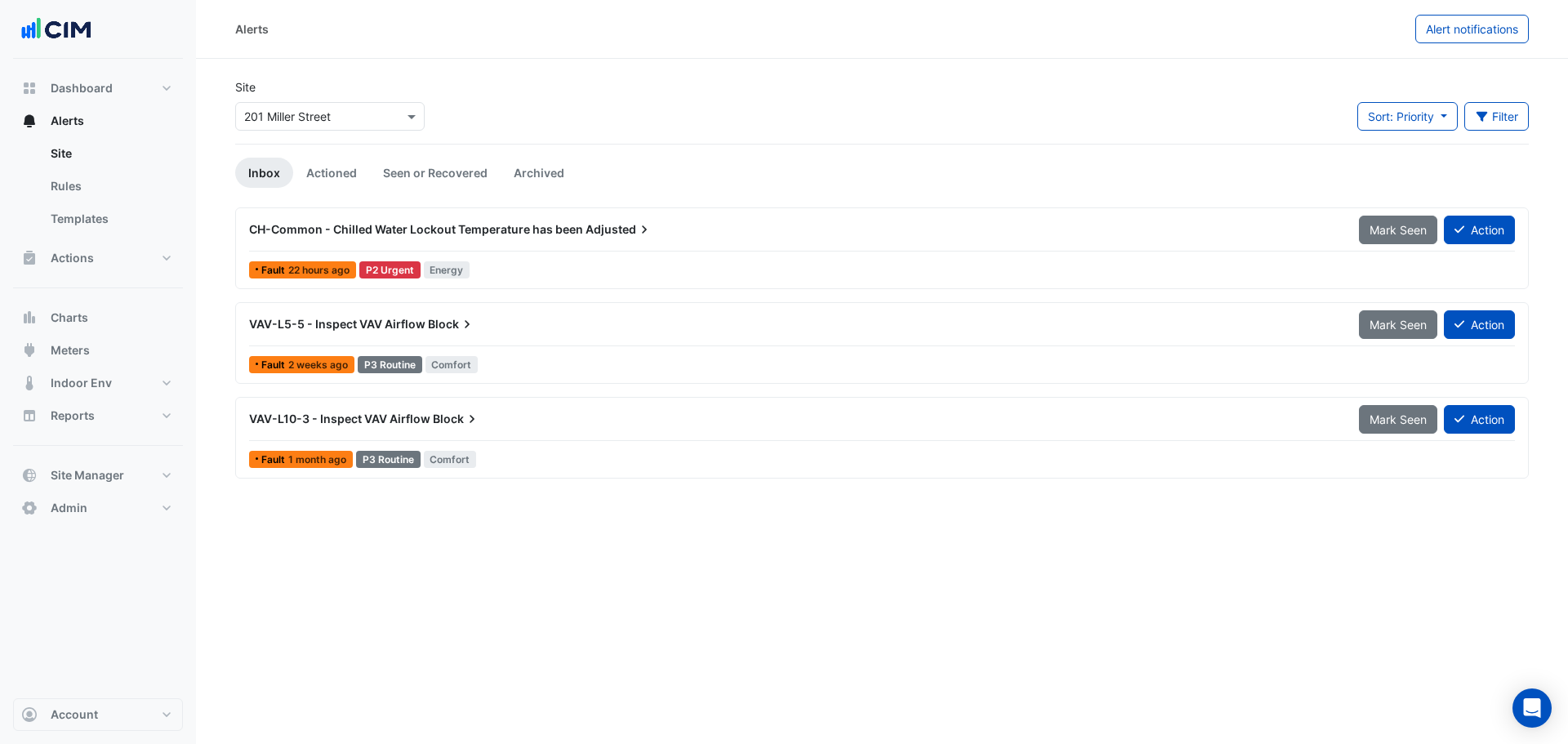 click on "CH-Common - Chilled Water Lockout Temperature has been
Adjusted
Mark Seen
Action" at bounding box center [882, 233] 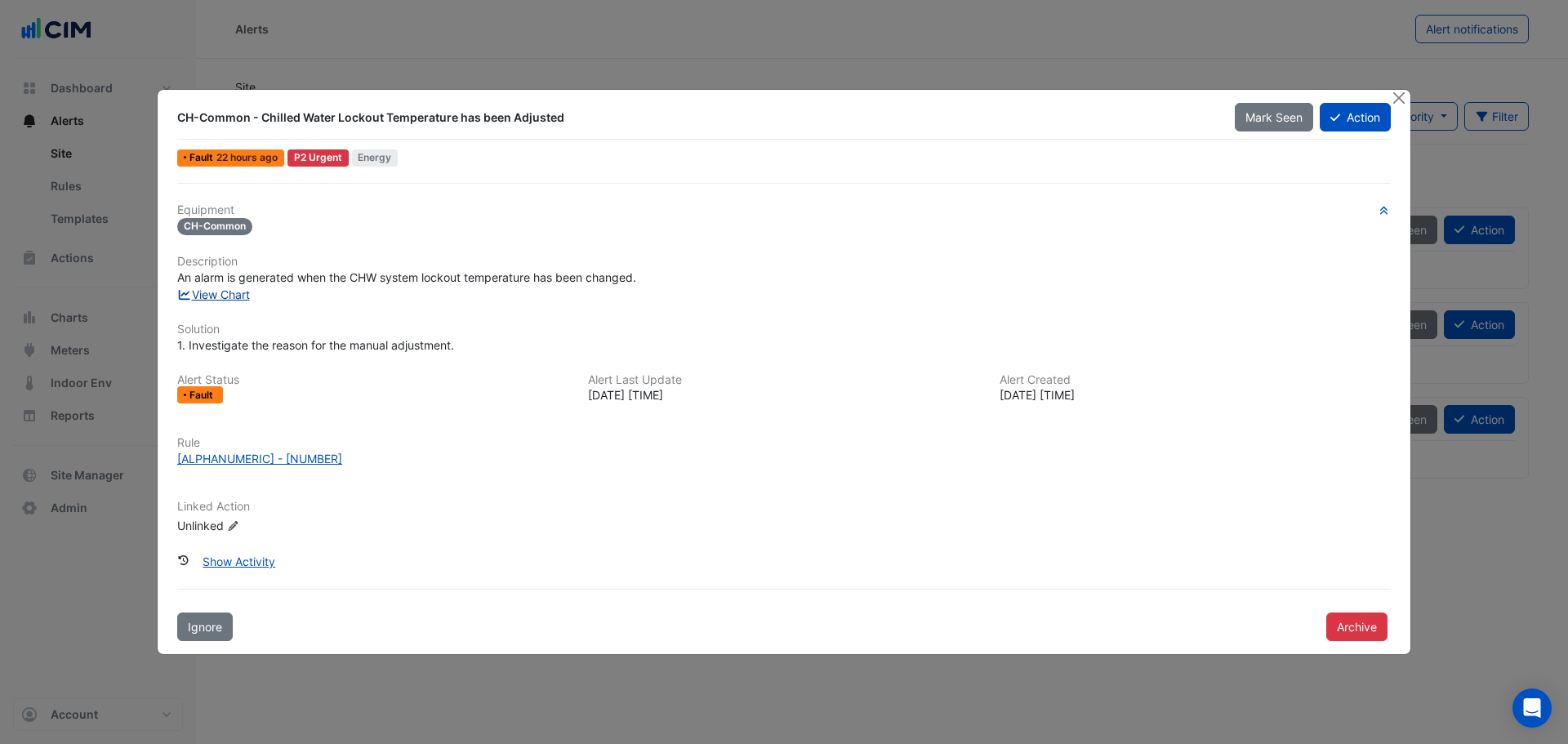 click on "View Chart" 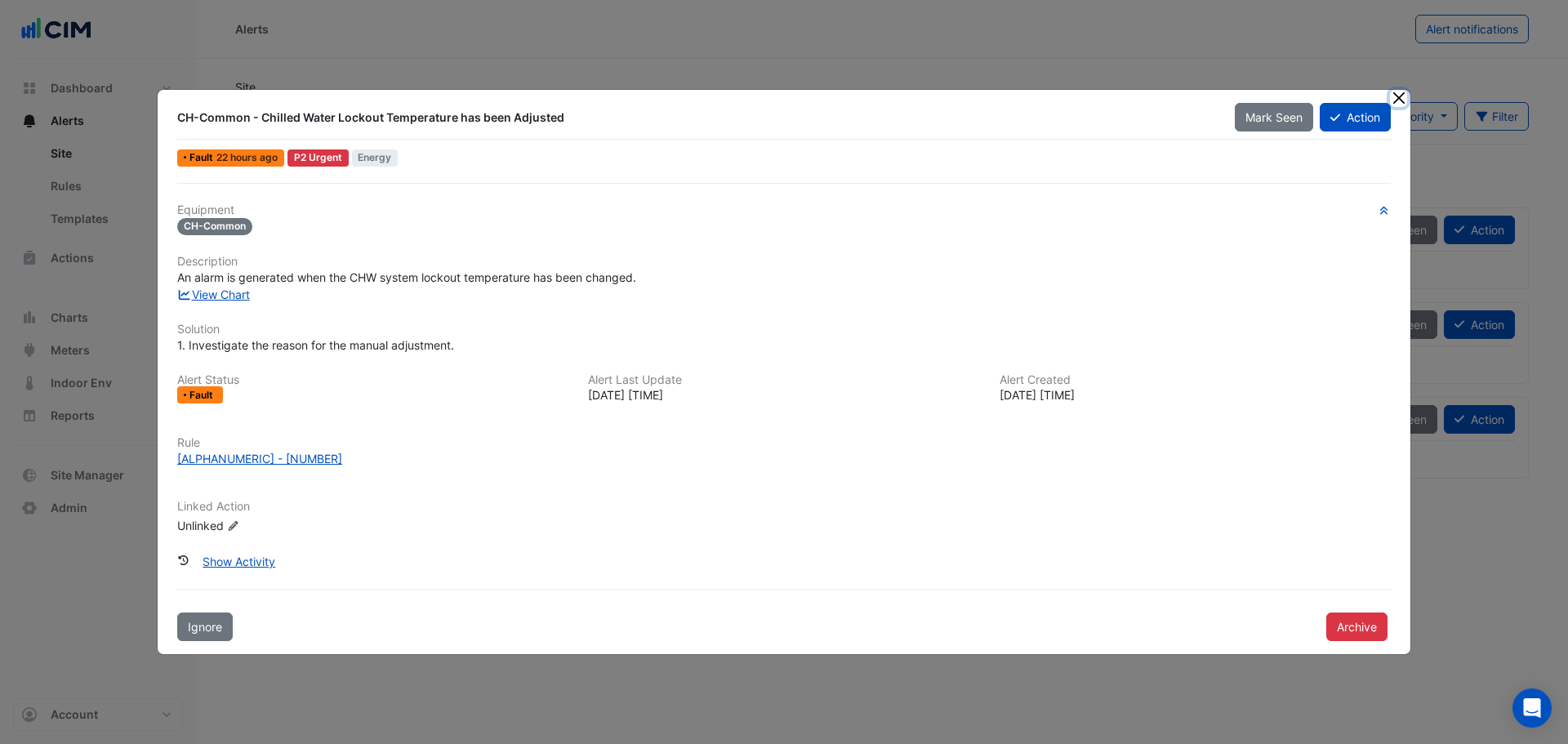 click 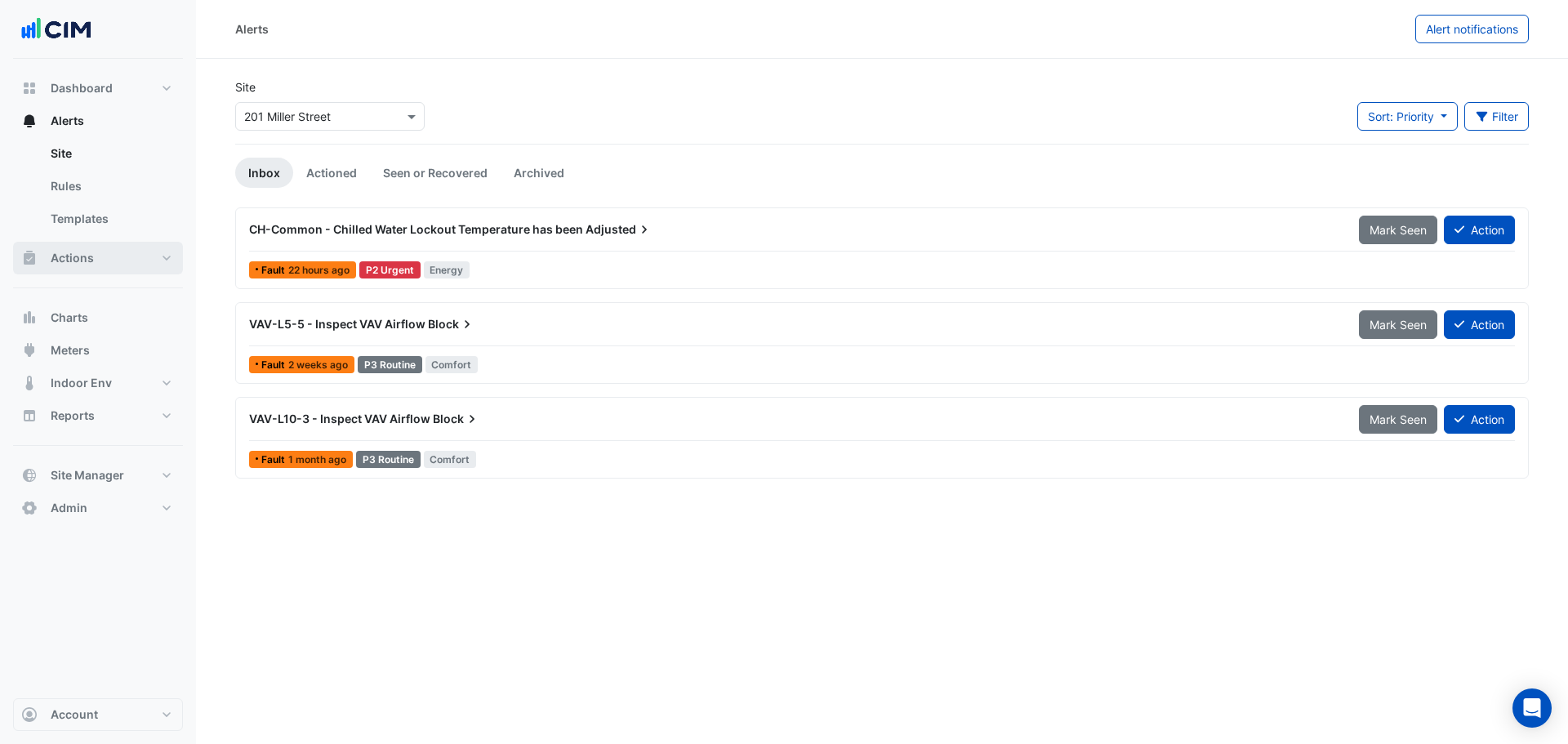 drag, startPoint x: 87, startPoint y: 253, endPoint x: 115, endPoint y: 240, distance: 30.870698 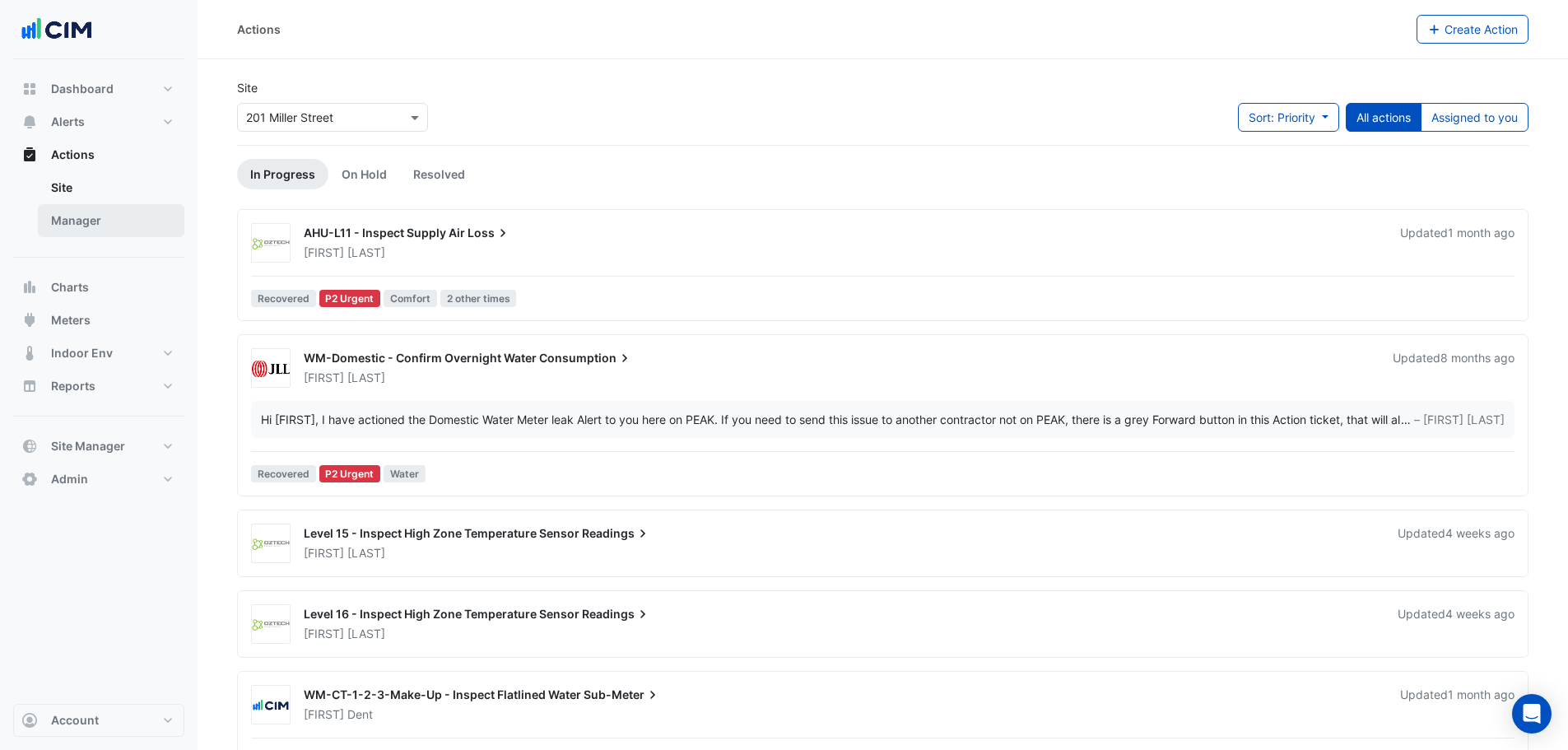 click on "Manager" at bounding box center [111, 221] 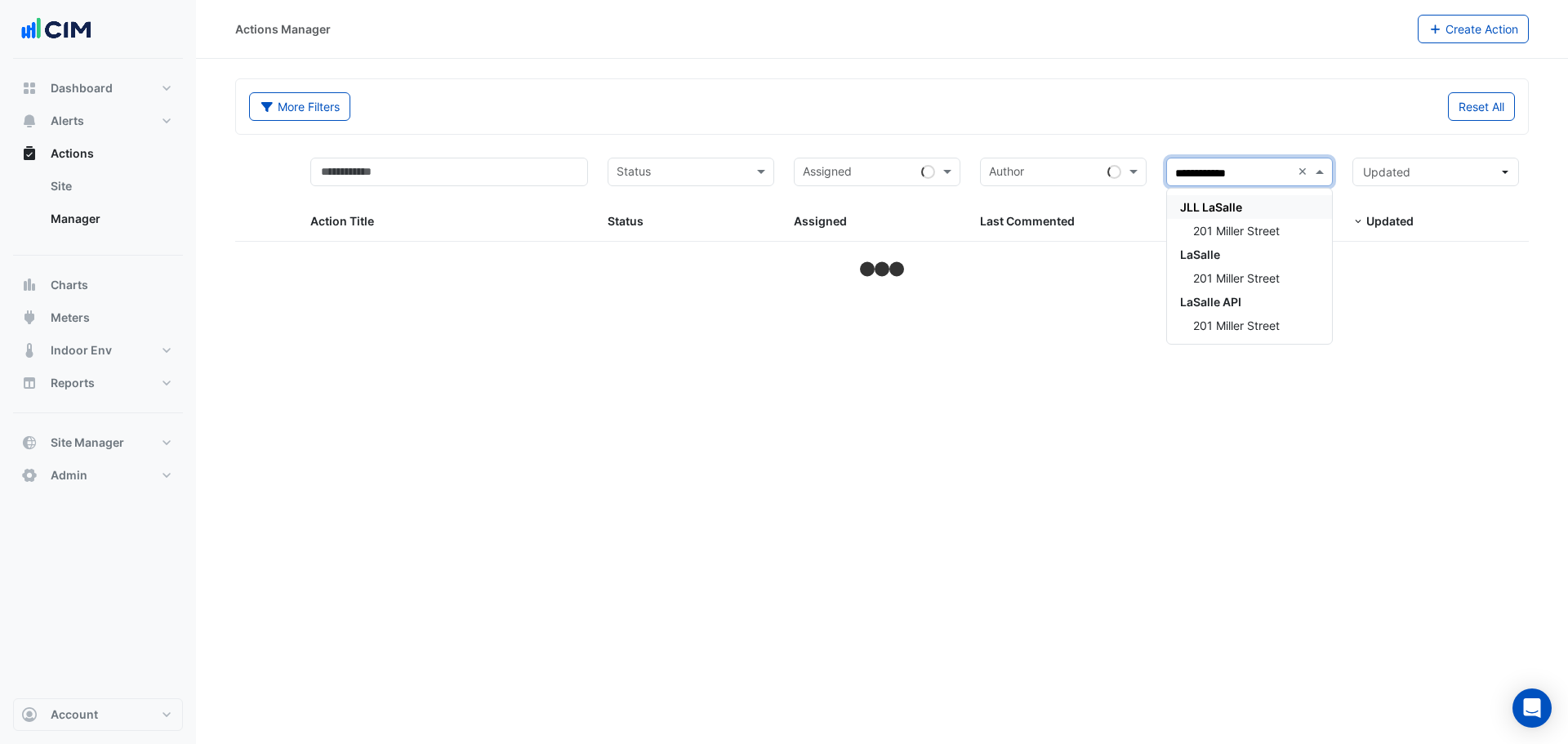 type on "**********" 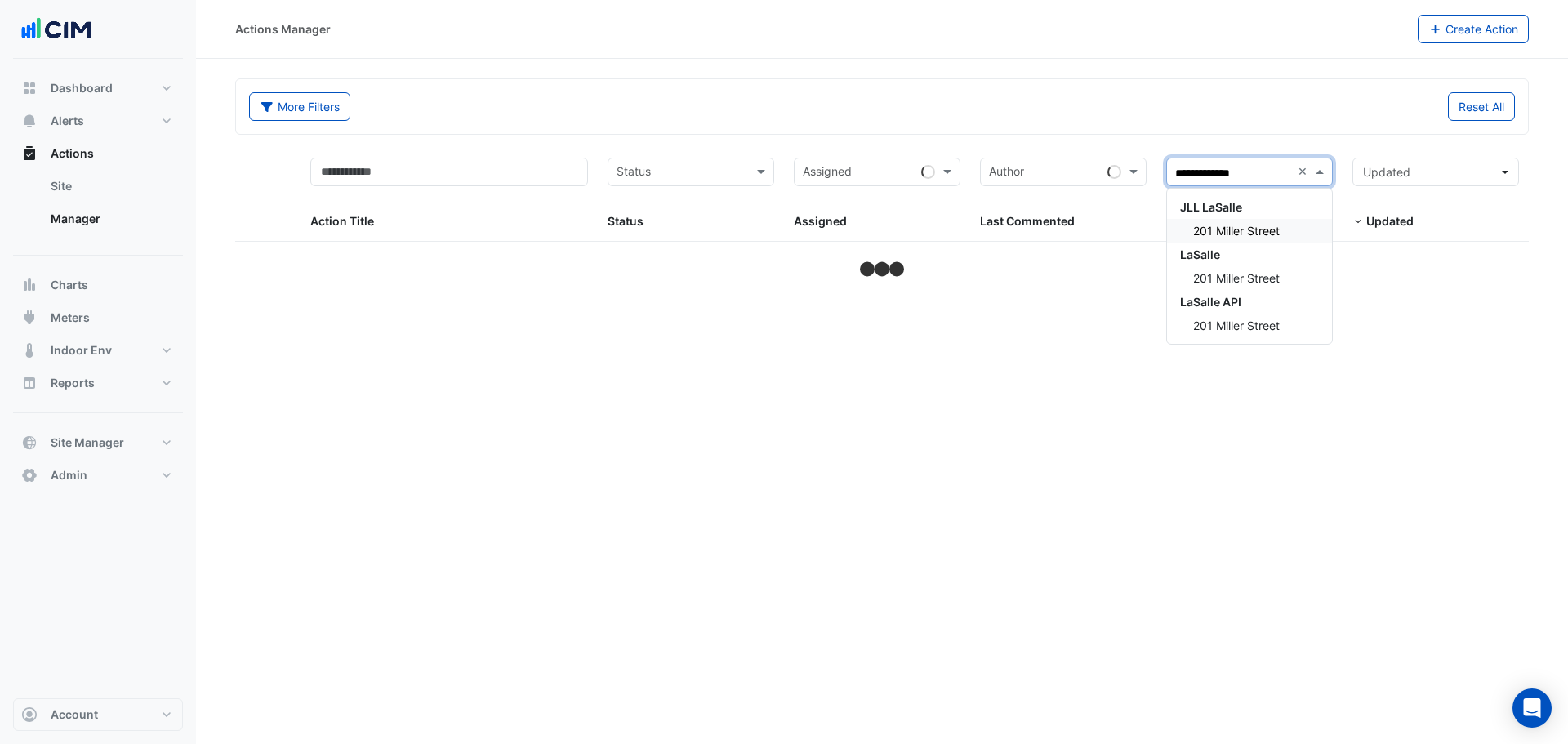 click on "201 Miller Street" at bounding box center (1236, 230) 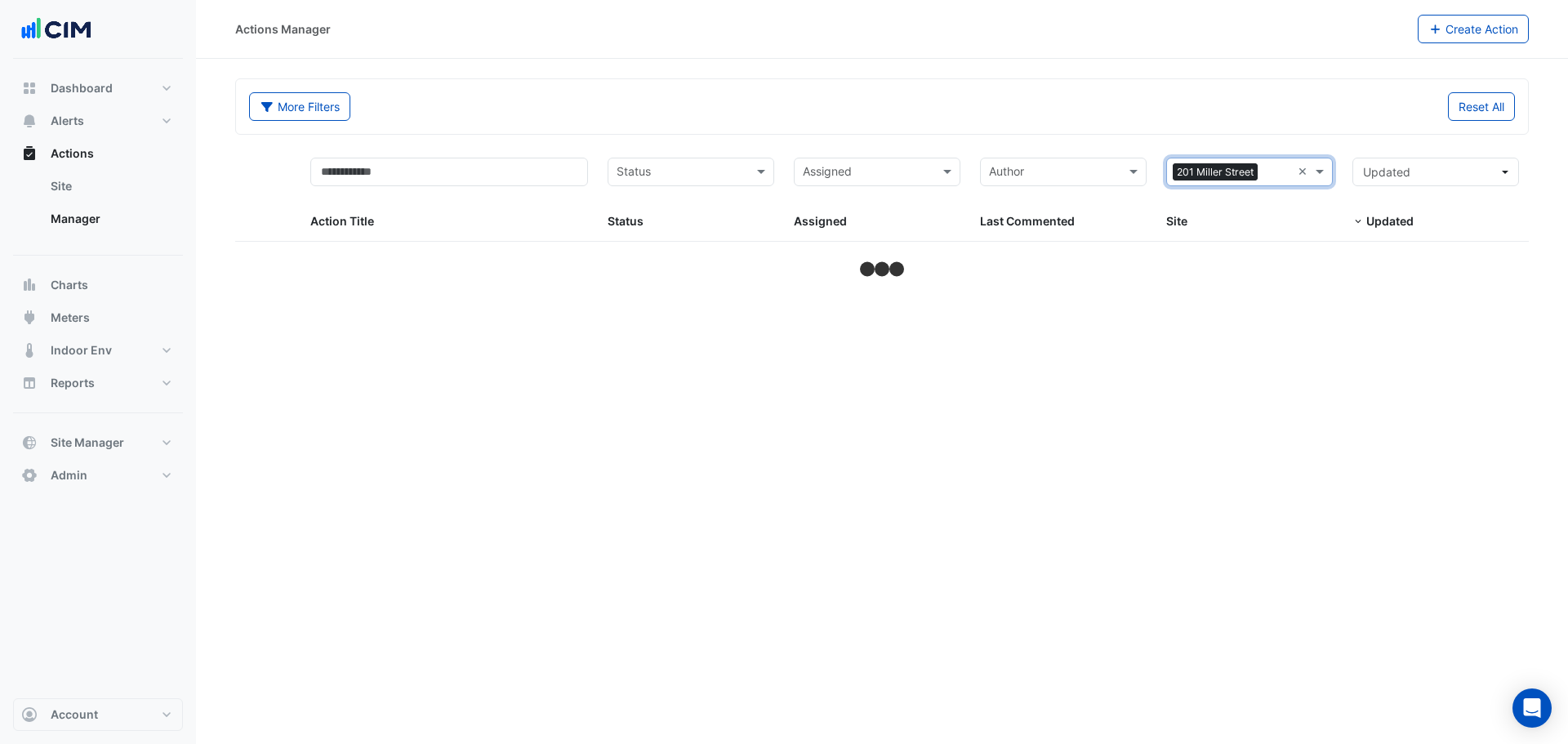 click on "More Filters
Reset All" 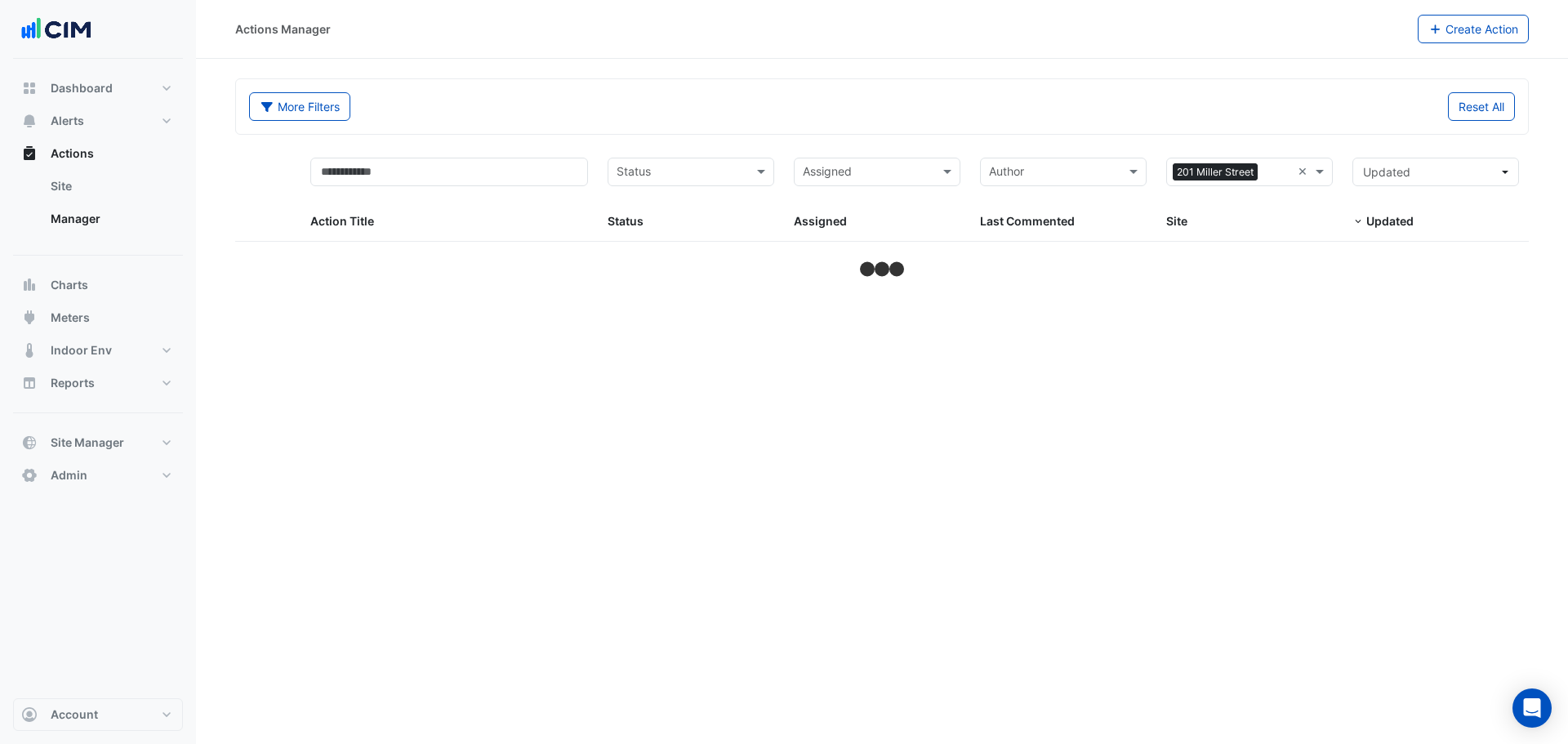 select on "***" 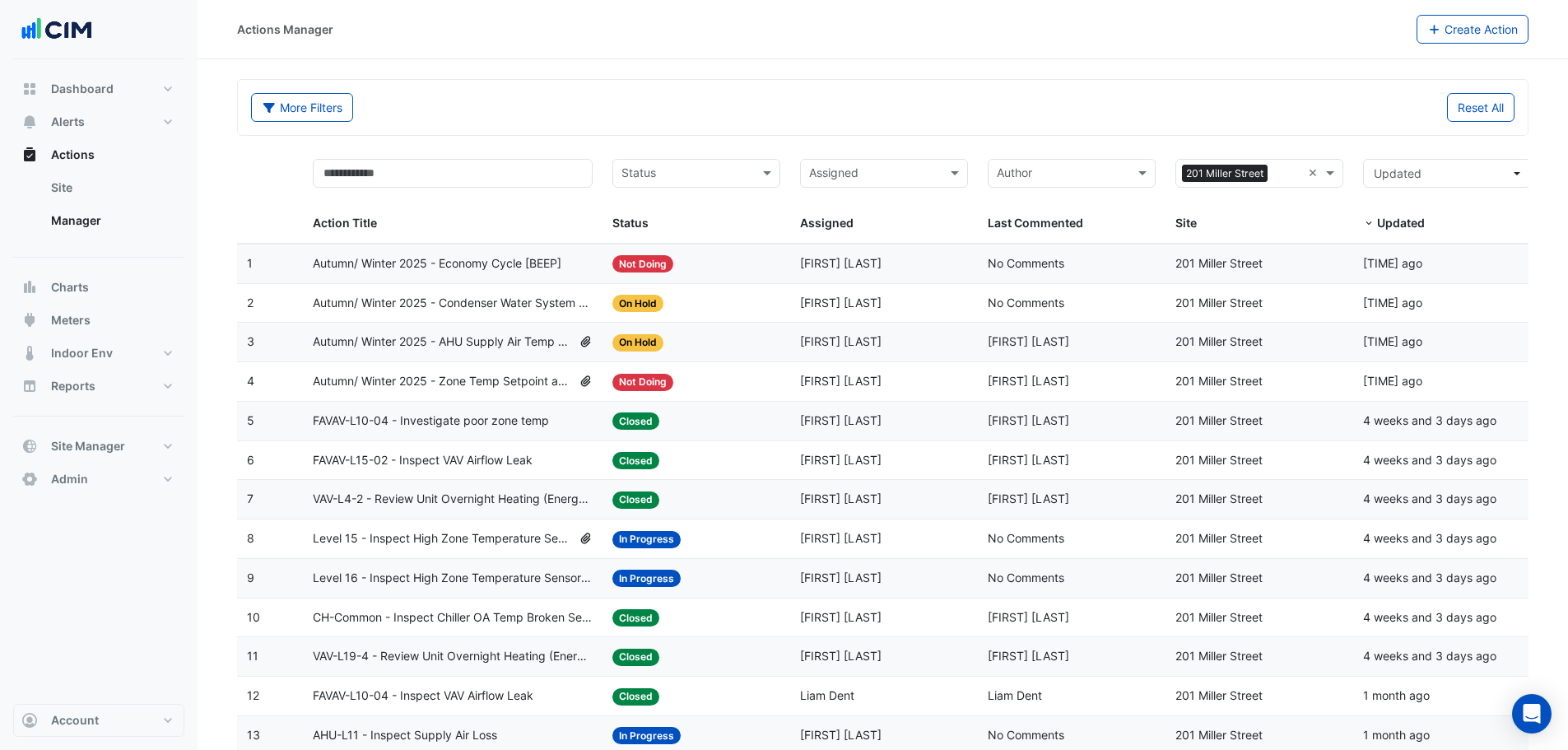 click on "More Filters" 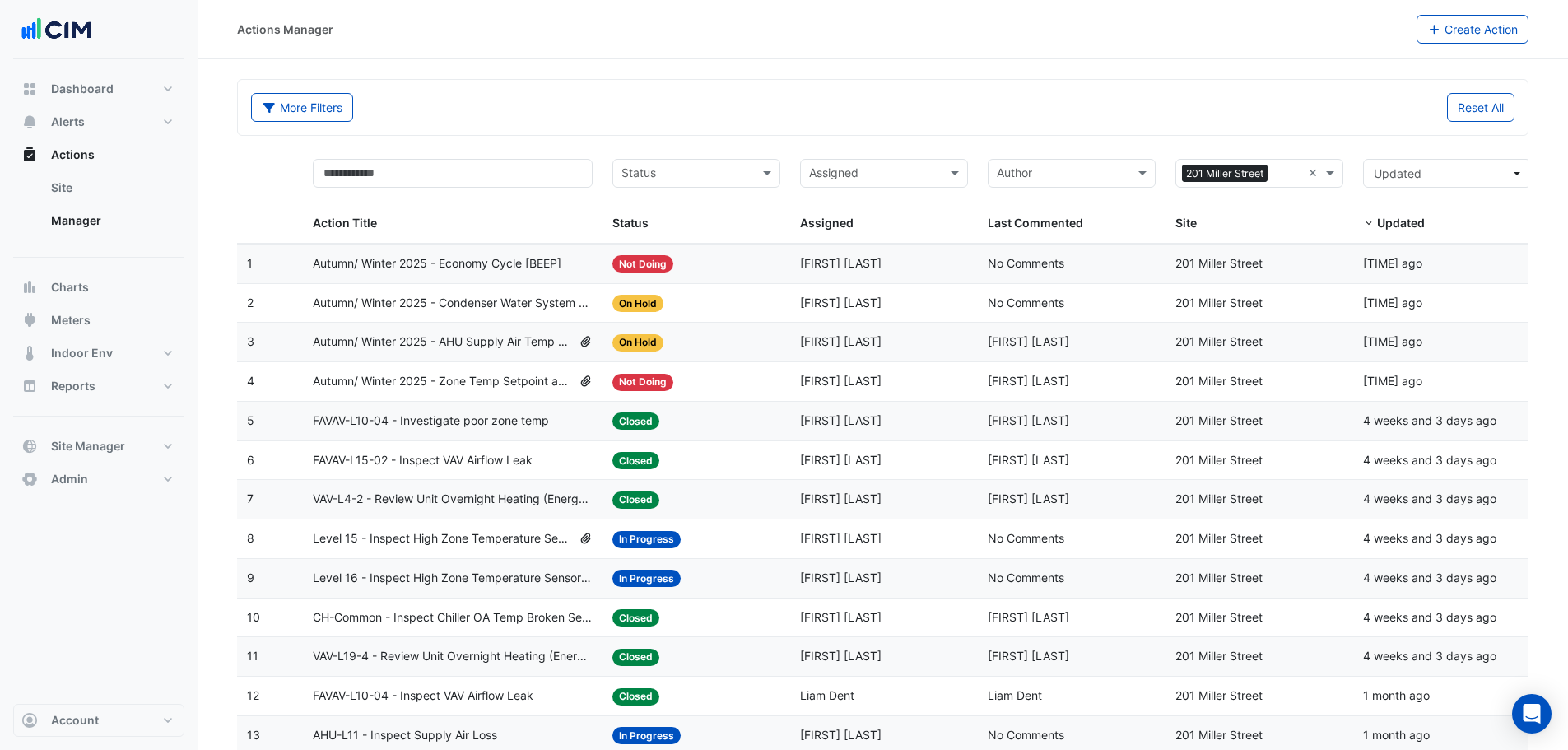 click at bounding box center (686, 175) 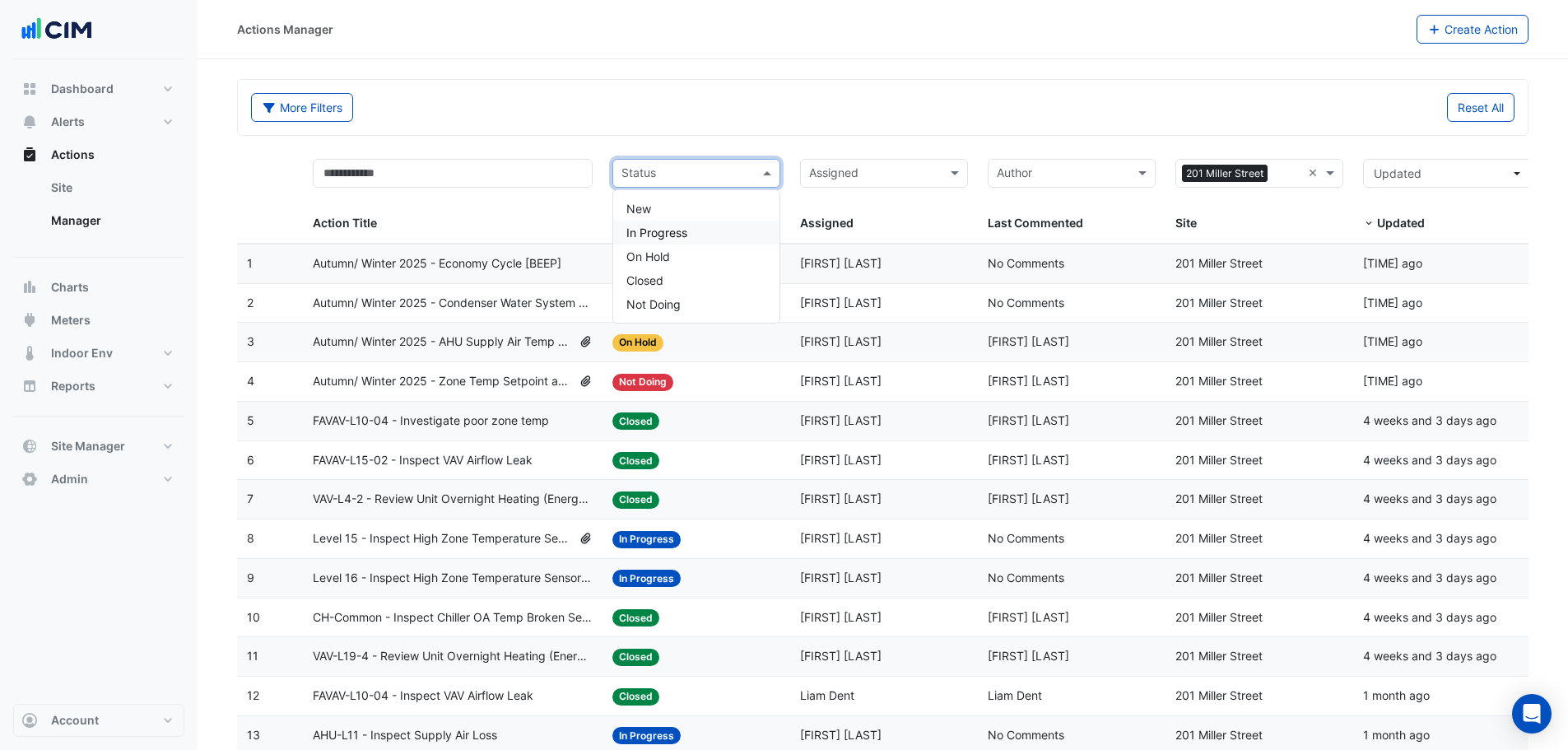 click on "In Progress" at bounding box center (657, 232) 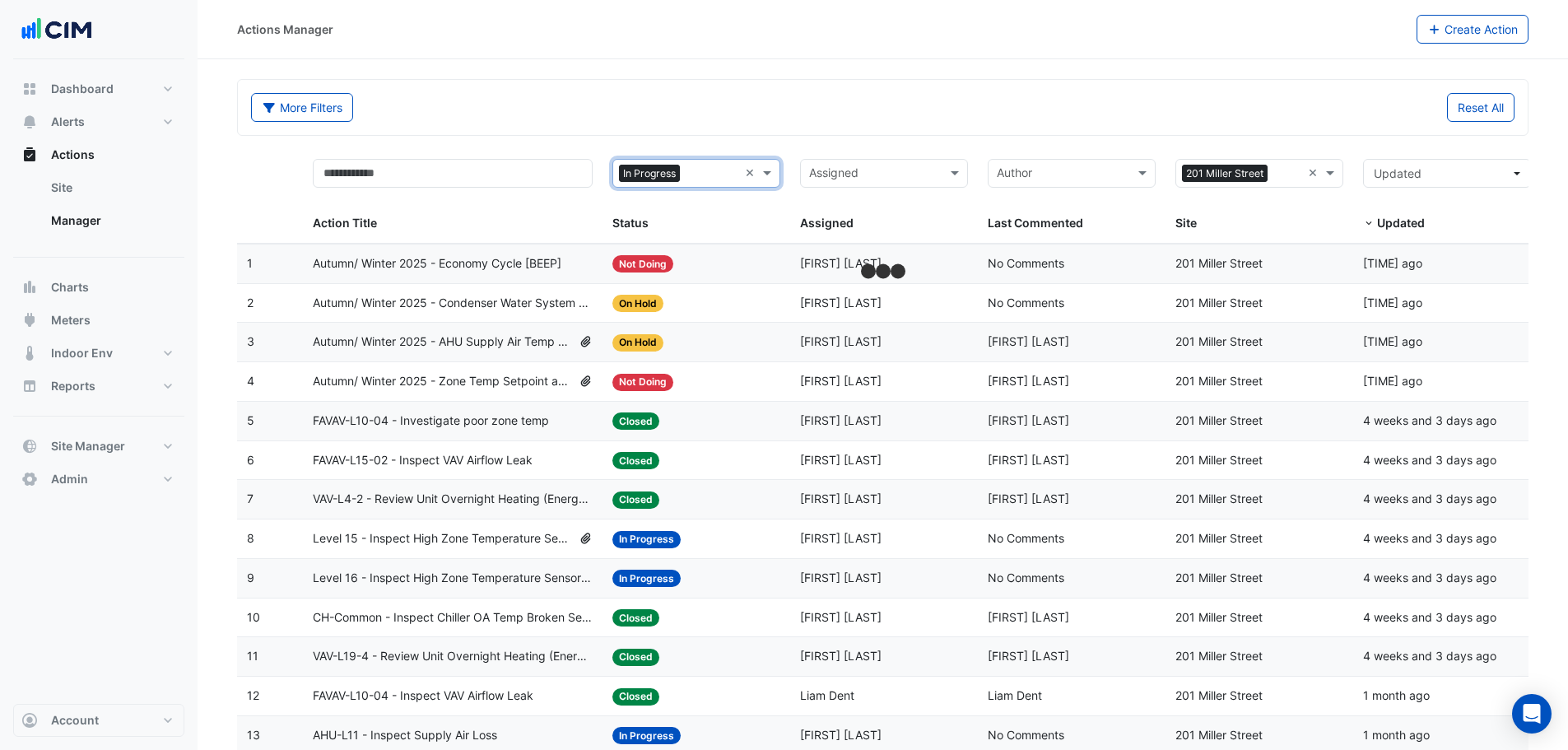 click at bounding box center (712, 175) 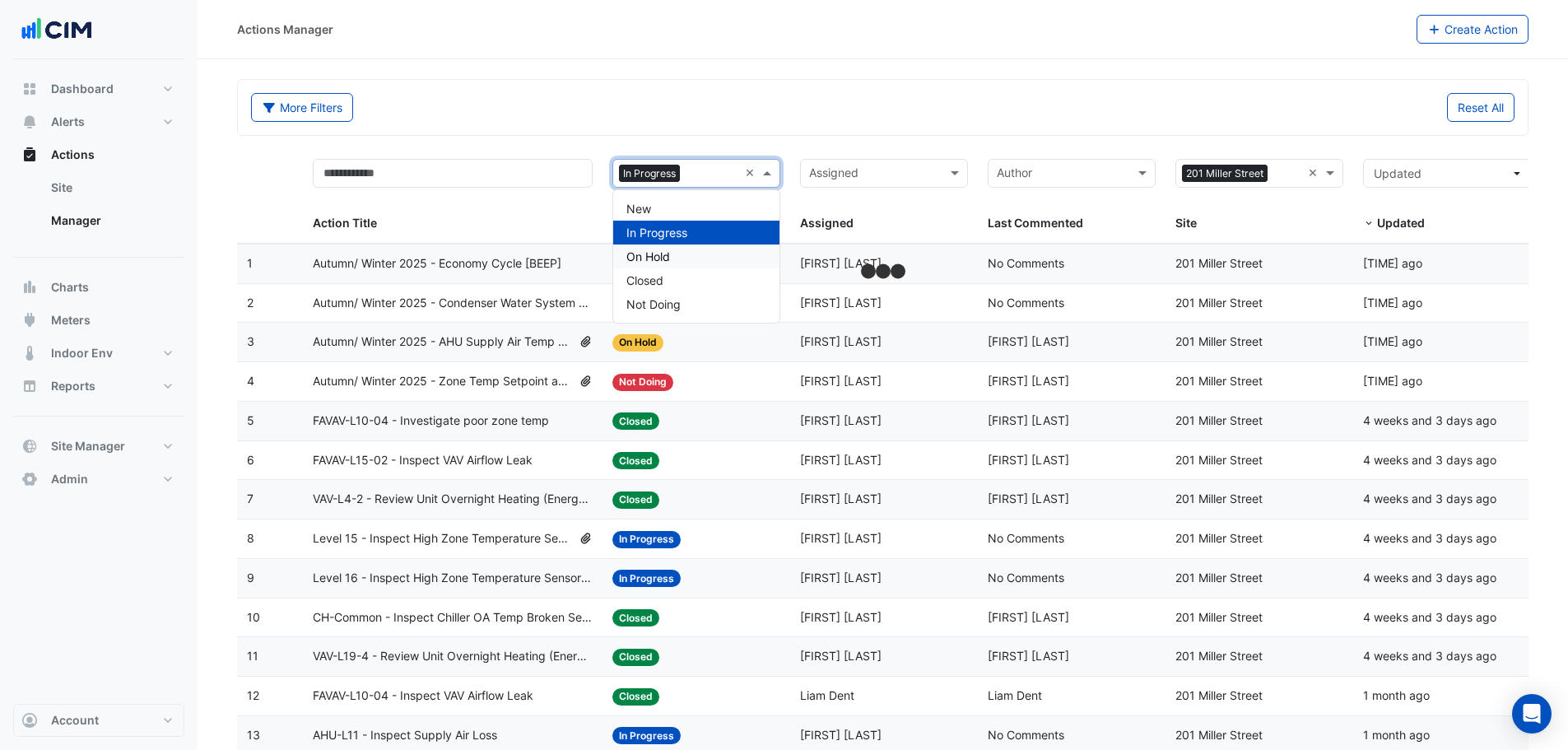 click on "On Hold" at bounding box center (696, 256) 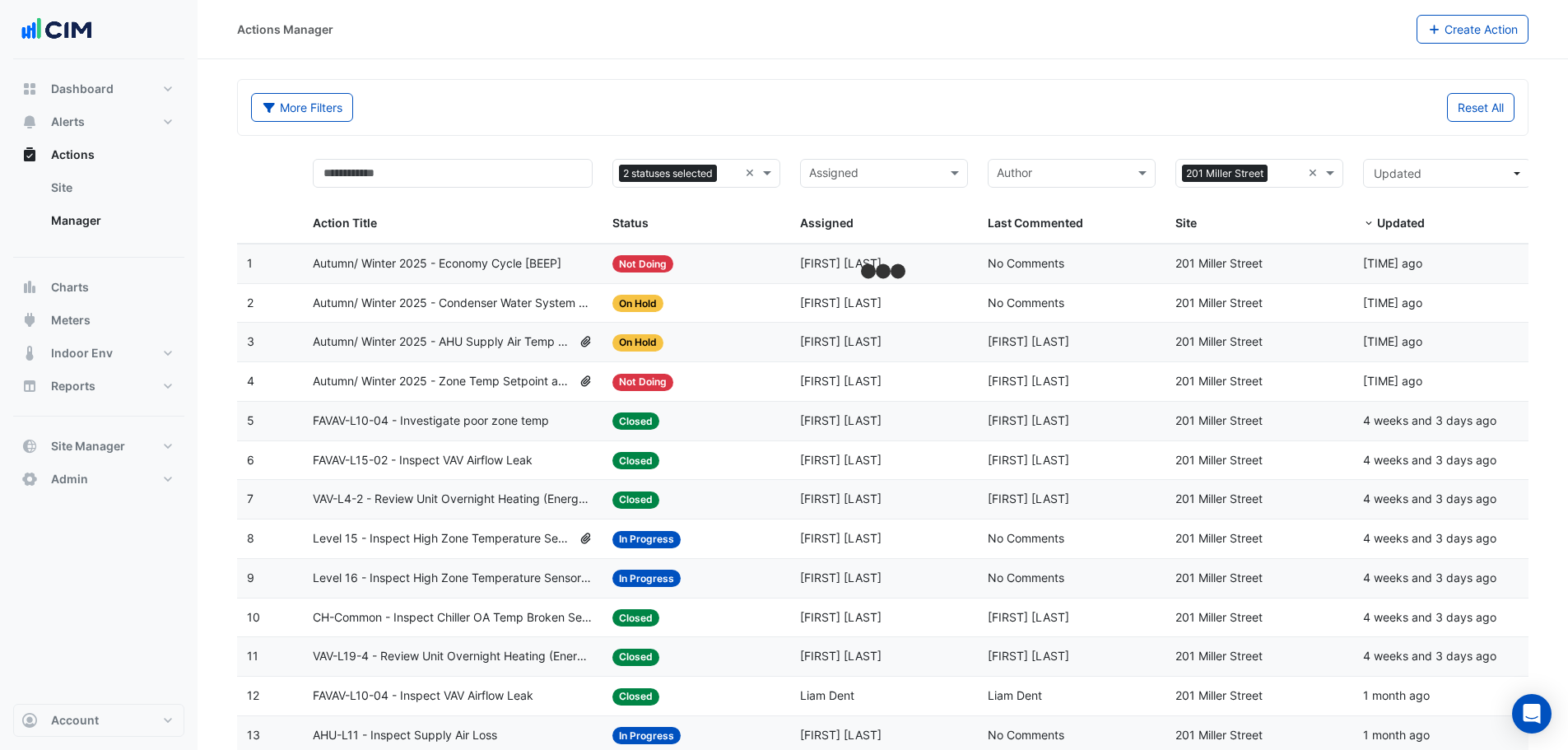 click on "More Filters" 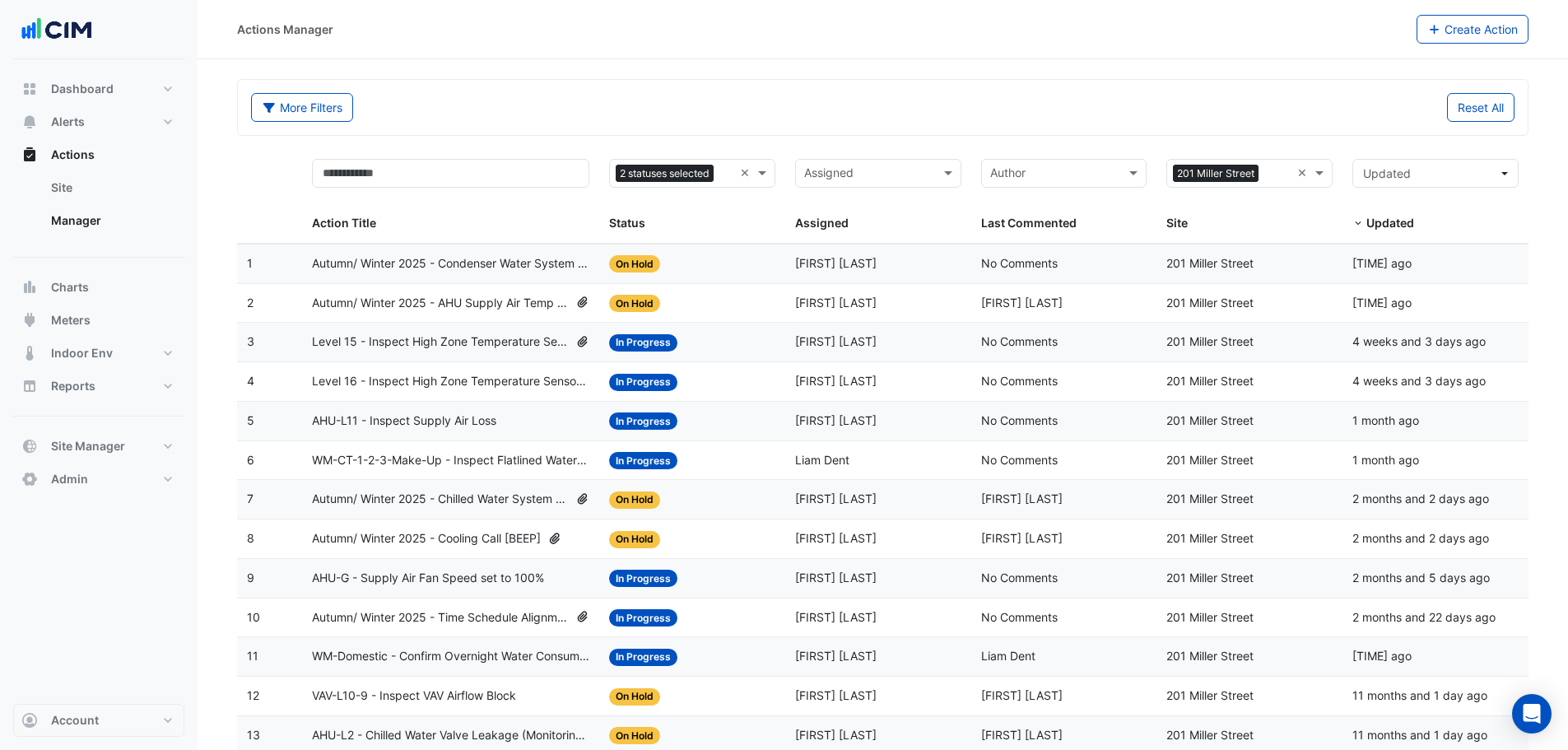 click on "More Filters" 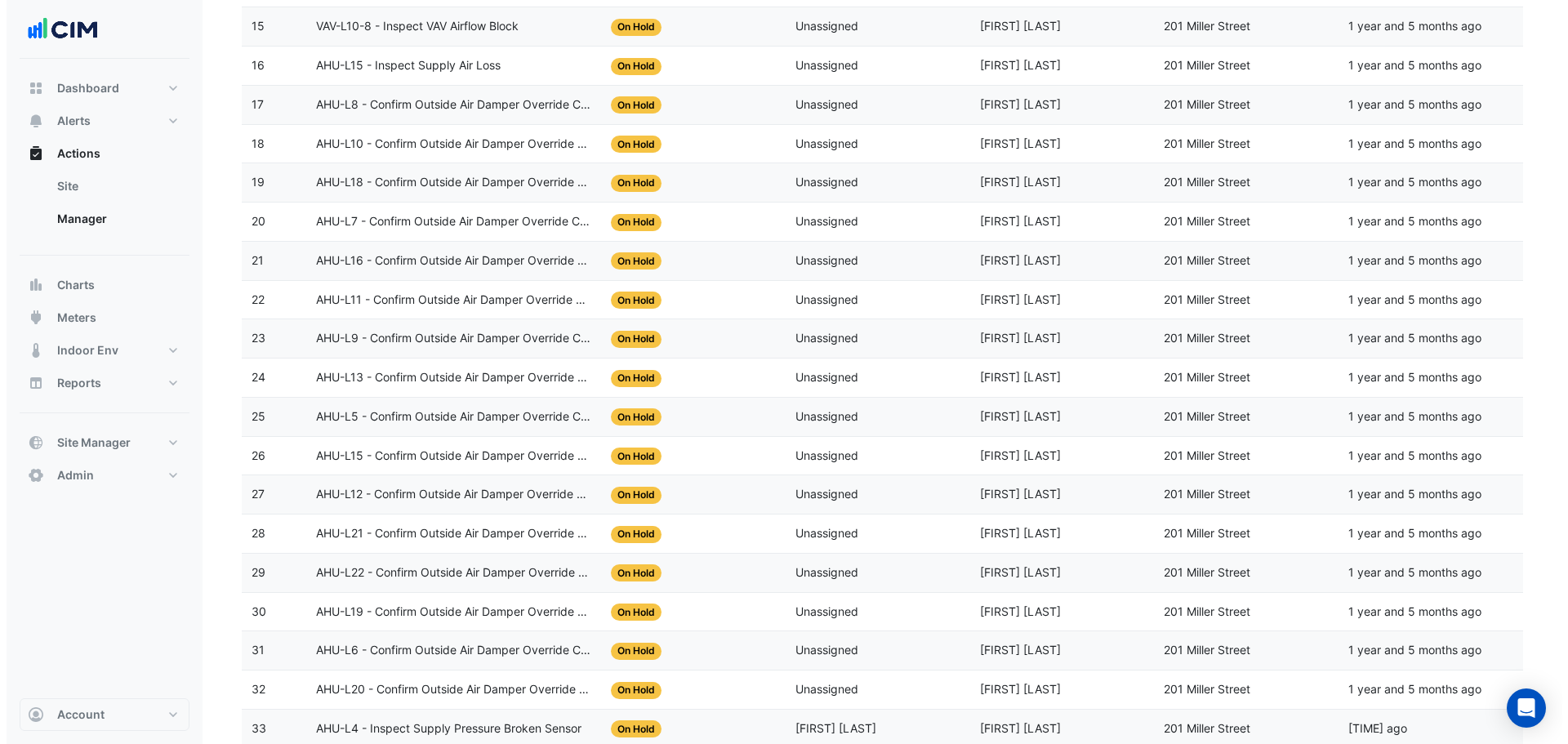 scroll, scrollTop: 946, scrollLeft: 0, axis: vertical 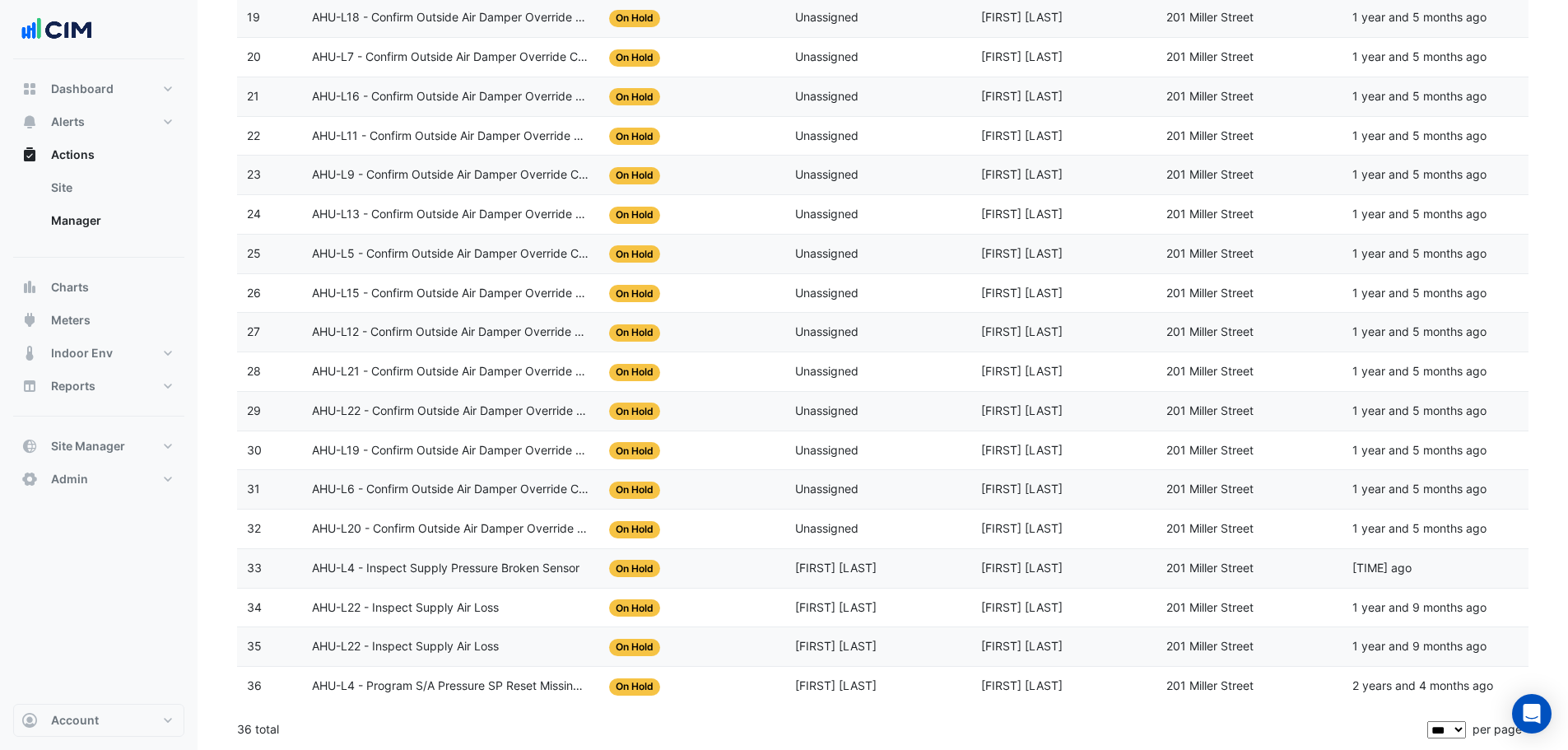 click on "AHU-L15 - Confirm Outside Air Damper Override Closed (Energy Waste)" 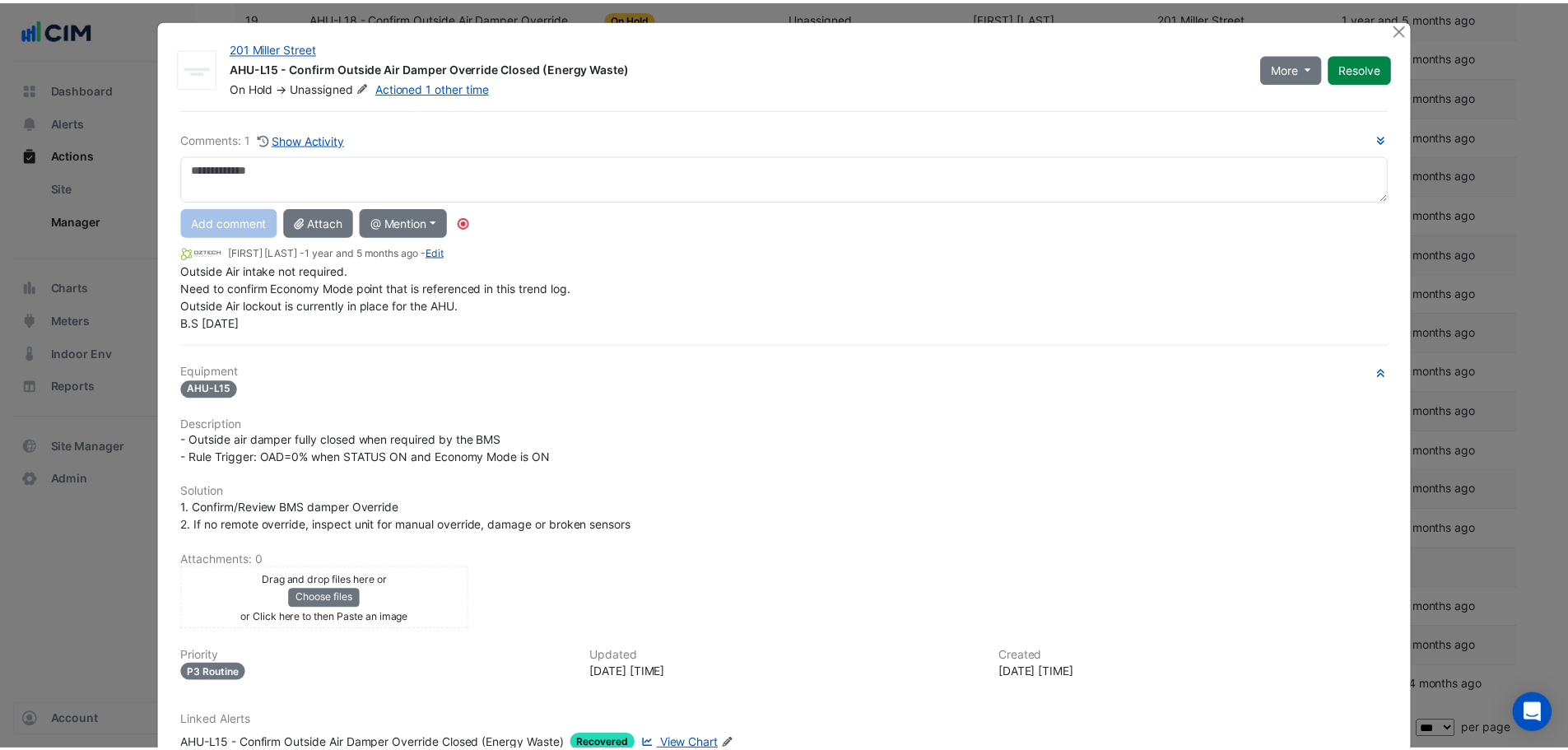 scroll, scrollTop: 0, scrollLeft: 0, axis: both 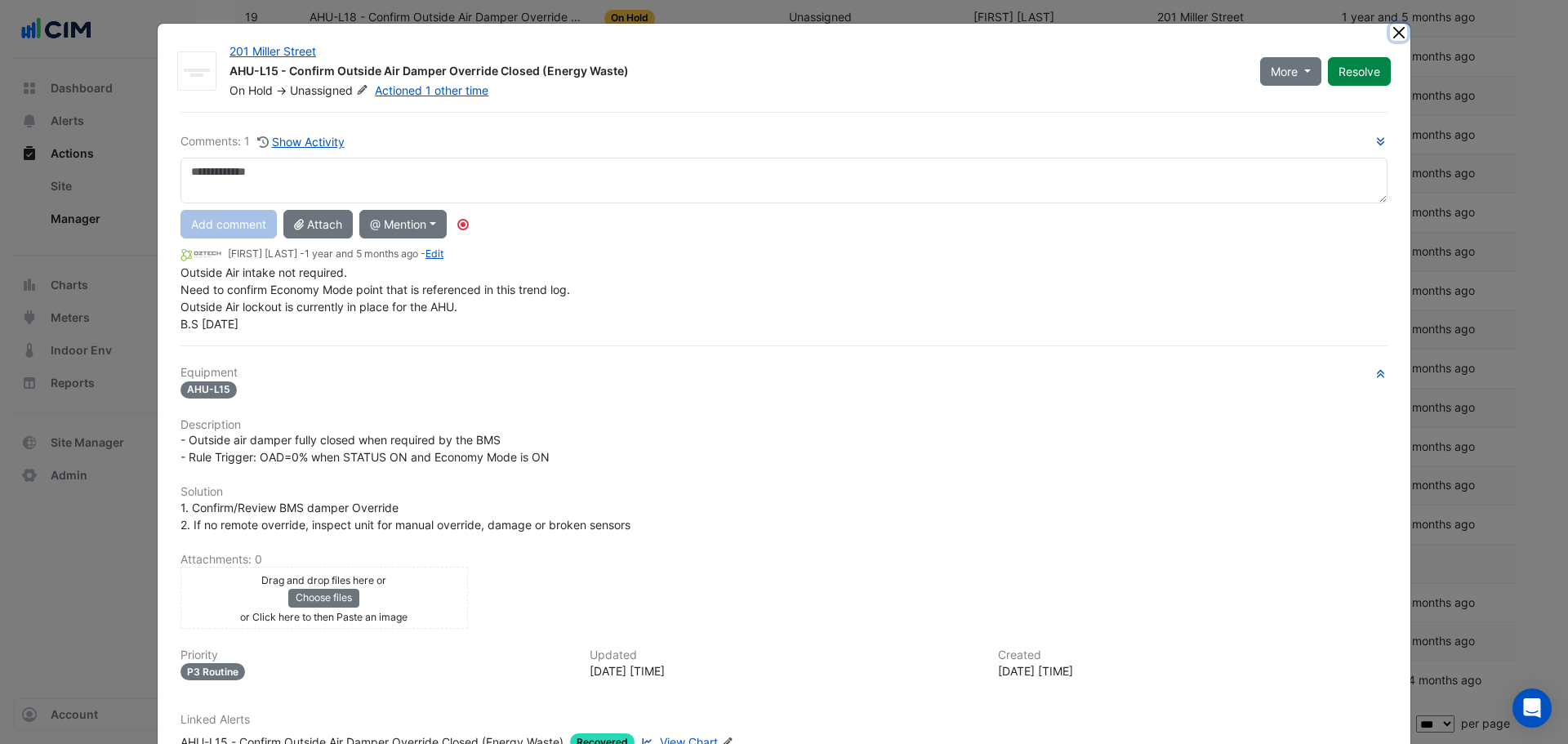 click 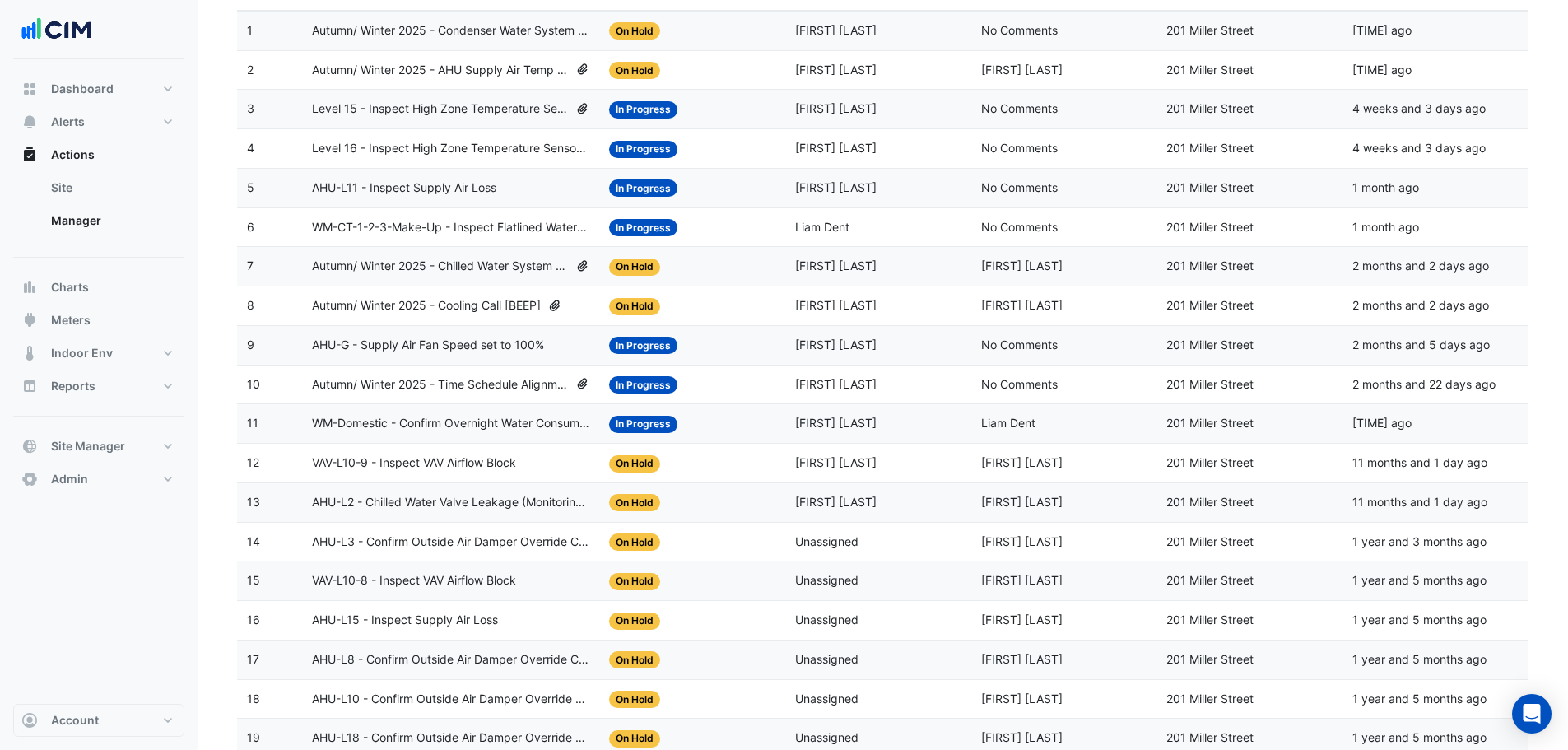 scroll, scrollTop: 48, scrollLeft: 0, axis: vertical 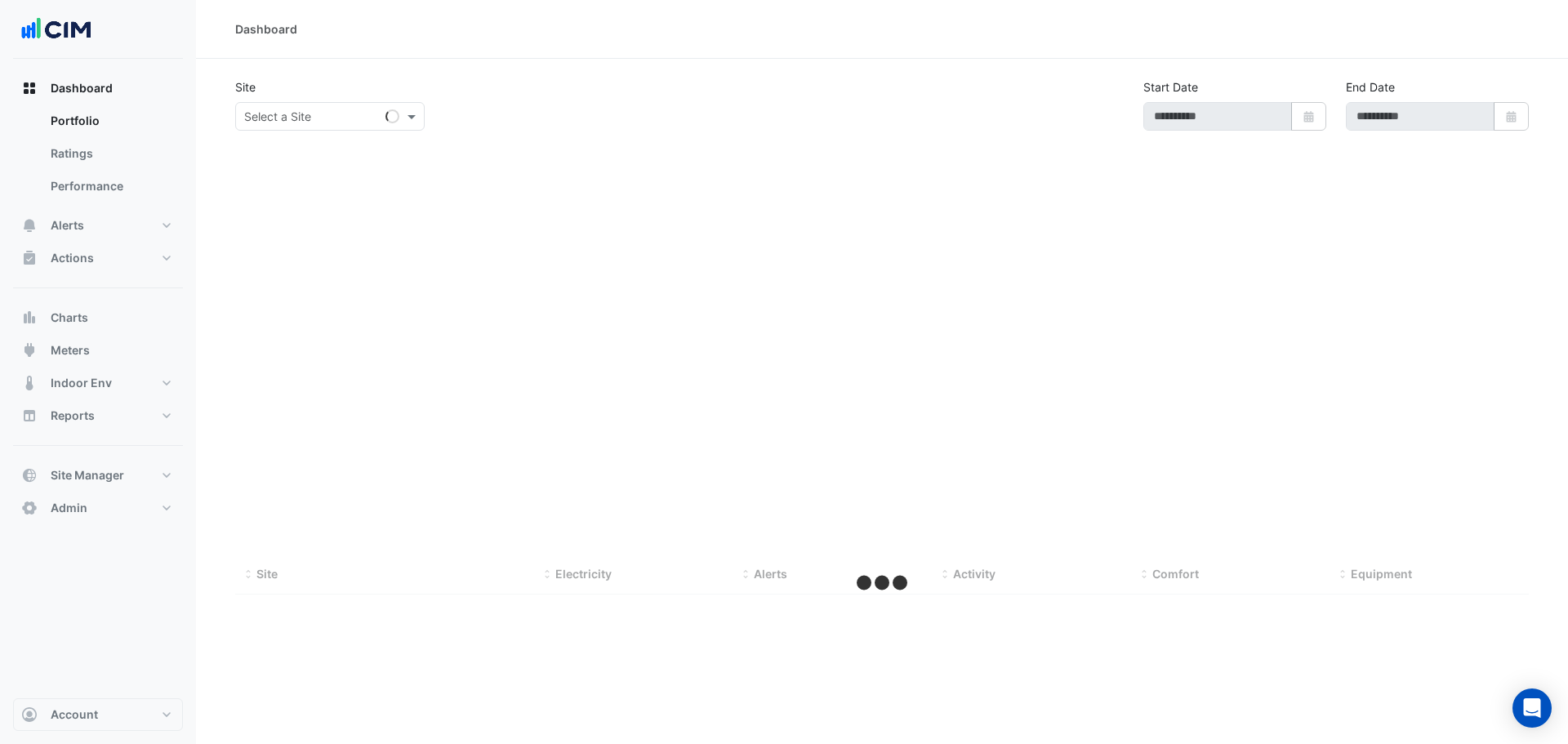 type on "**********" 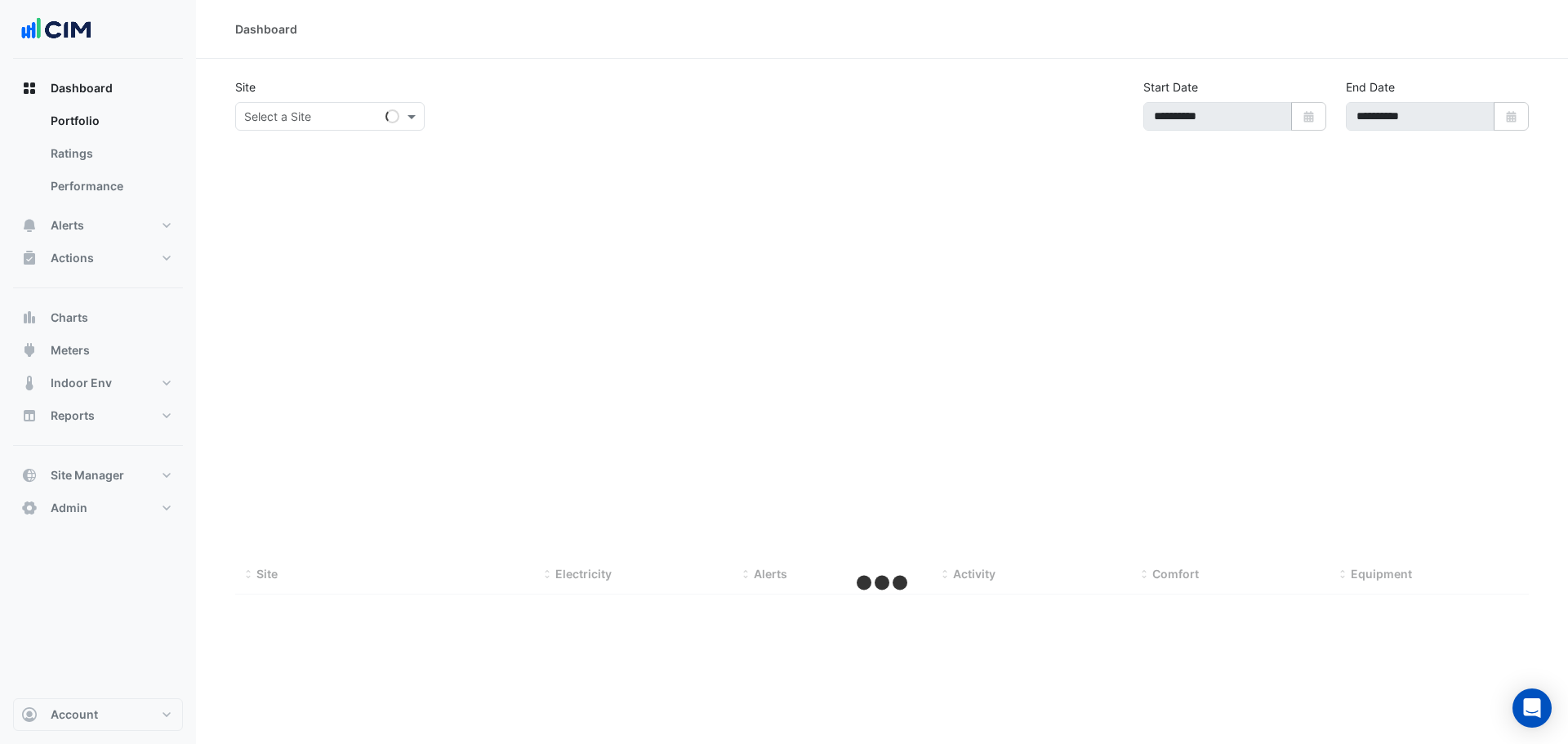 select on "***" 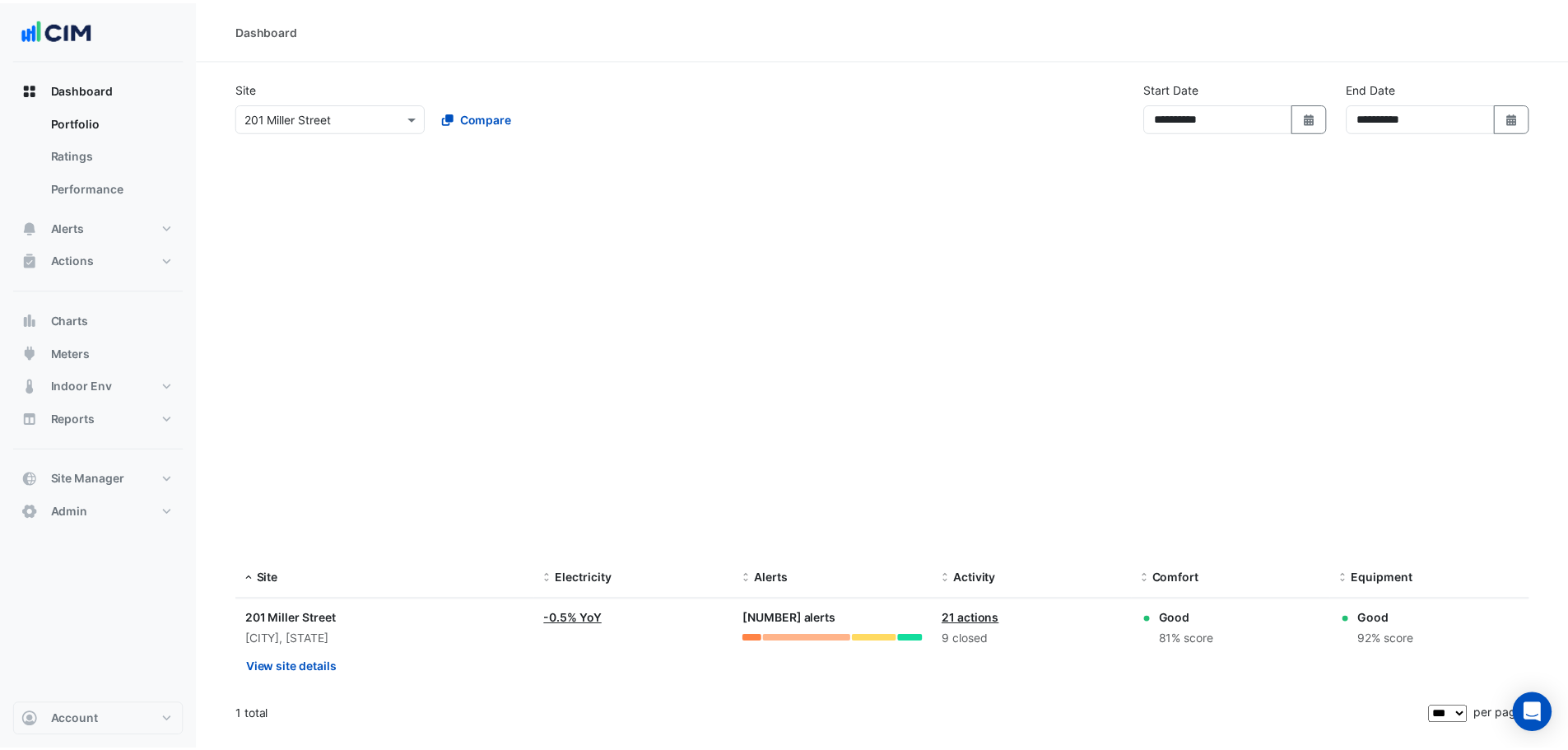 scroll, scrollTop: 0, scrollLeft: 0, axis: both 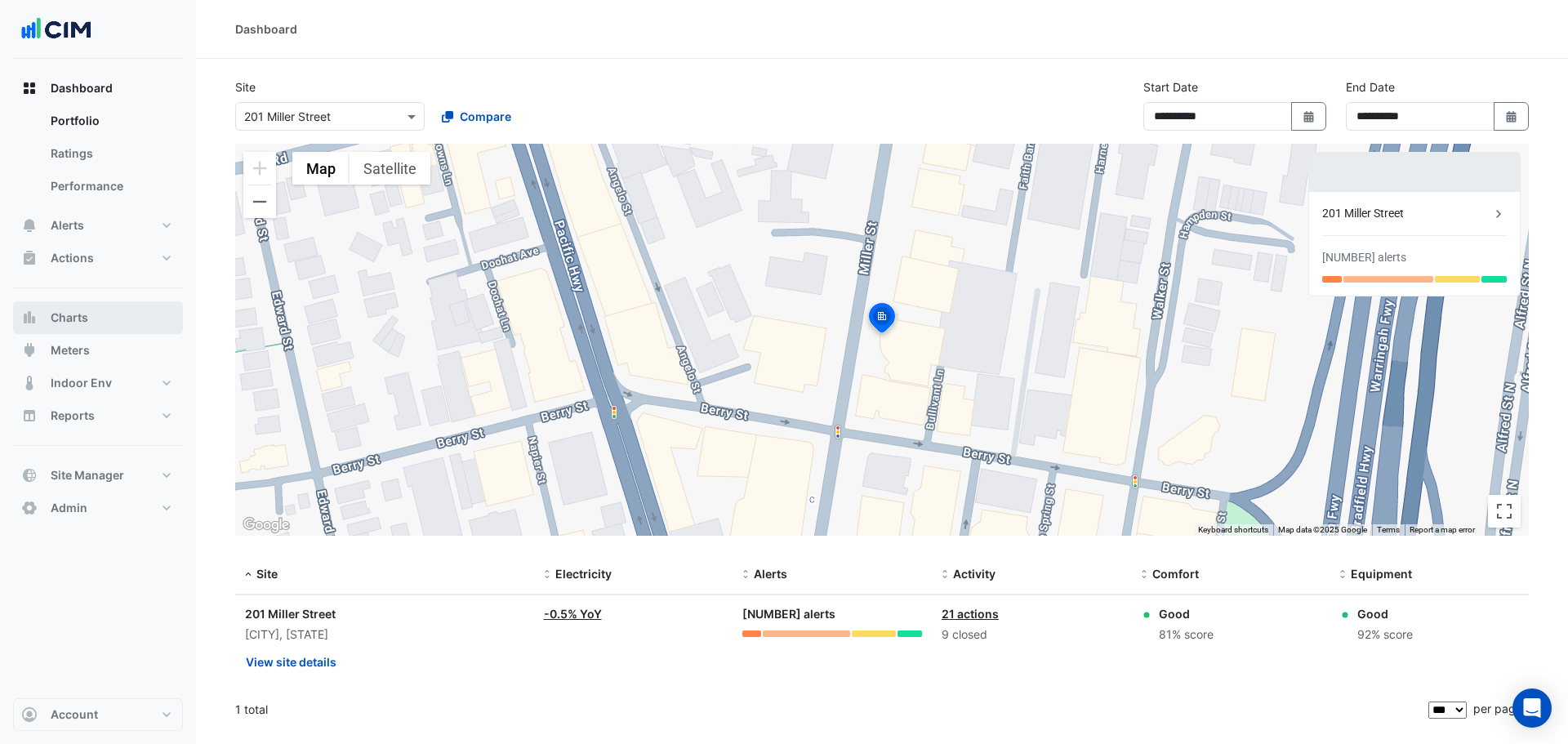 click on "Charts" at bounding box center [98, 318] 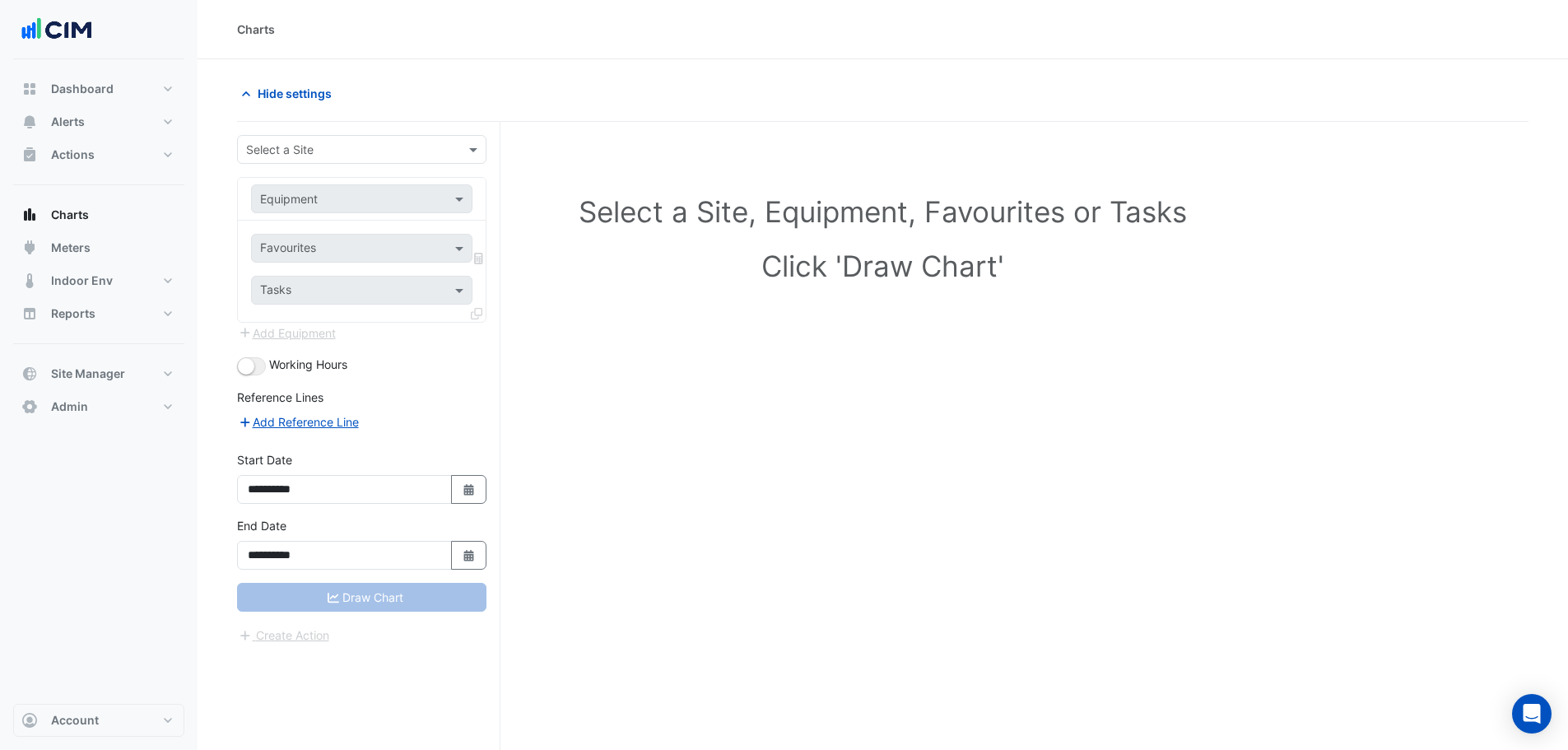 click at bounding box center (345, 150) 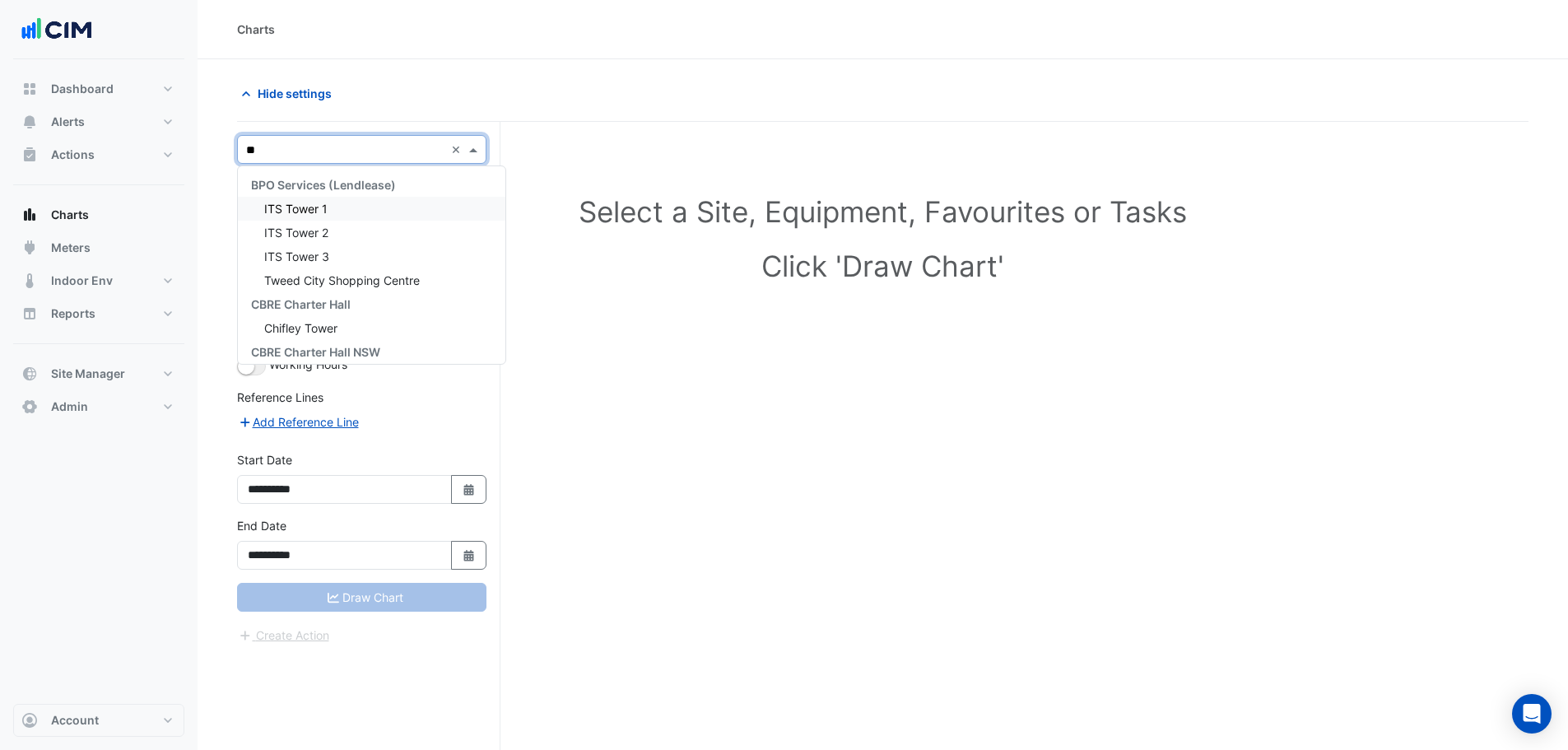 type on "*" 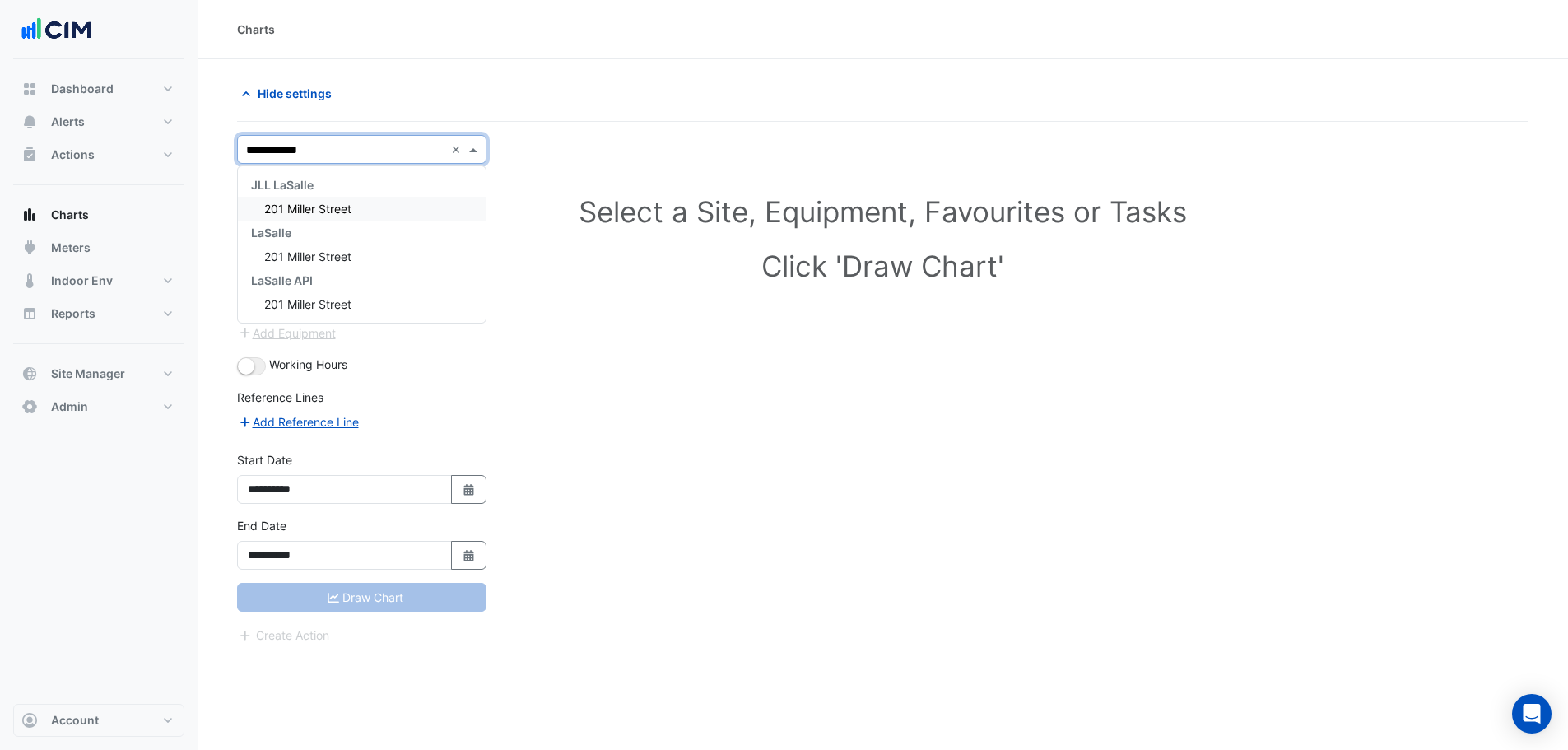 type on "**********" 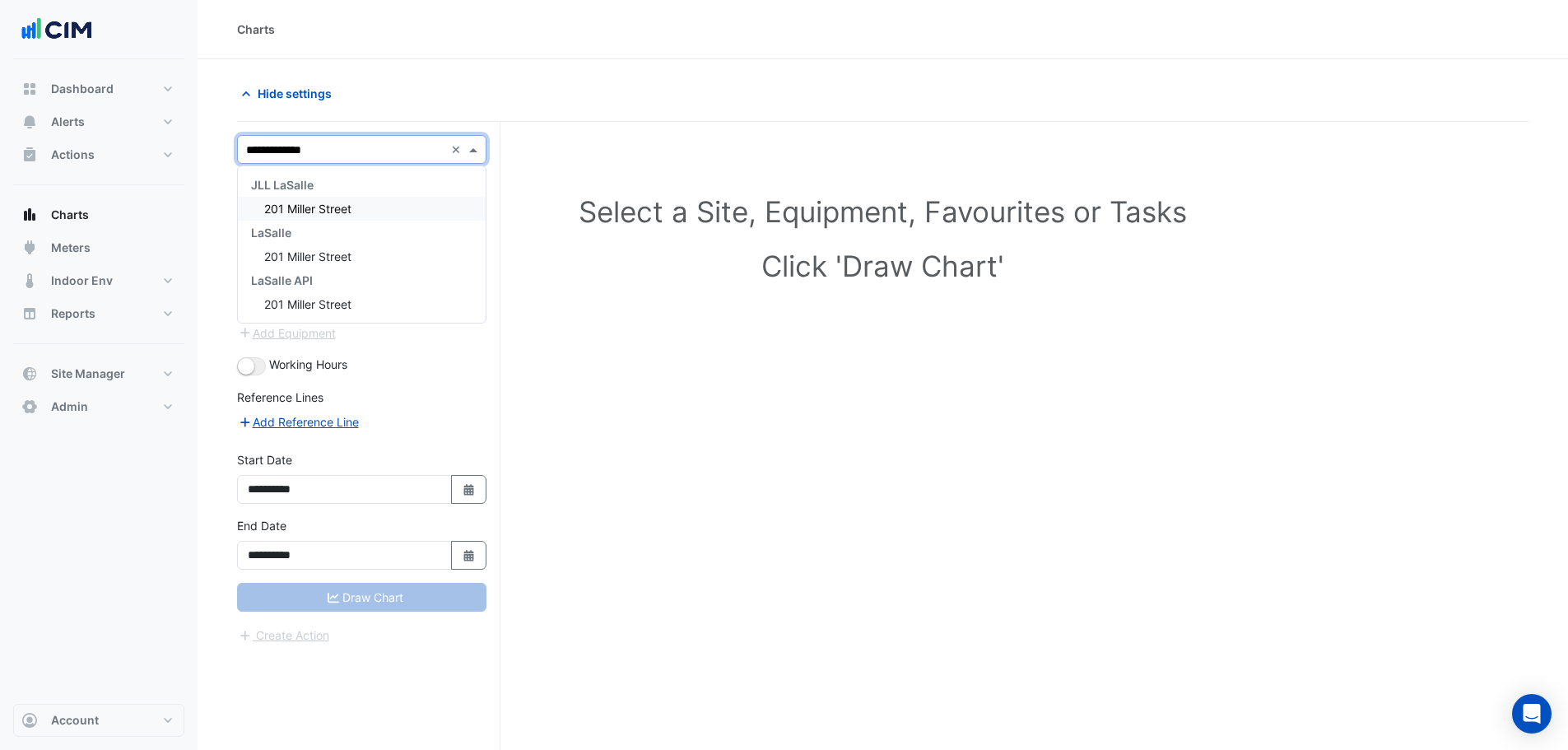 click on "201 Miller Street" at bounding box center [308, 208] 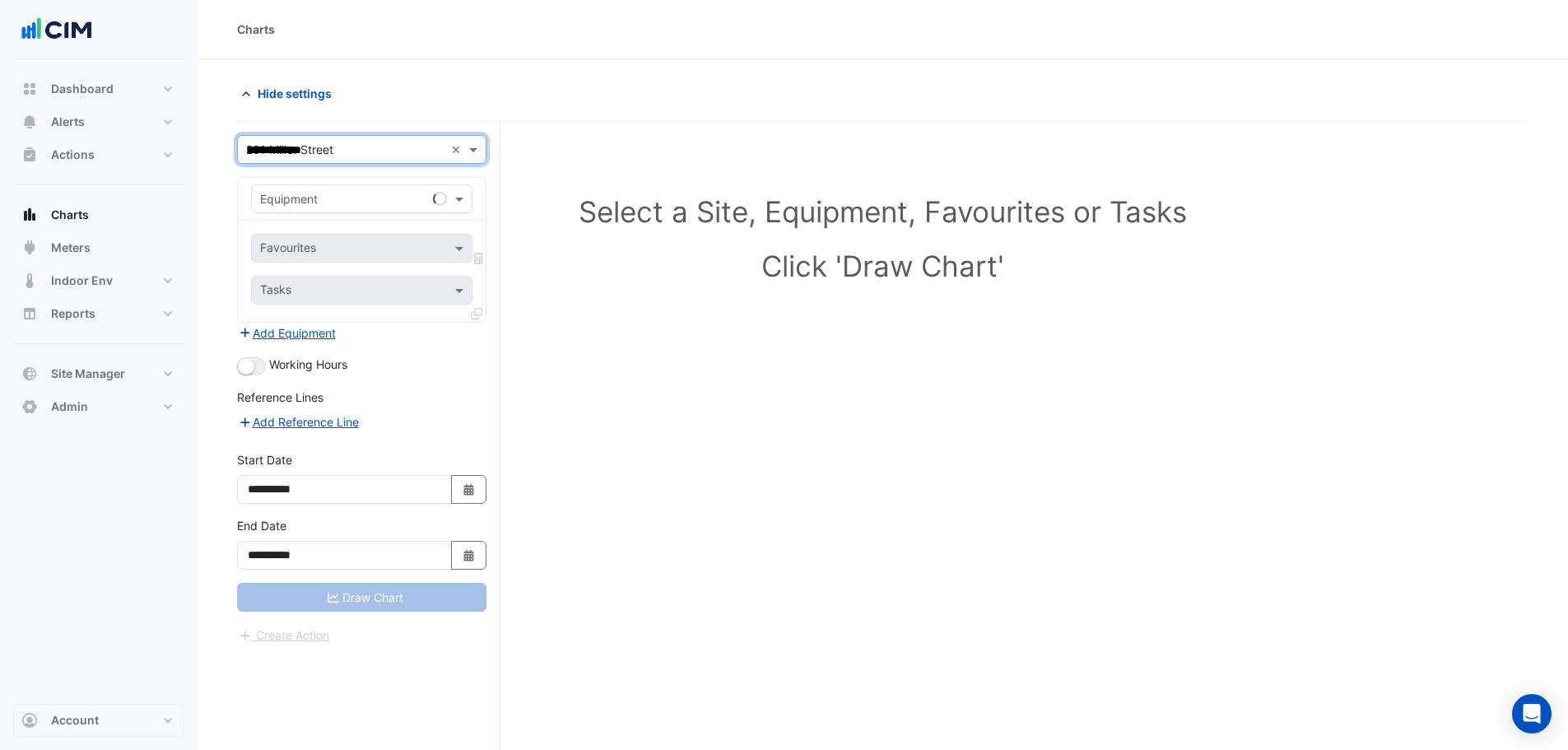 type 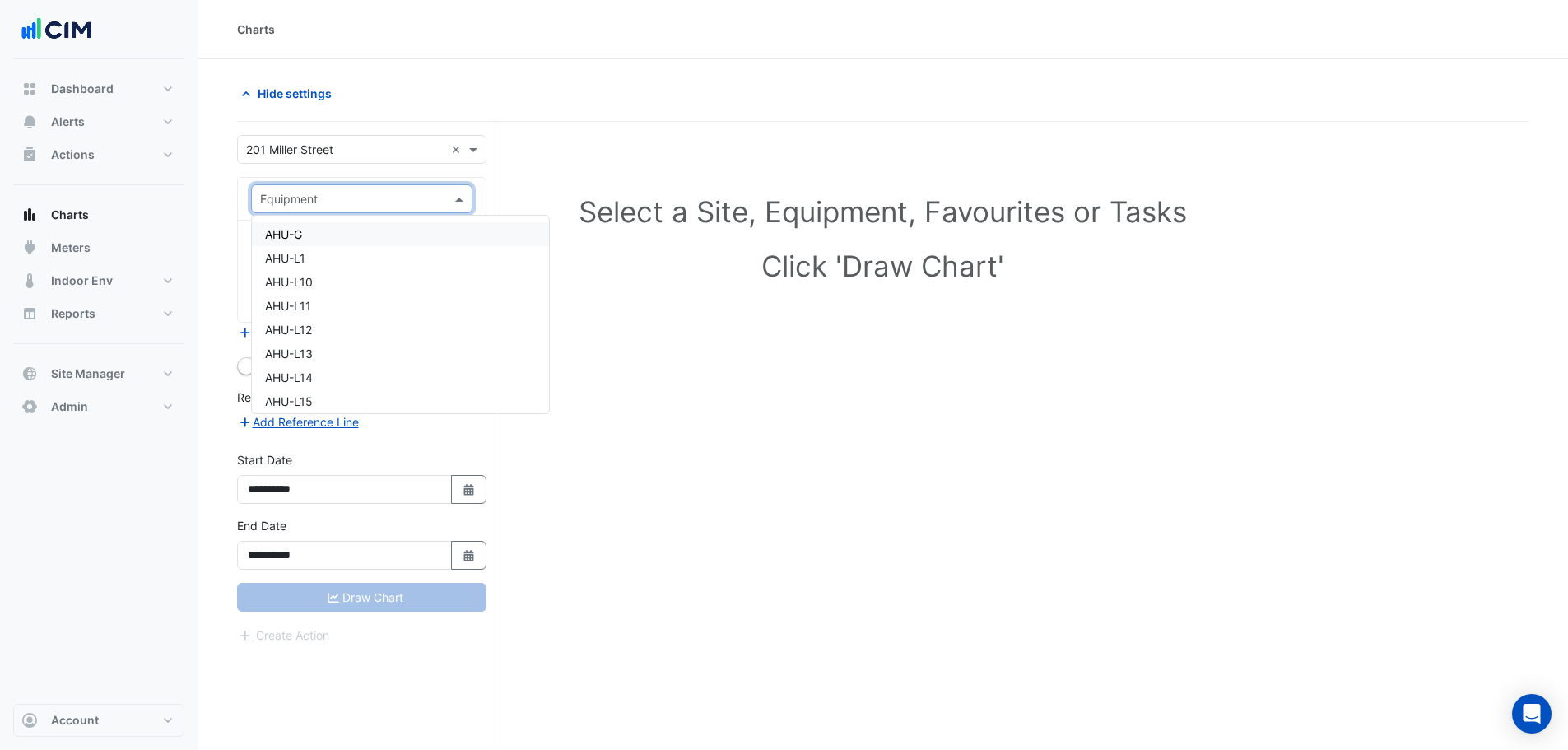 click at bounding box center (345, 199) 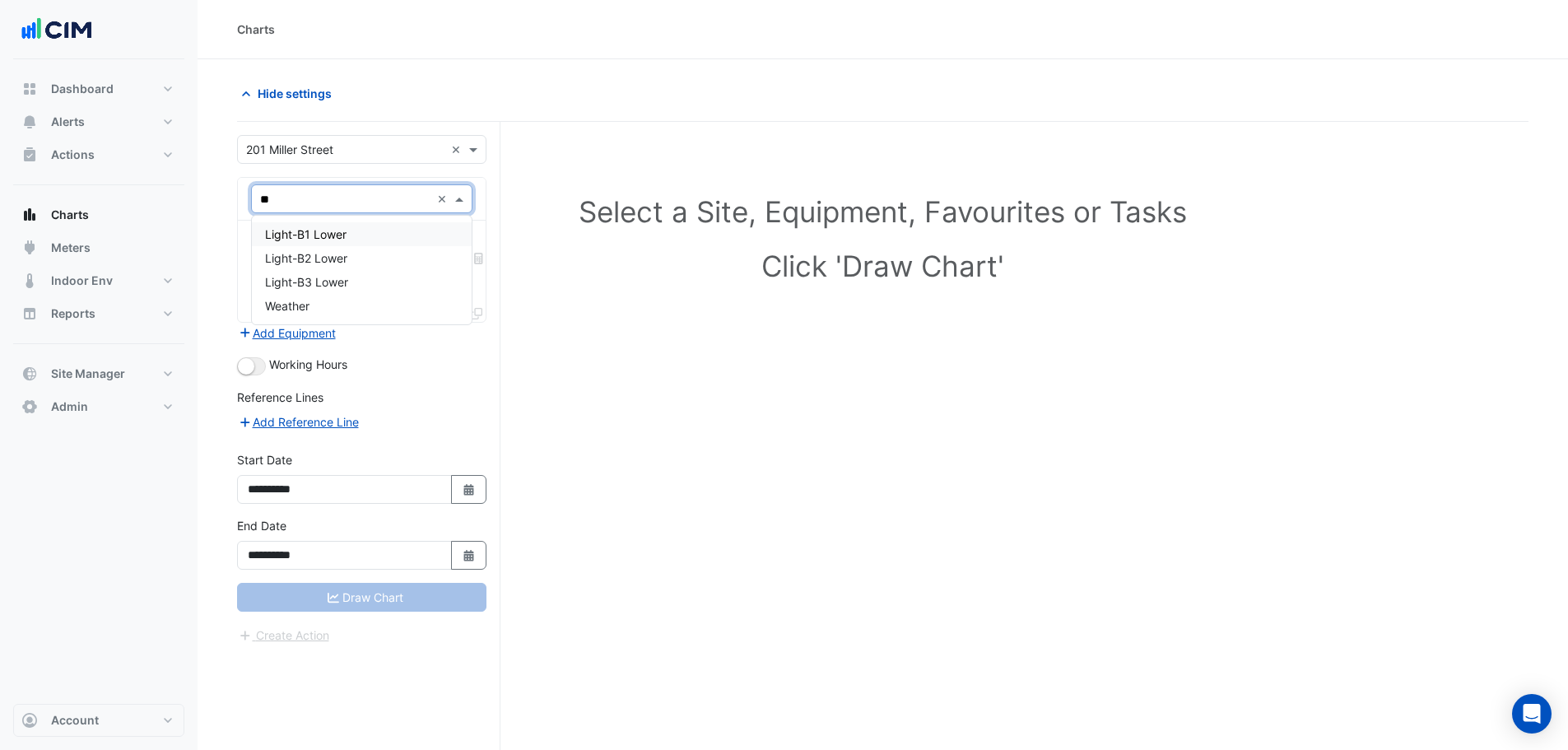 type on "***" 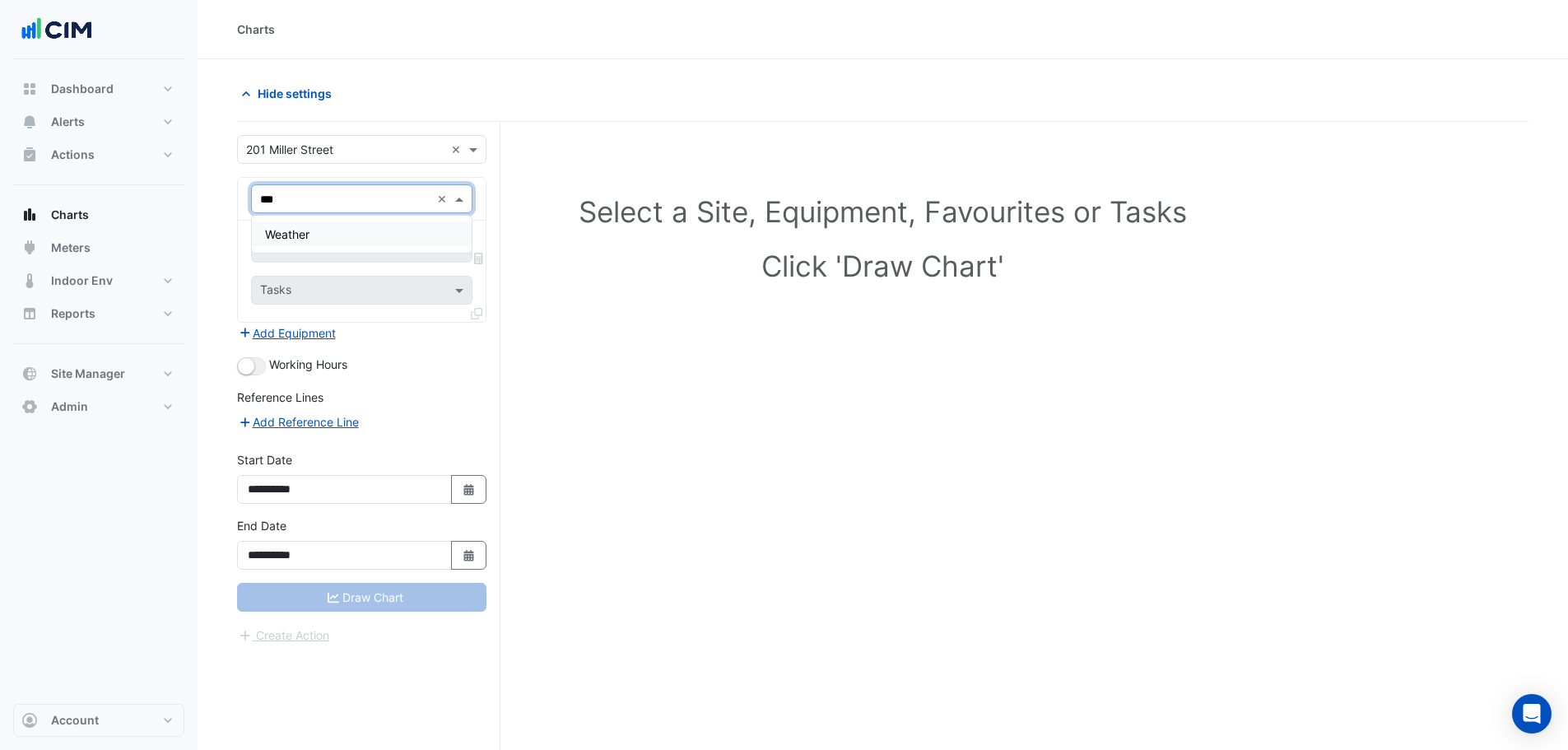 click on "Weather" at bounding box center [361, 234] 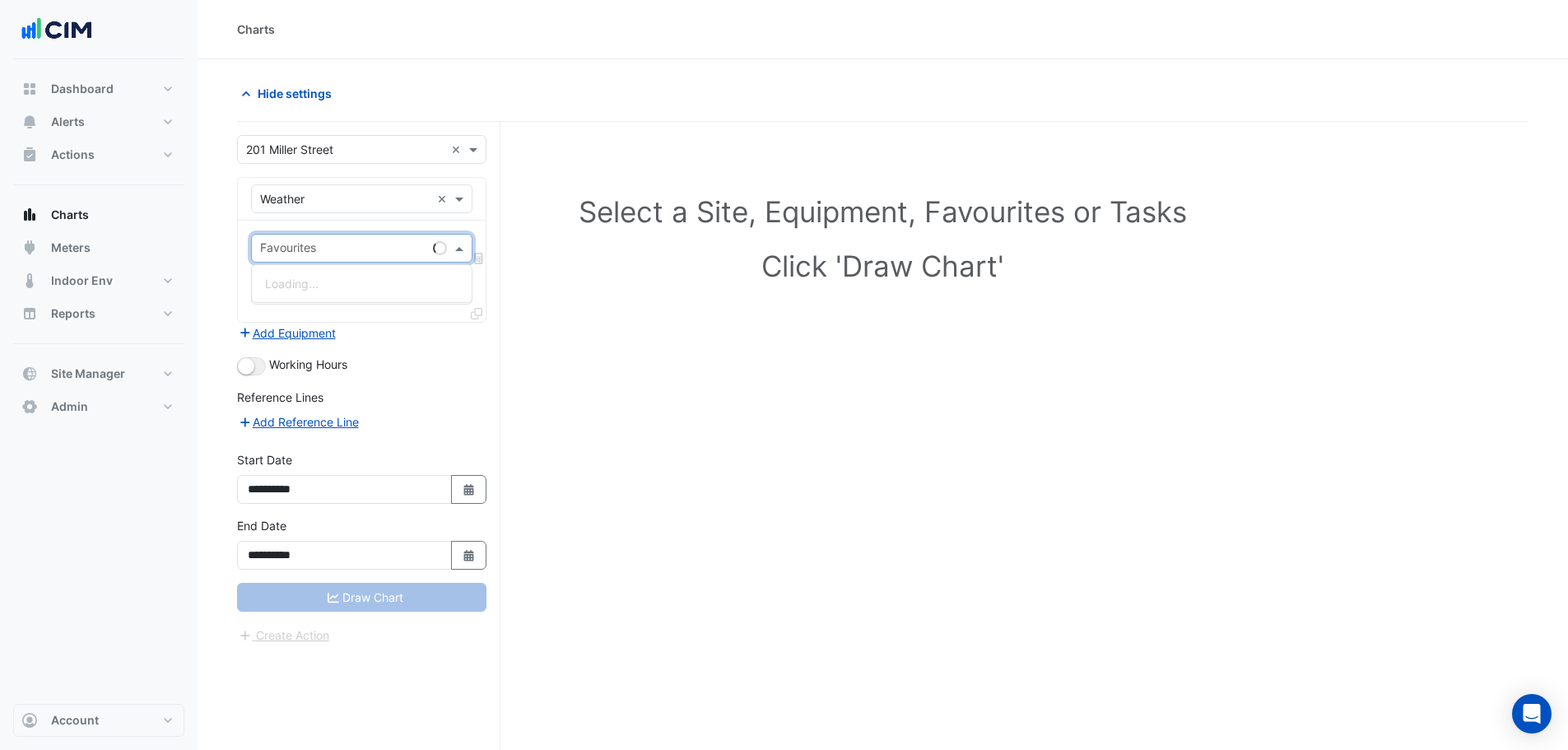 click at bounding box center [343, 249] 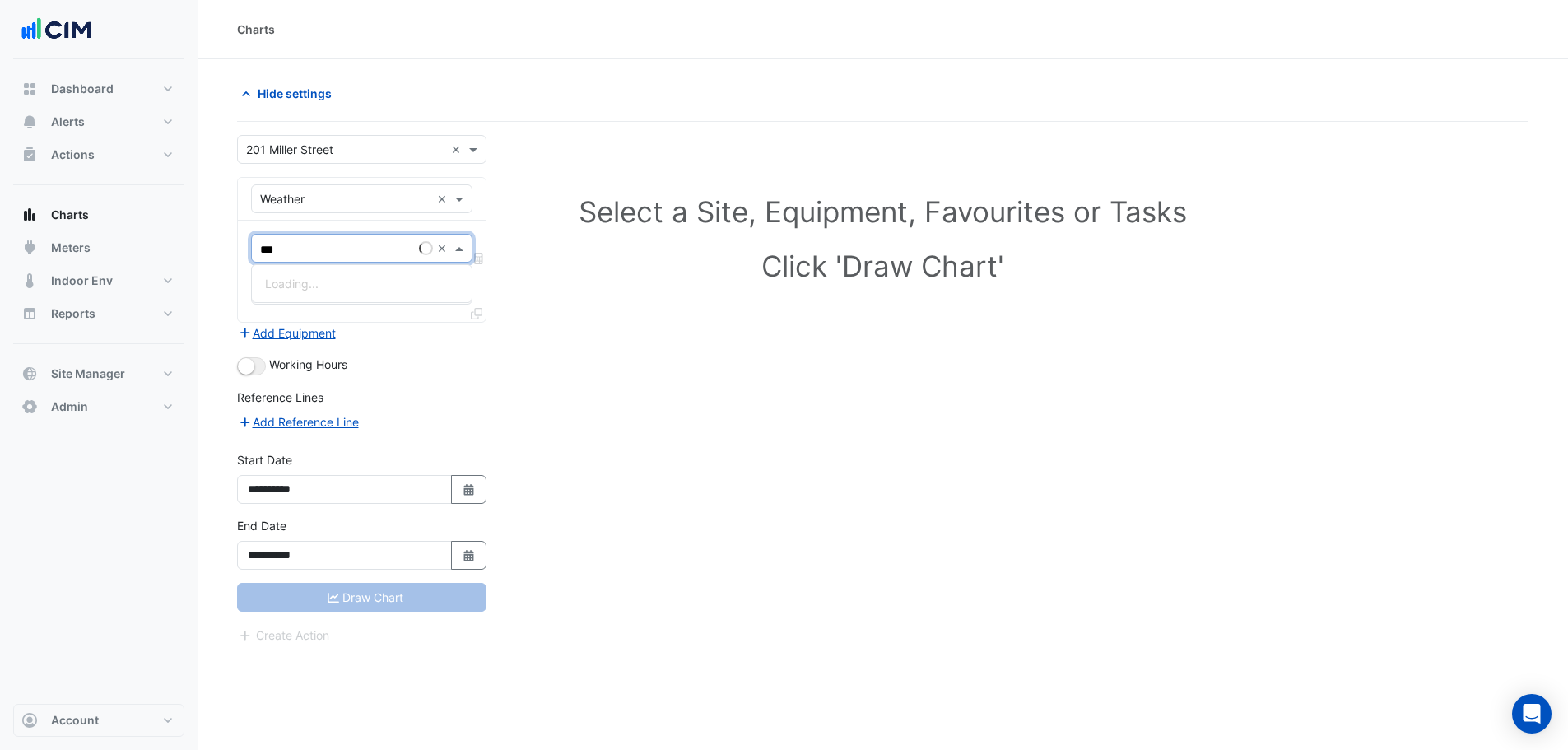 type on "****" 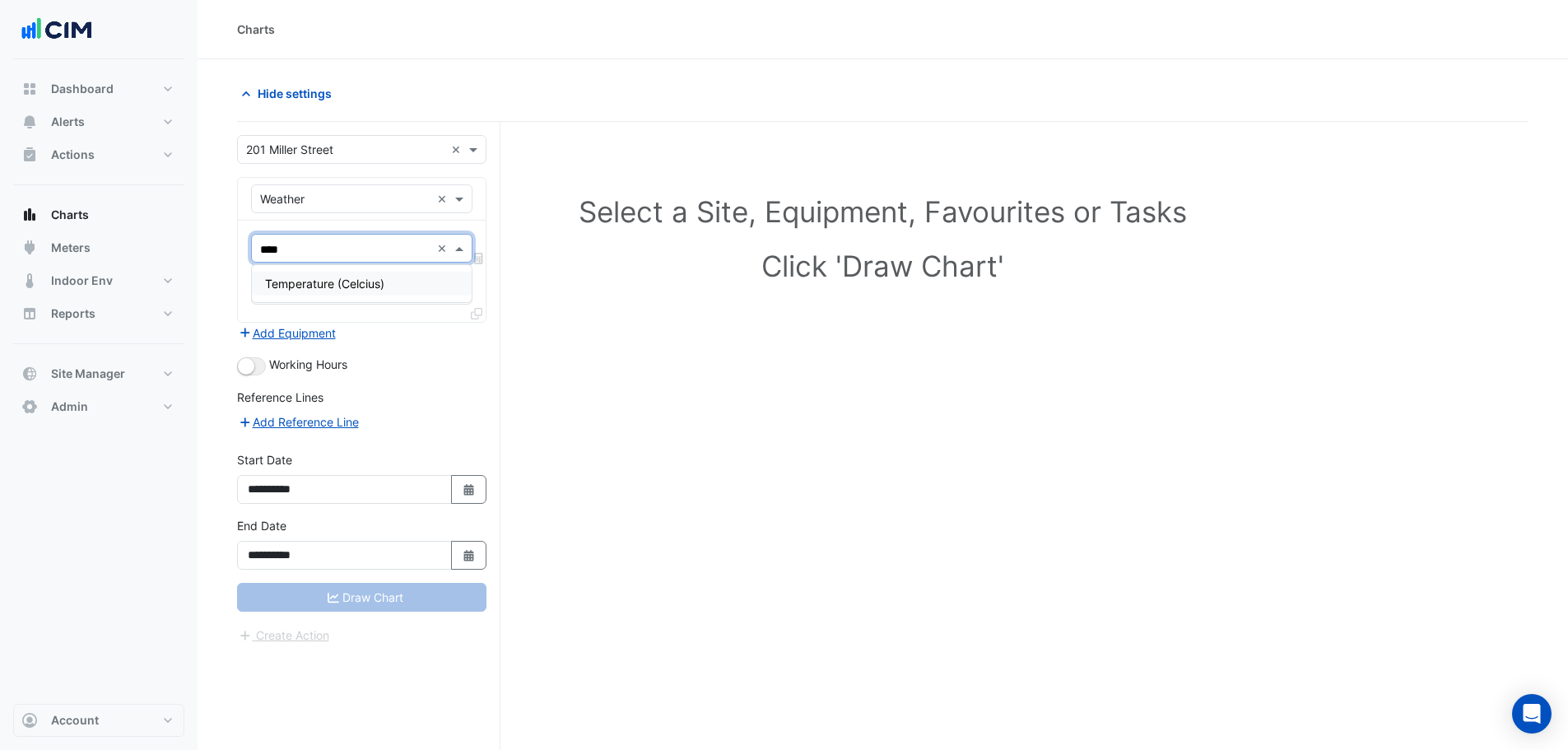 drag, startPoint x: 328, startPoint y: 286, endPoint x: 336, endPoint y: 301, distance: 17 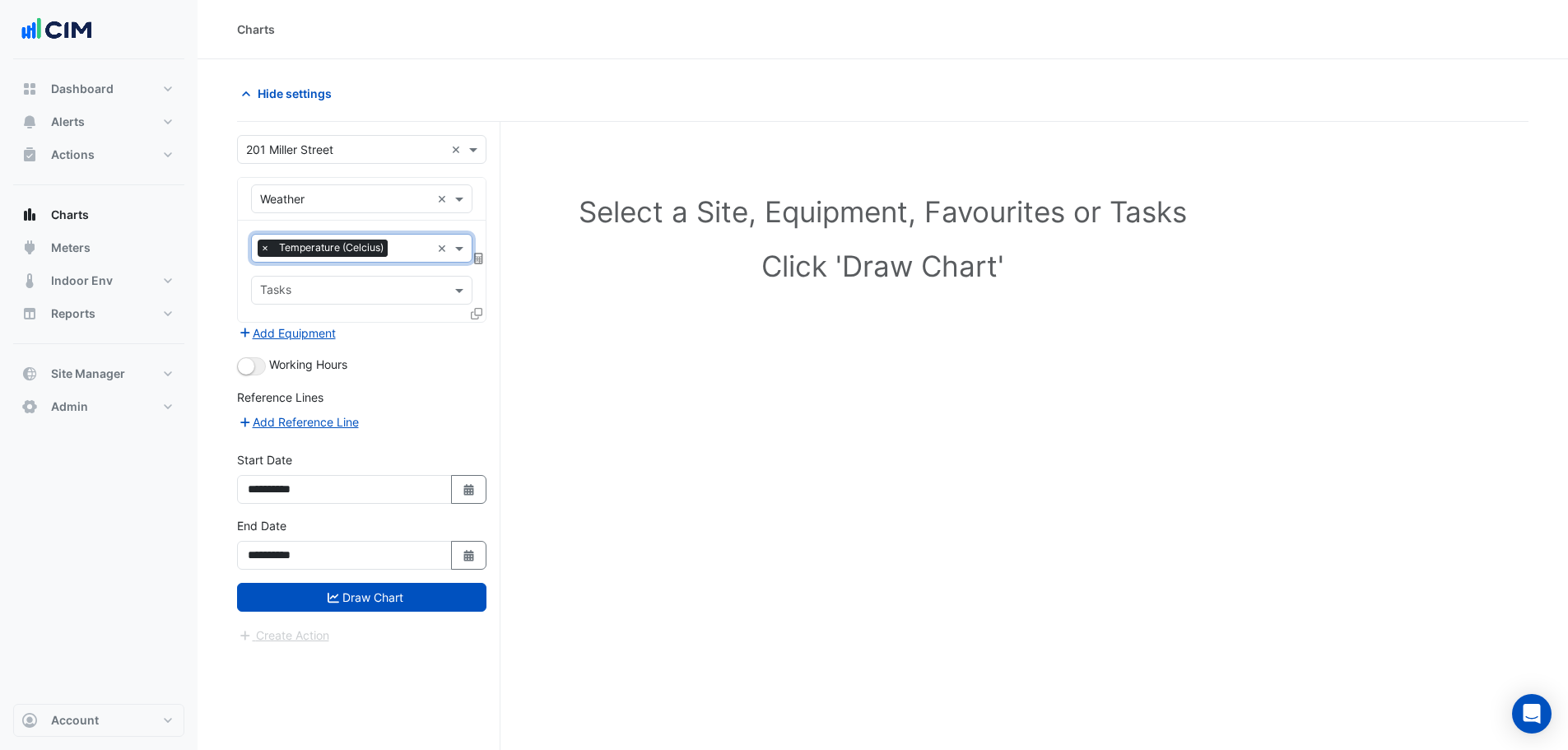 drag, startPoint x: 460, startPoint y: 492, endPoint x: 449, endPoint y: 487, distance: 12.083046 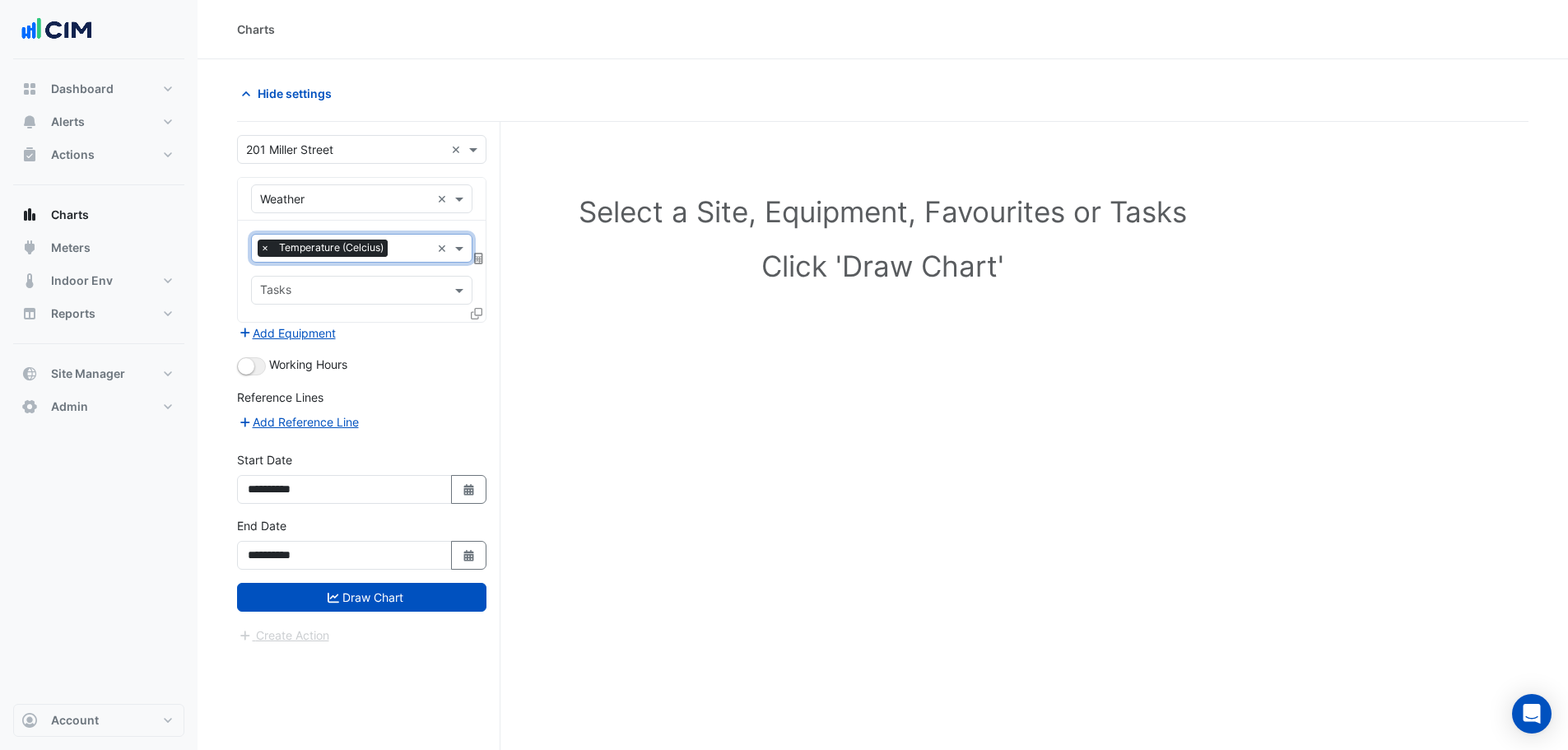 select on "*" 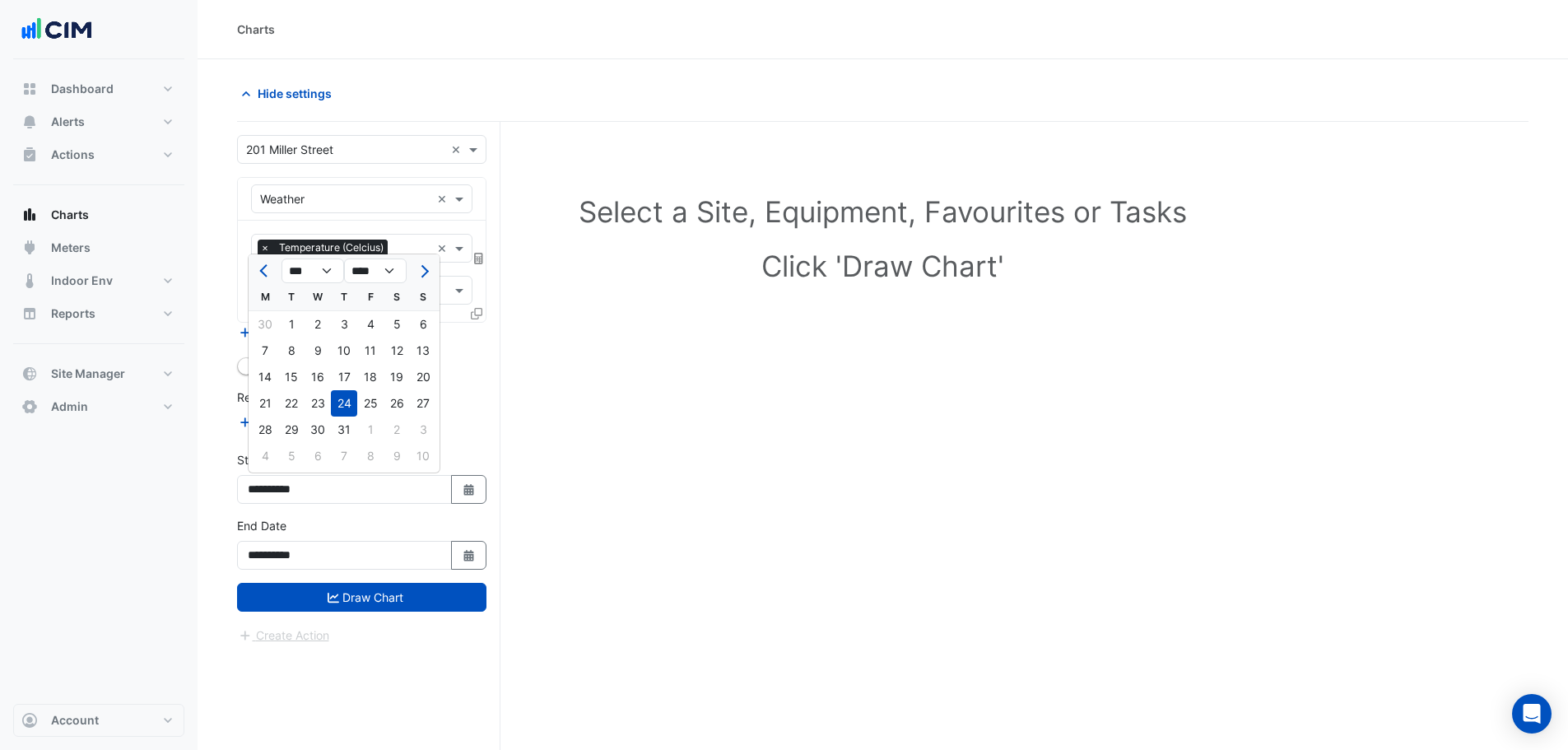 click 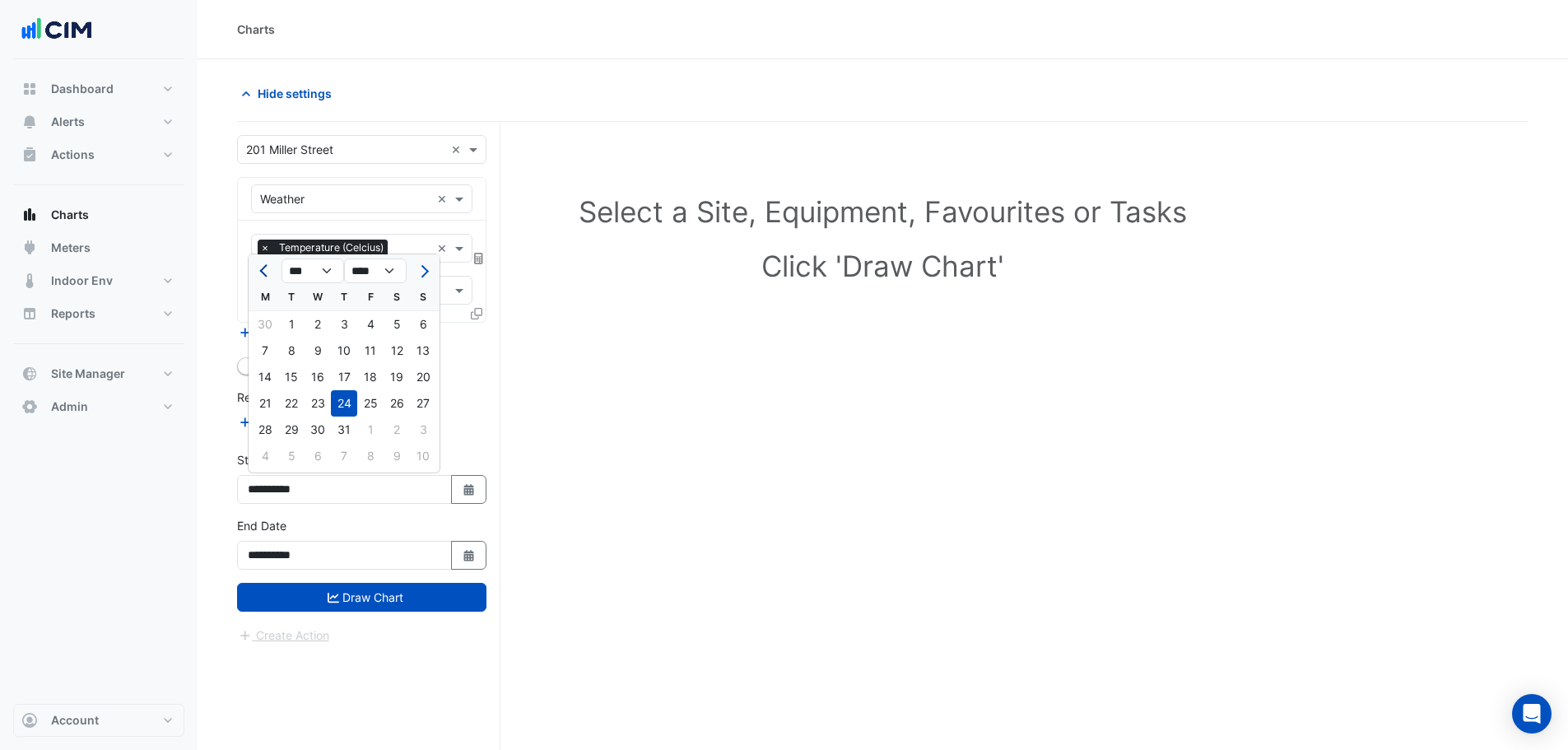 click 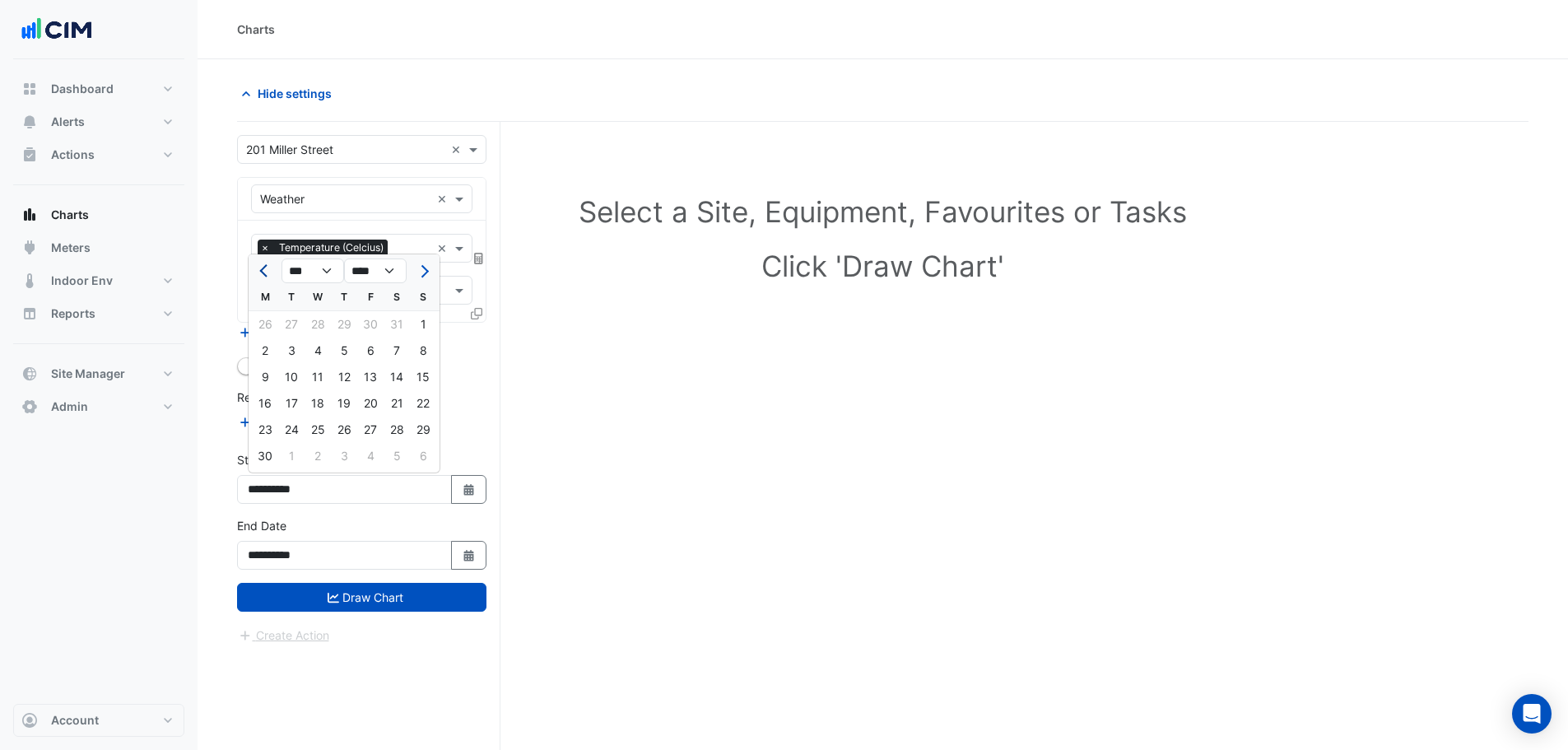 click 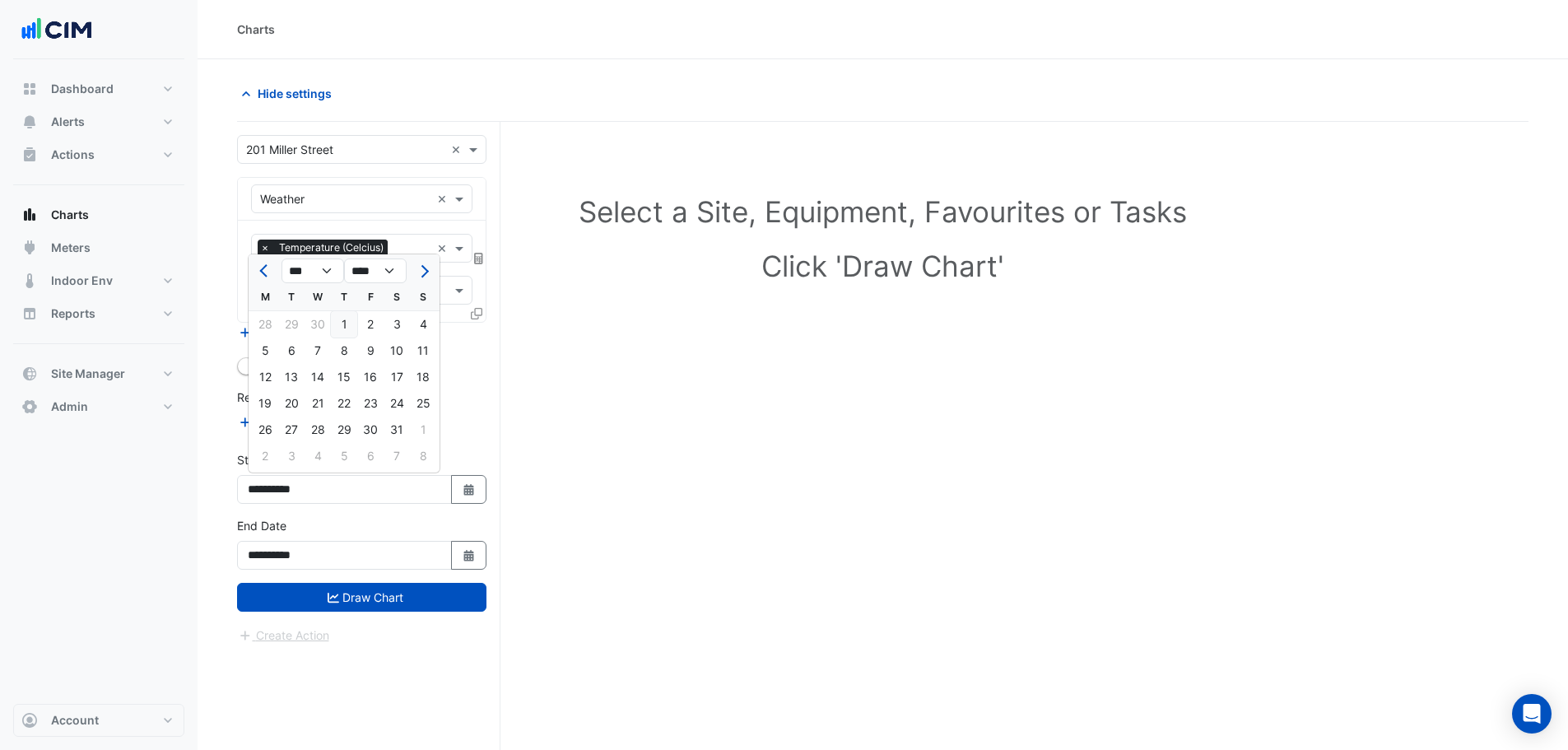 click on "1" 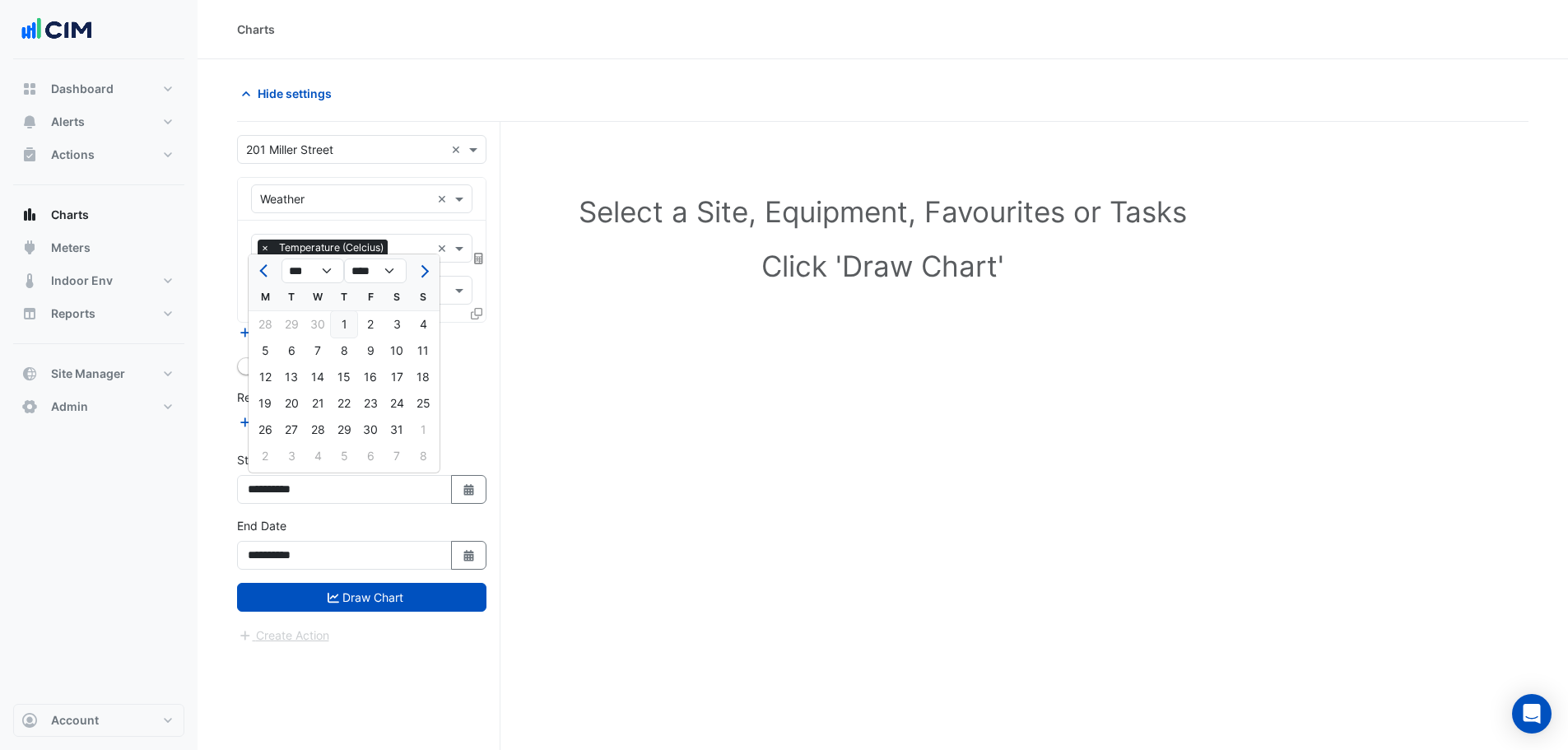 type on "**********" 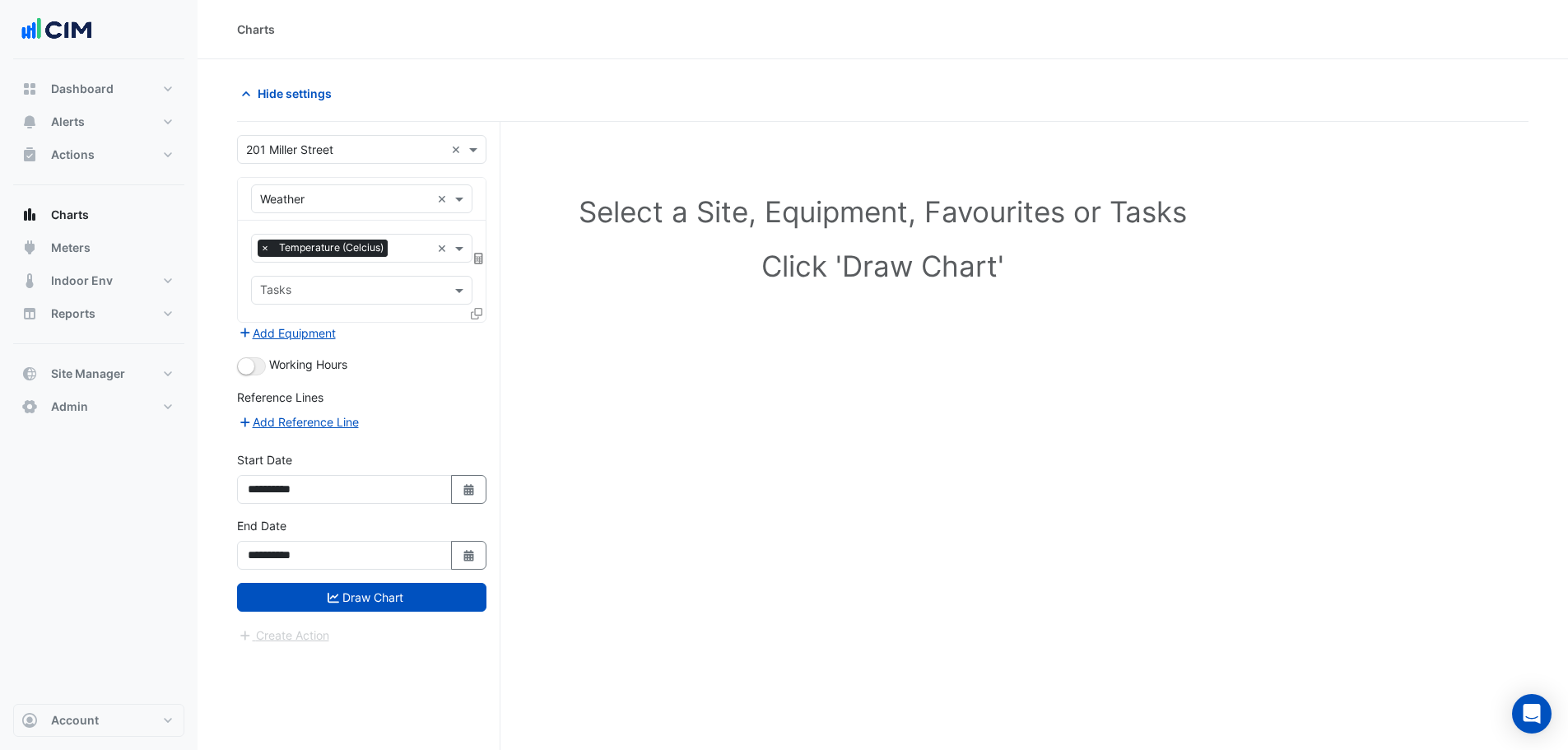 click 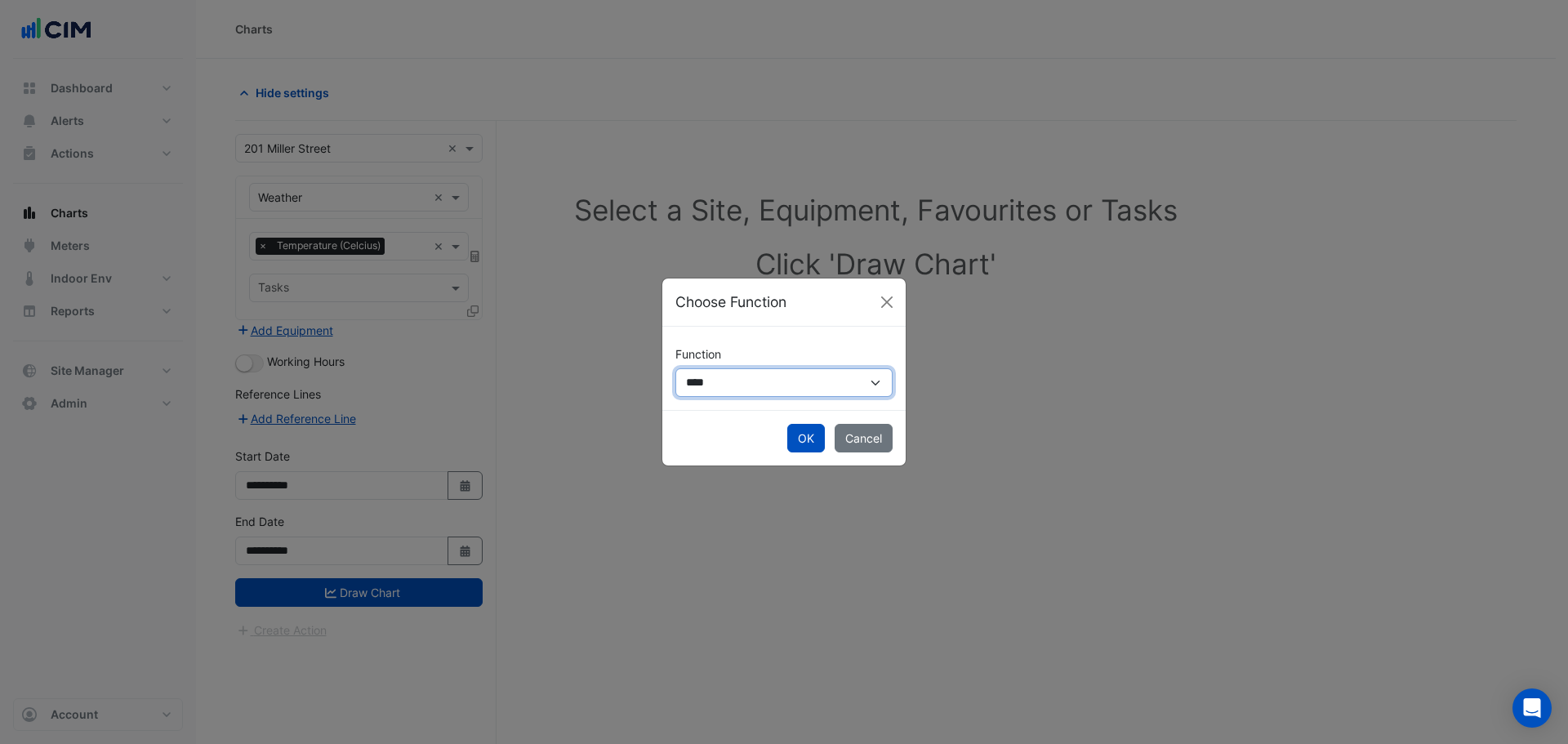 click on "**********" at bounding box center (784, 382) 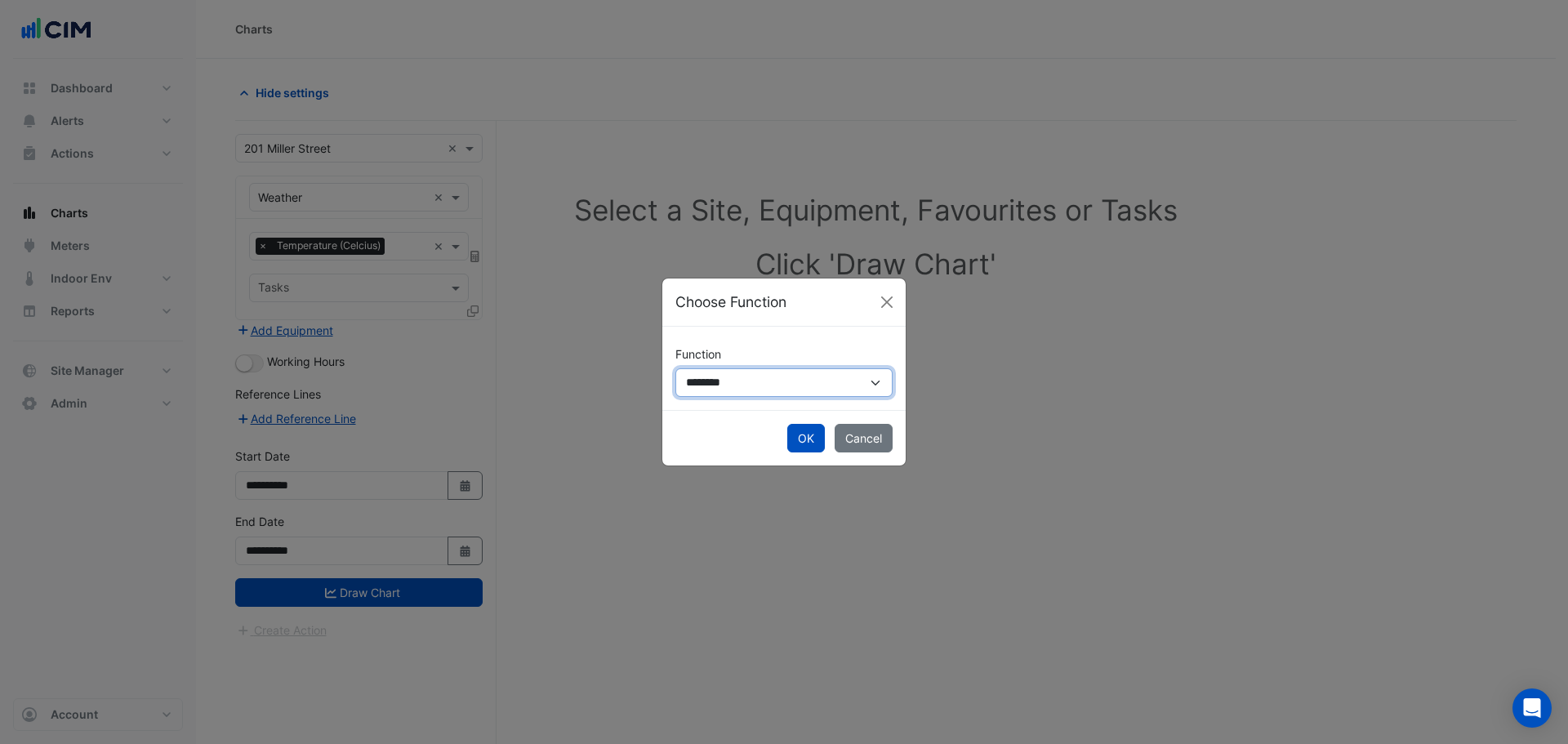 click on "**********" at bounding box center (784, 382) 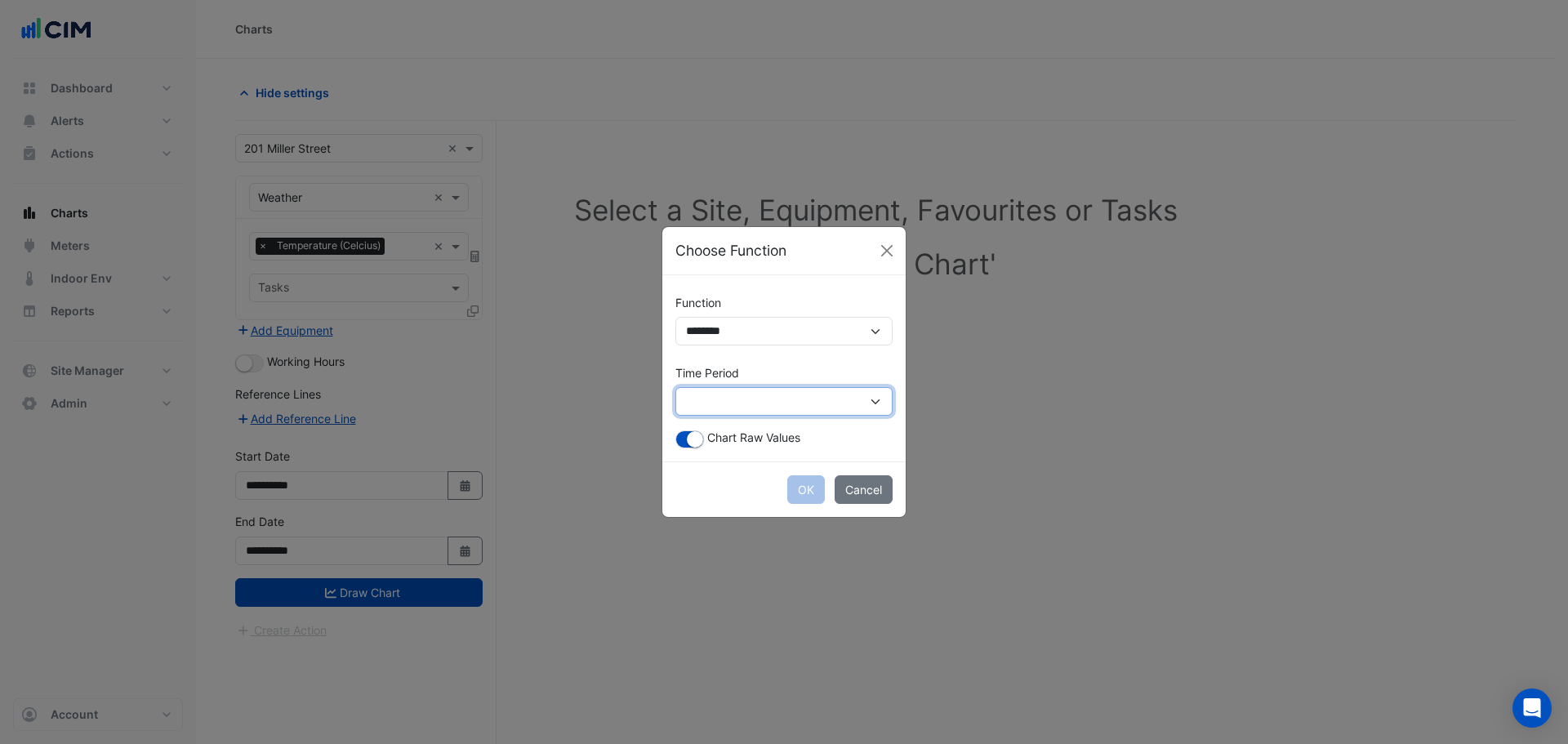 drag, startPoint x: 713, startPoint y: 401, endPoint x: 719, endPoint y: 408, distance: 9.219544 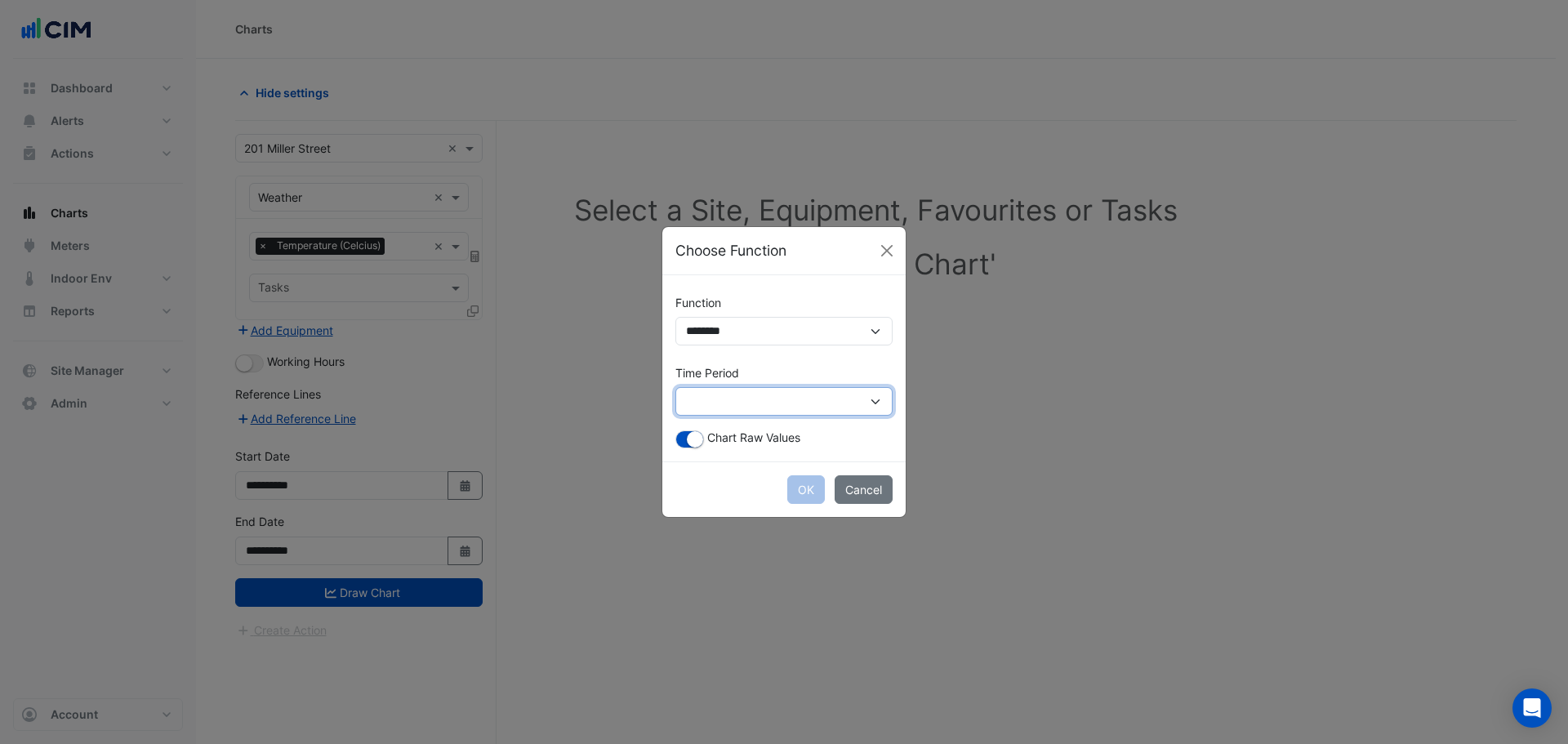 select on "*********" 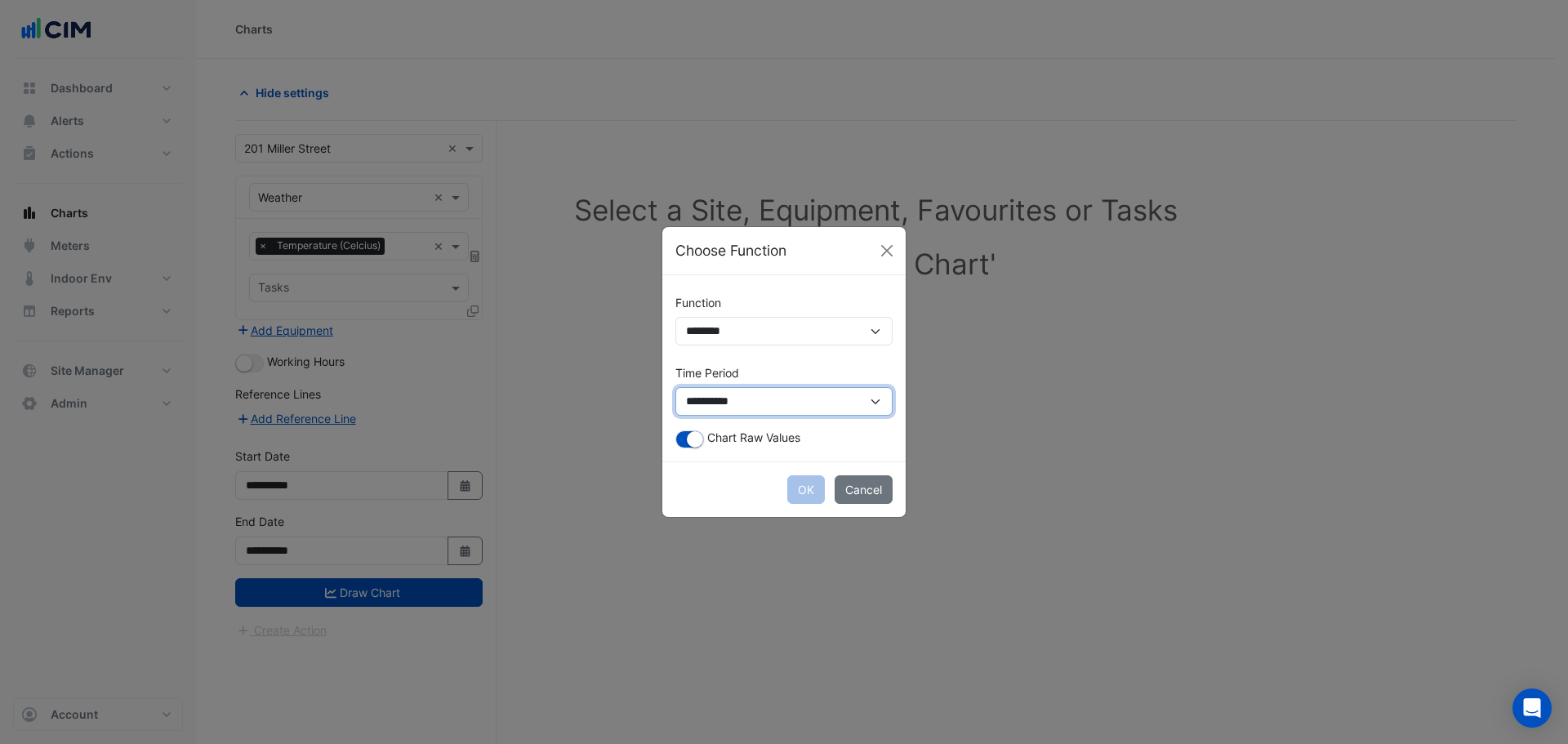 click on "**********" at bounding box center (784, 401) 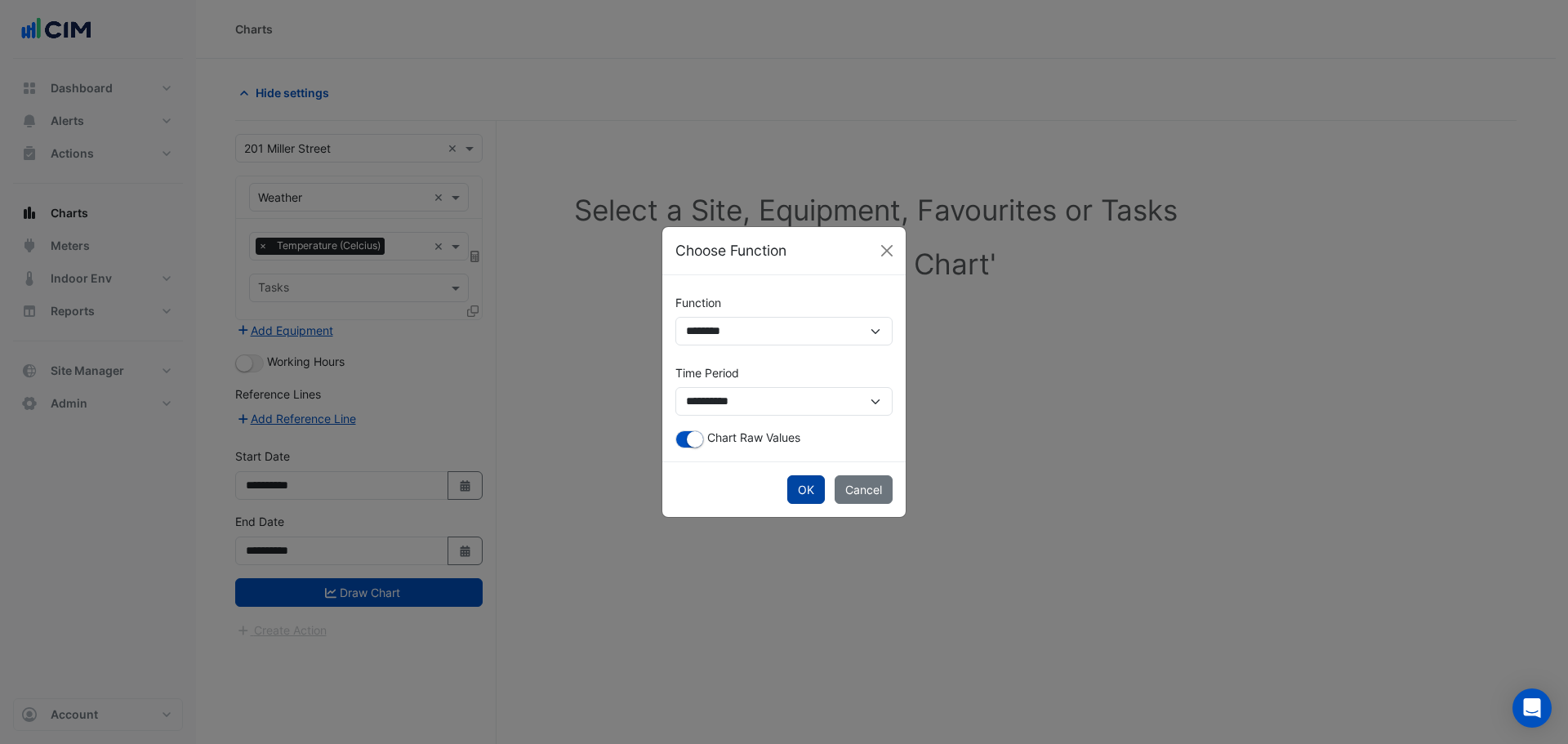 click on "OK" 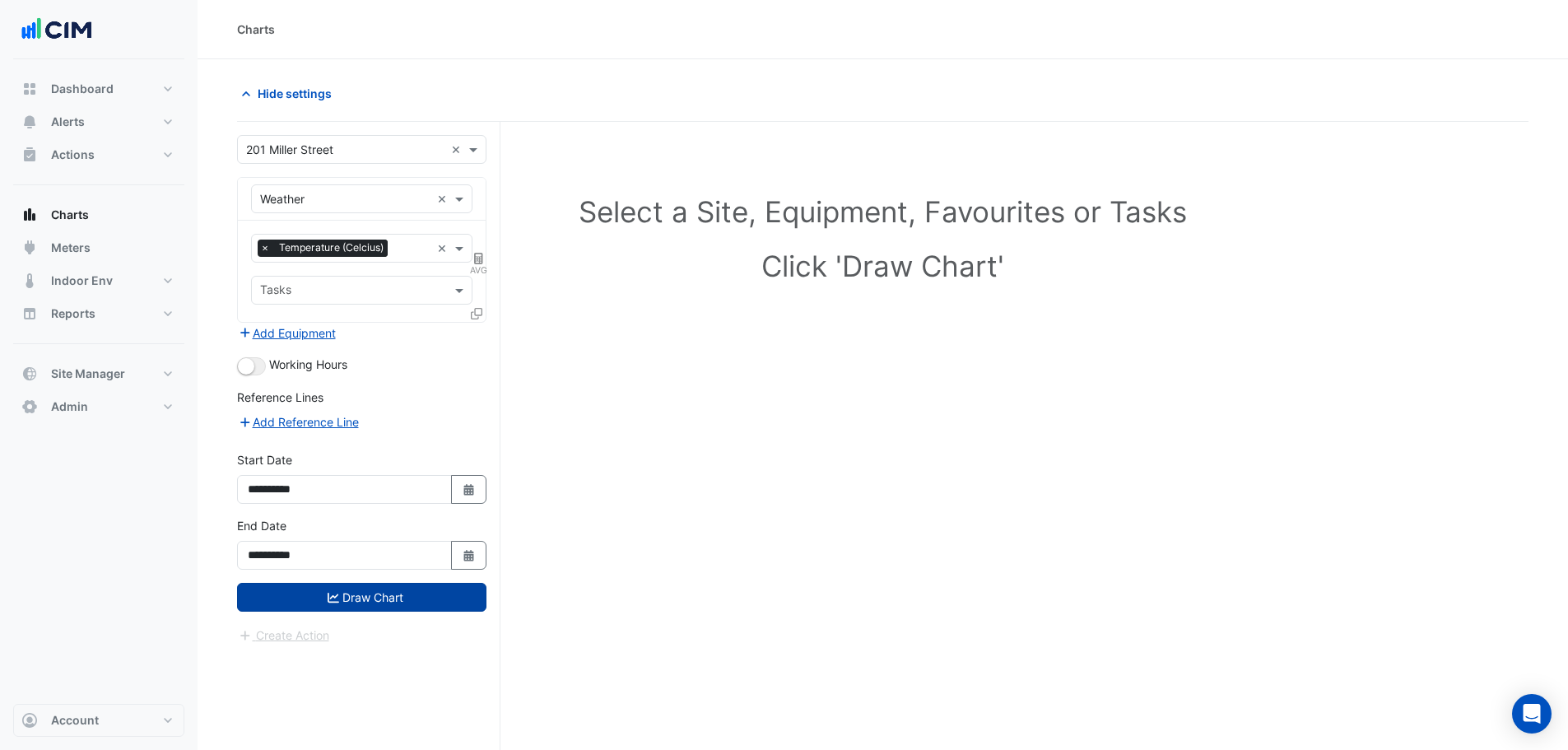 click on "Draw Chart" at bounding box center (361, 597) 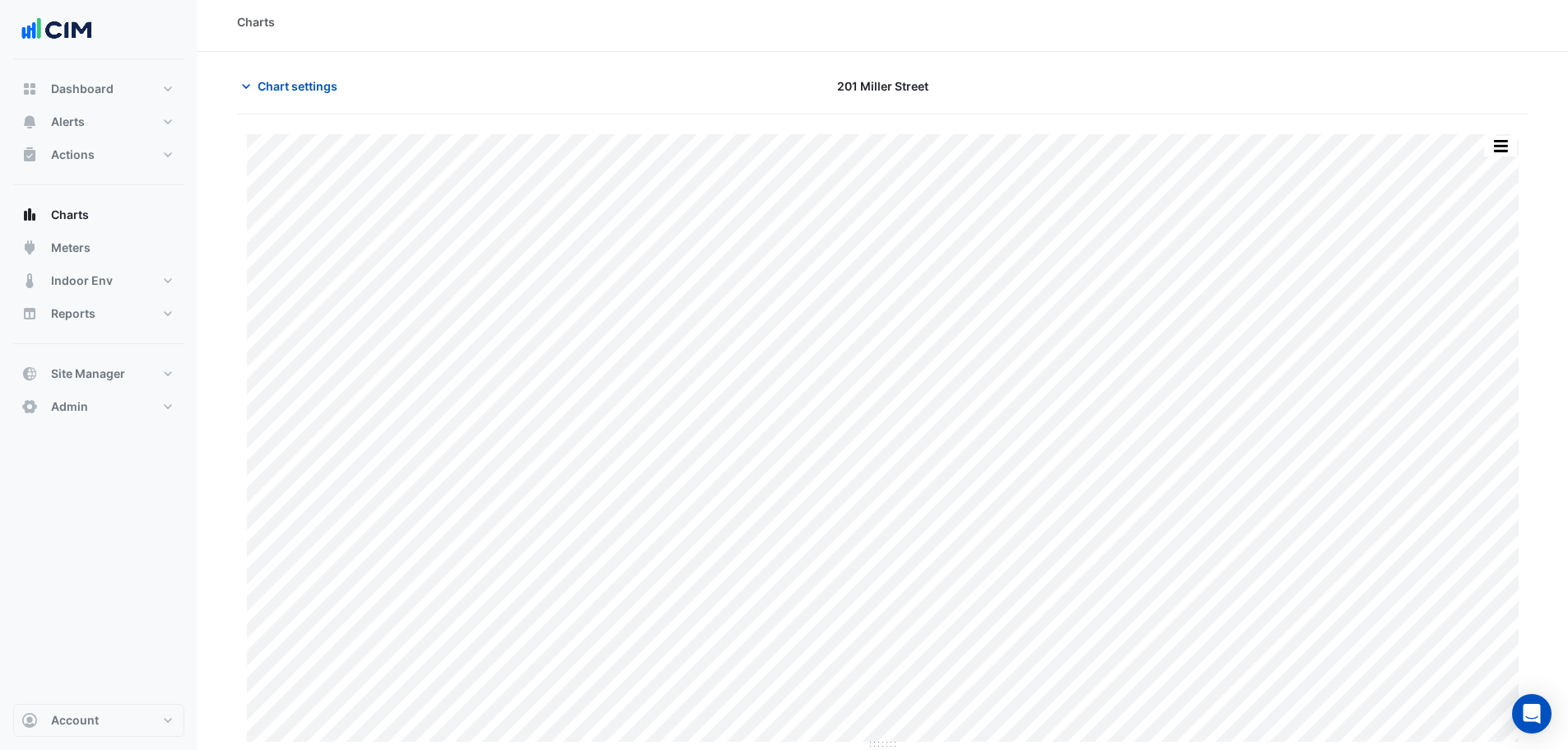 scroll, scrollTop: 7, scrollLeft: 0, axis: vertical 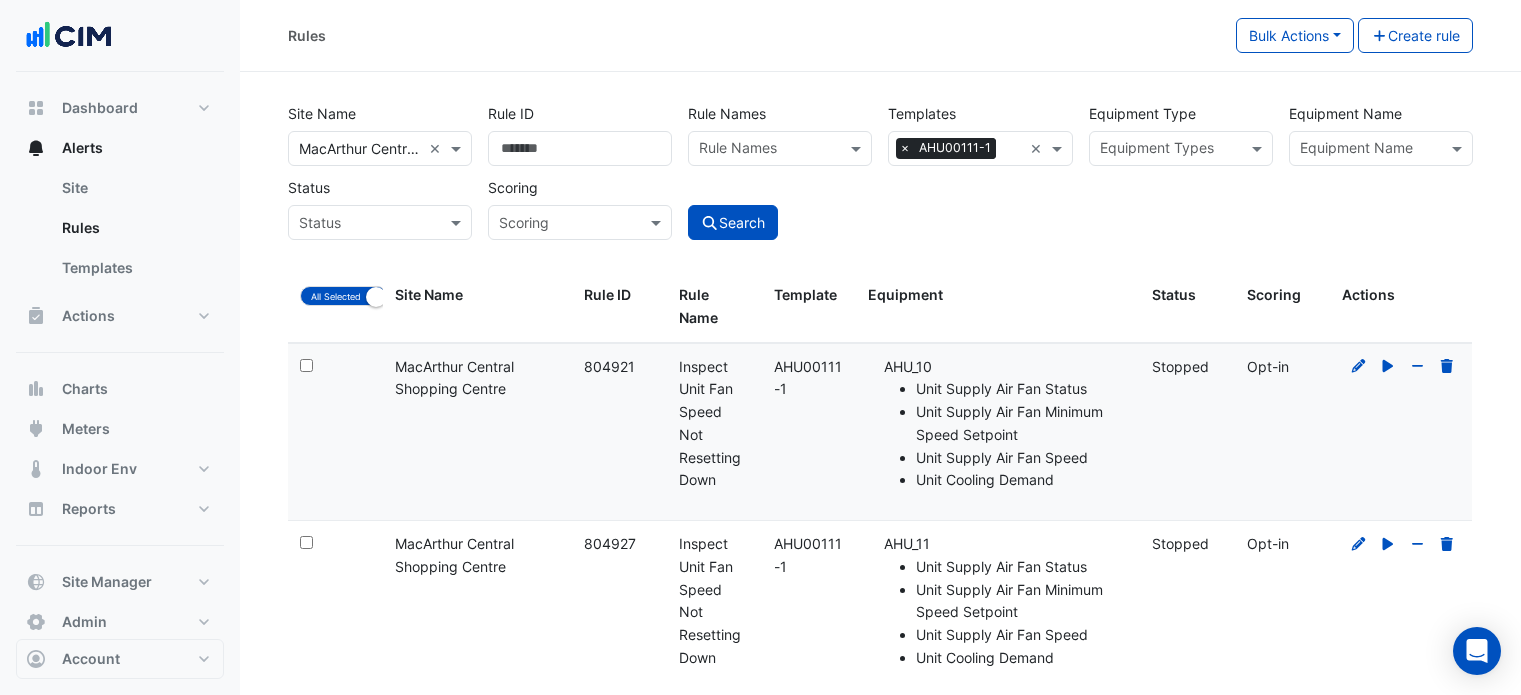 select on "***" 